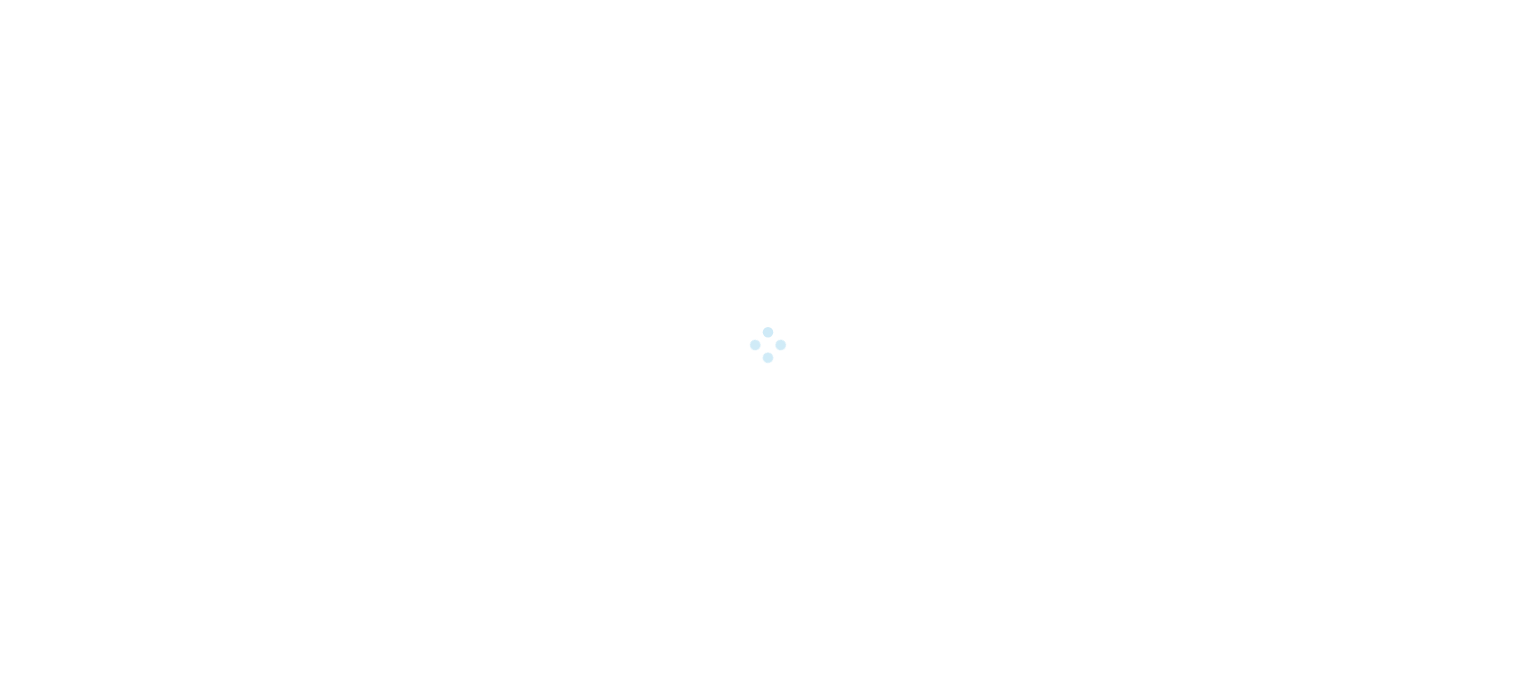 scroll, scrollTop: 0, scrollLeft: 0, axis: both 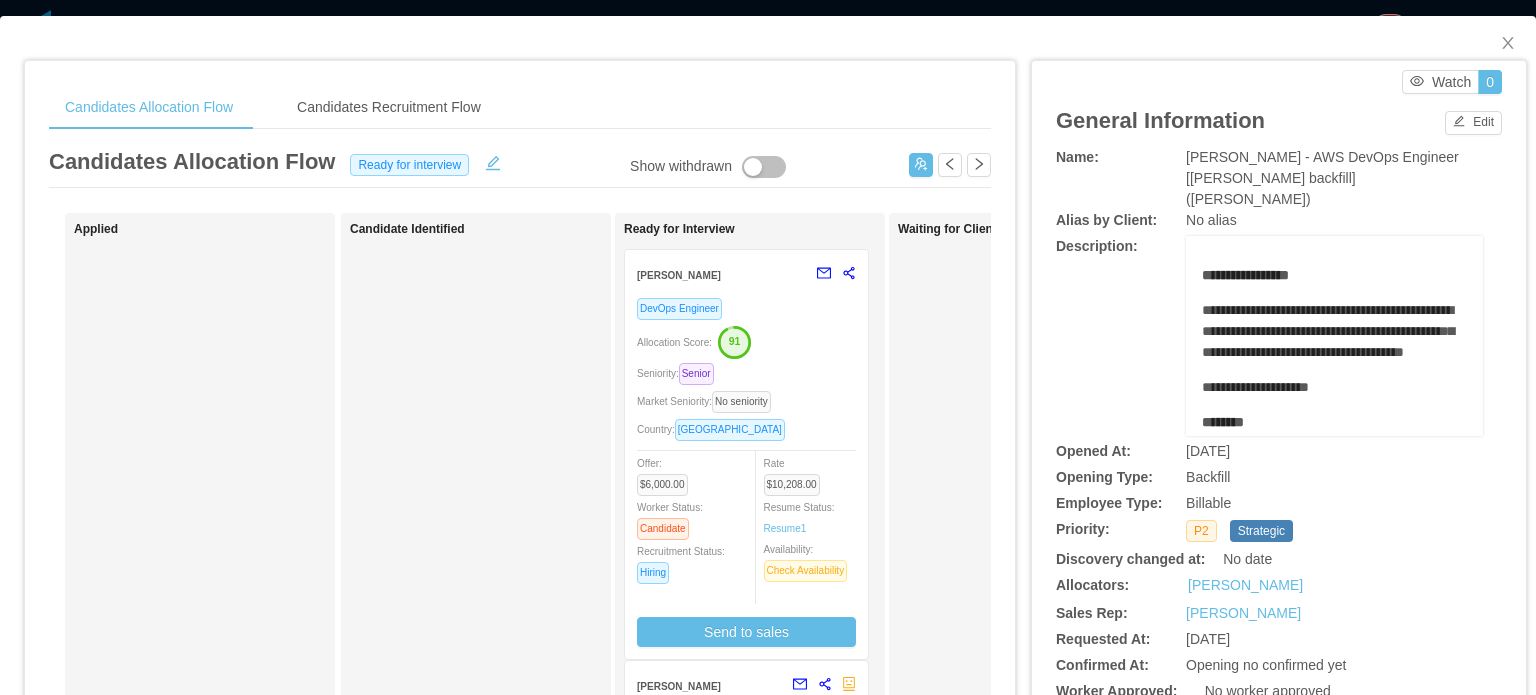 drag, startPoint x: 1341, startPoint y: 451, endPoint x: 1339, endPoint y: 439, distance: 12.165525 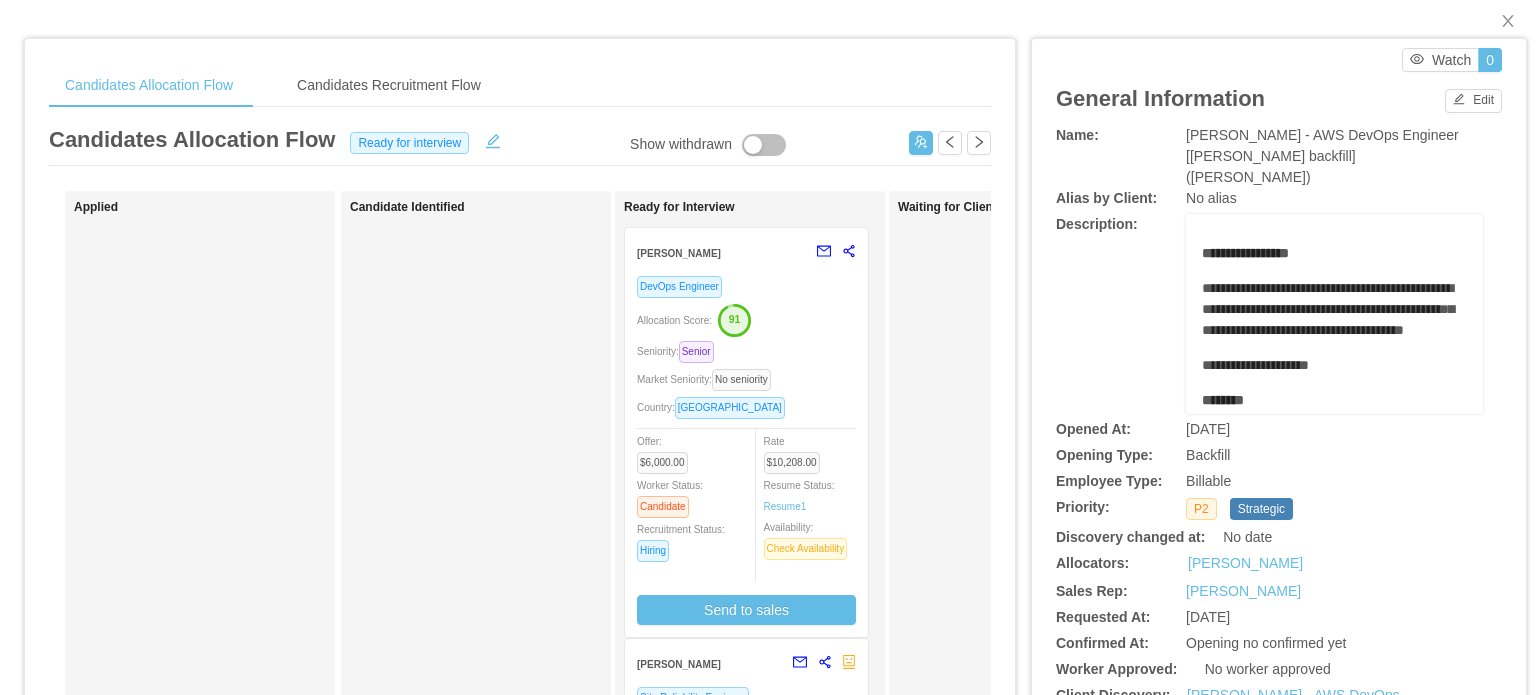 scroll, scrollTop: 0, scrollLeft: 0, axis: both 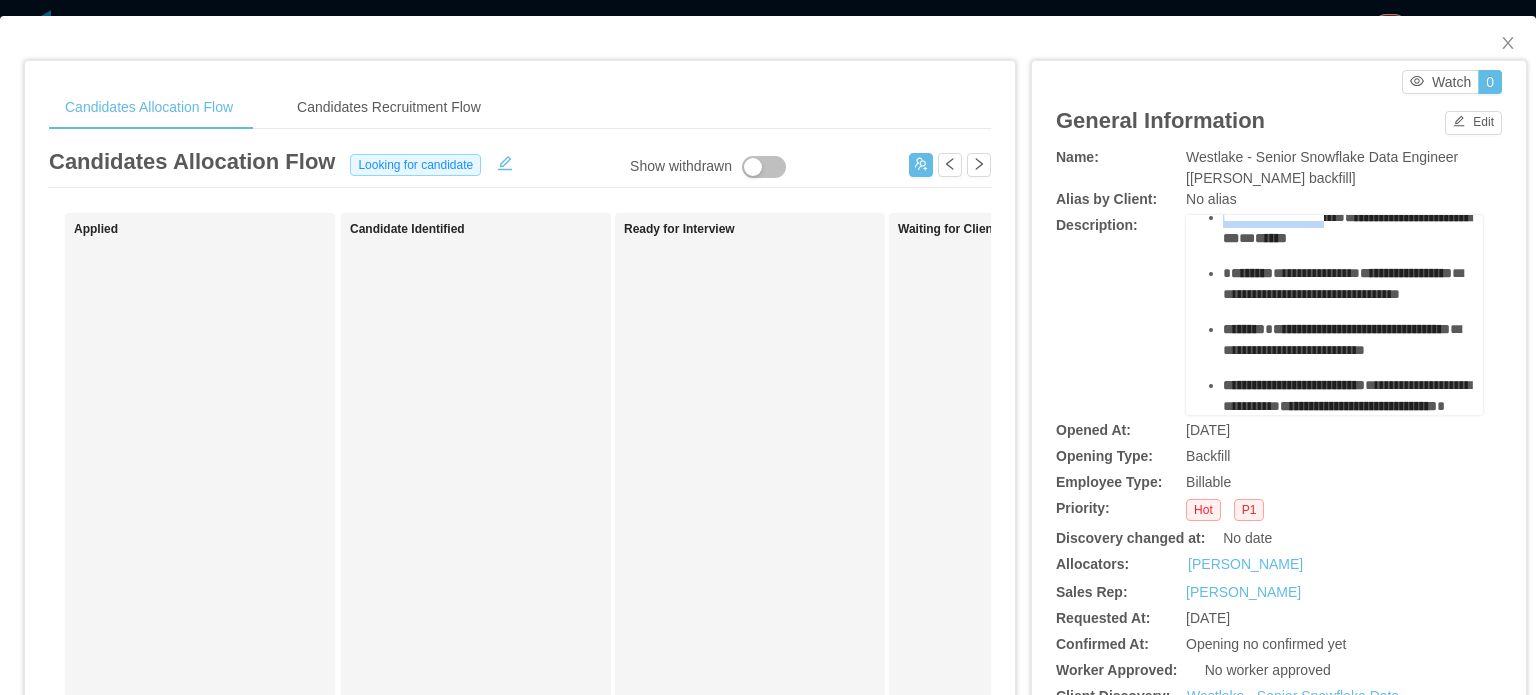 drag, startPoint x: 1287, startPoint y: 283, endPoint x: 1330, endPoint y: 308, distance: 49.73932 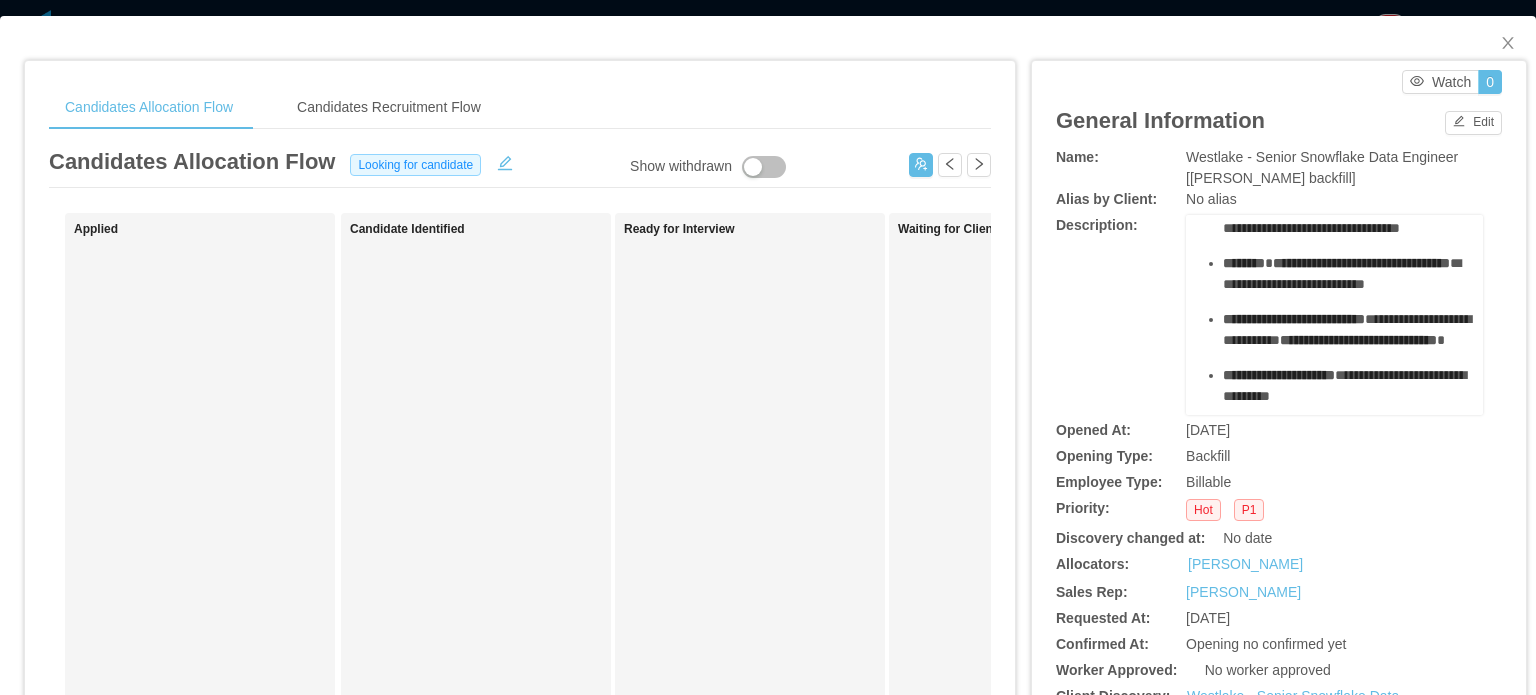 scroll, scrollTop: 500, scrollLeft: 0, axis: vertical 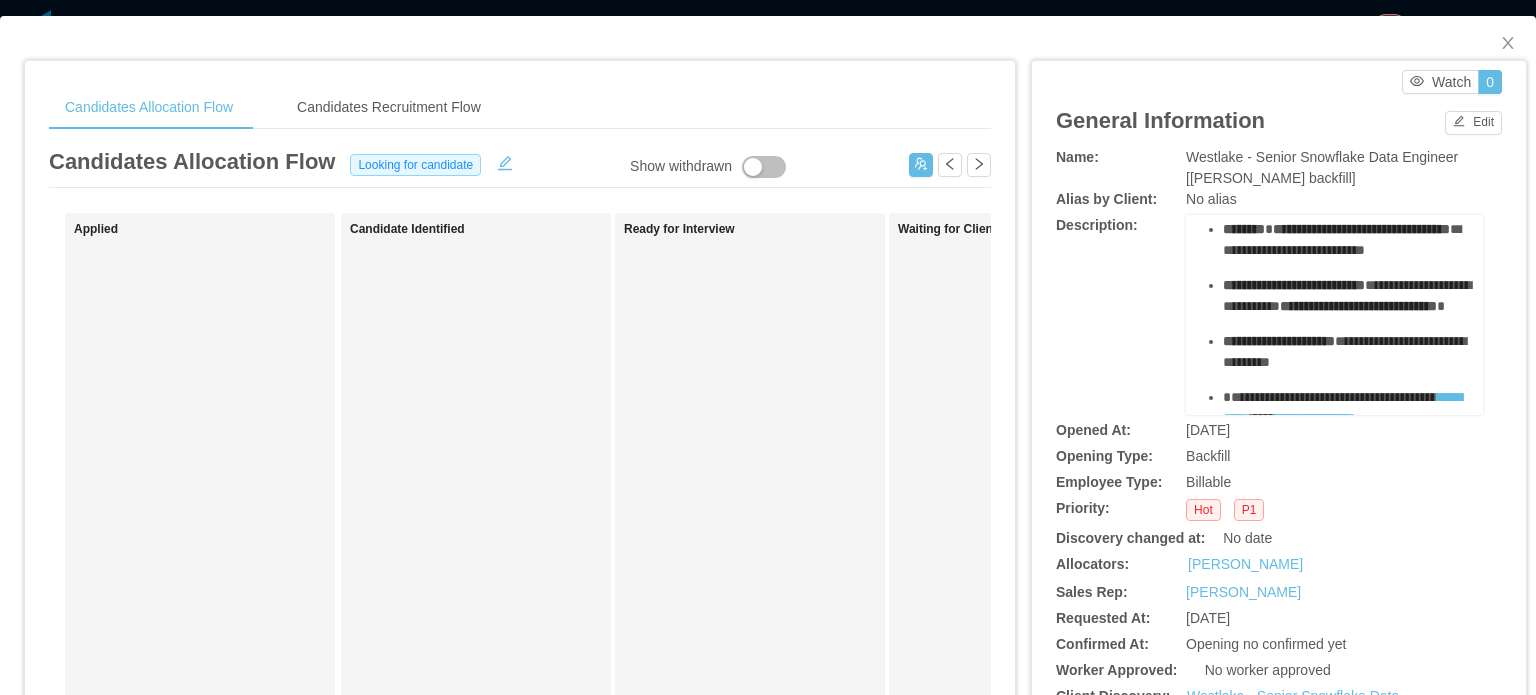 drag, startPoint x: 1262, startPoint y: 325, endPoint x: 1294, endPoint y: 343, distance: 36.71512 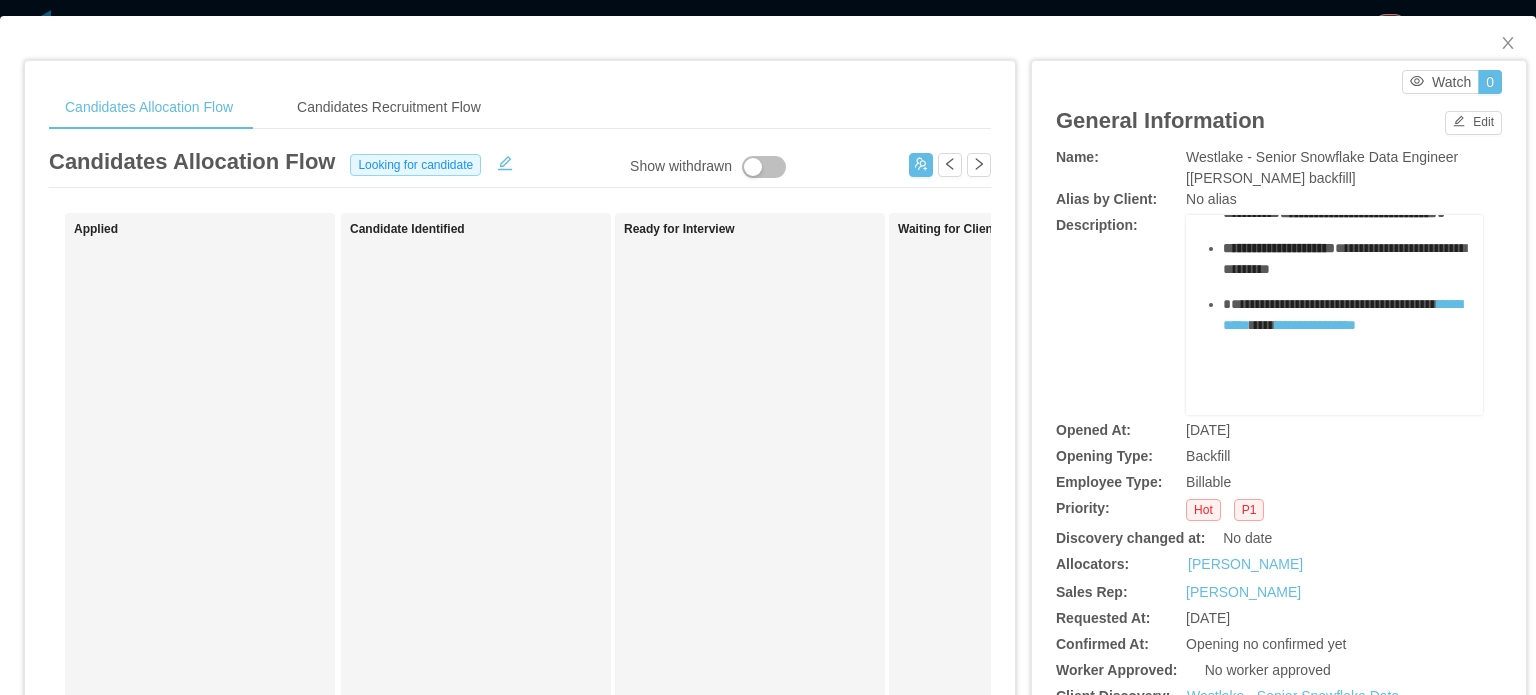drag, startPoint x: 1257, startPoint y: 319, endPoint x: 1283, endPoint y: 317, distance: 26.076809 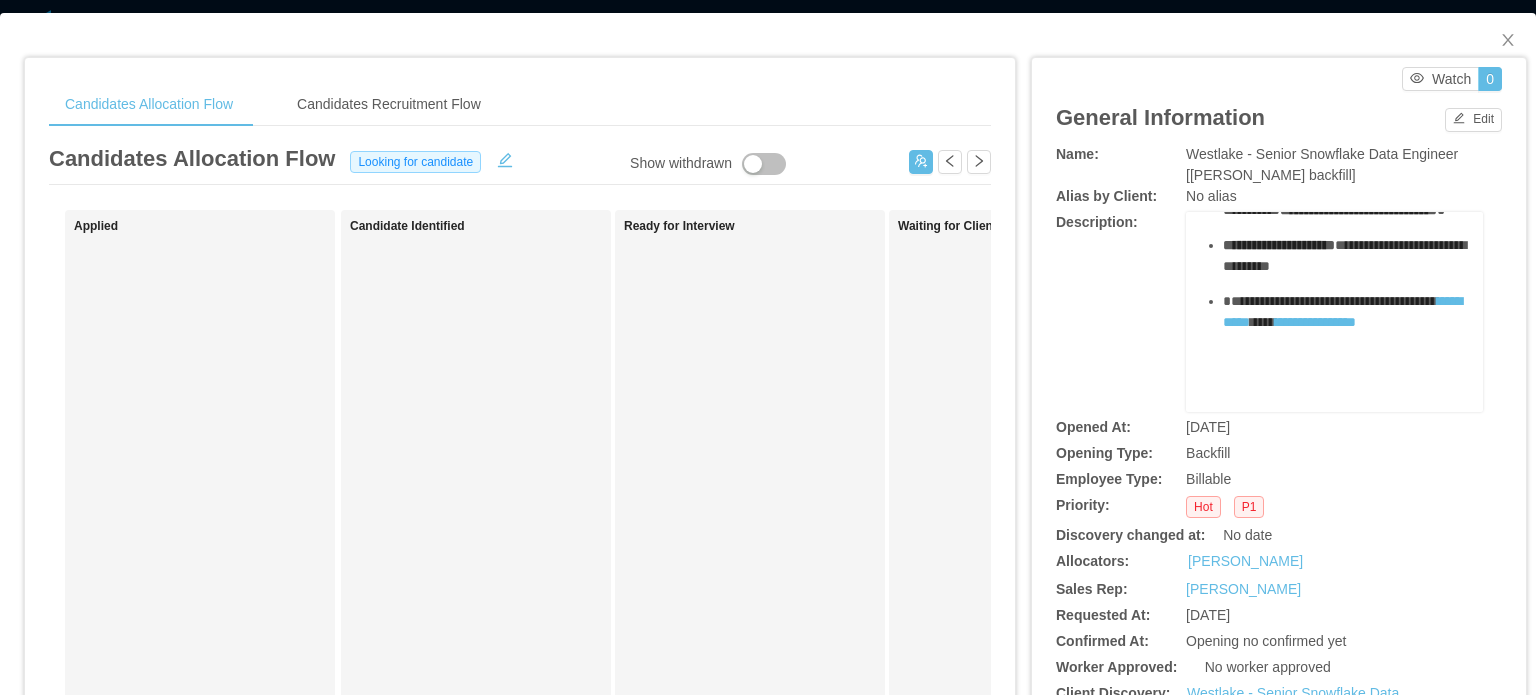 scroll, scrollTop: 0, scrollLeft: 0, axis: both 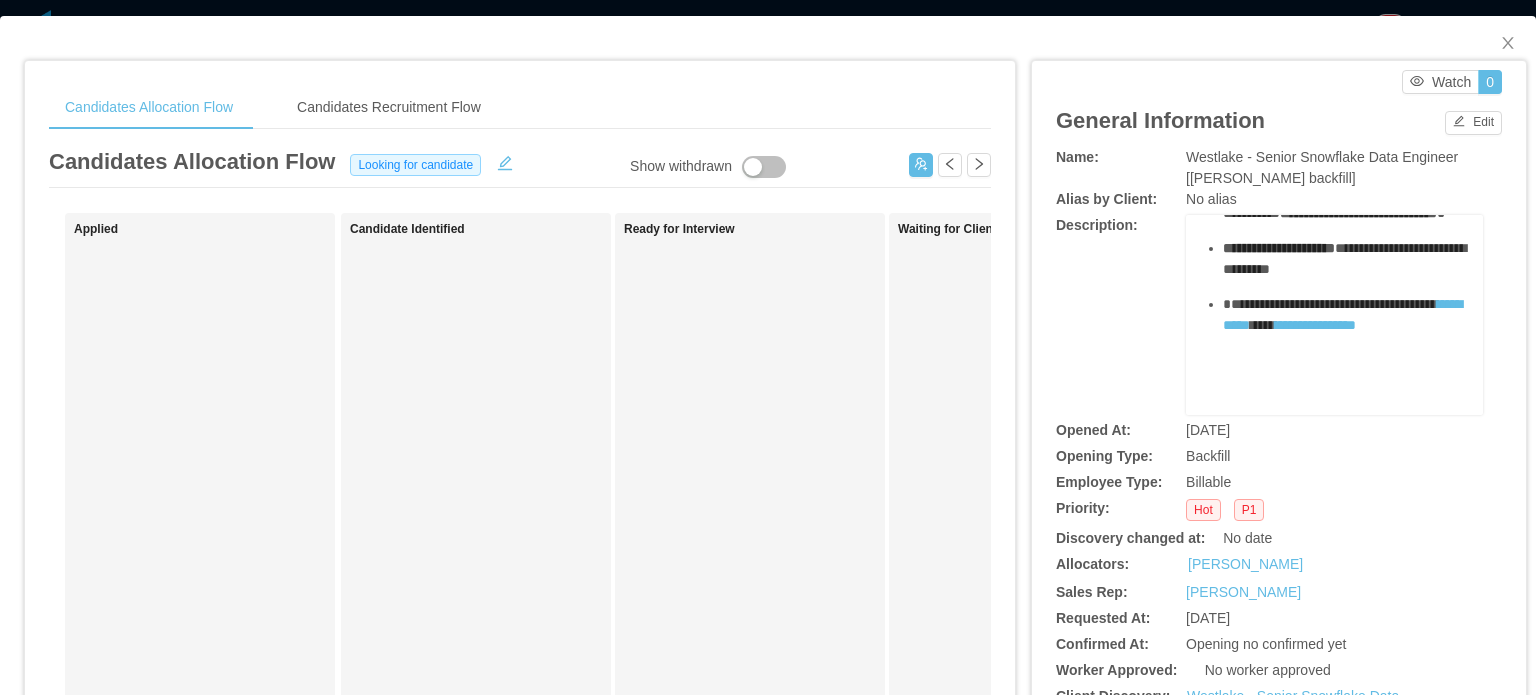 drag, startPoint x: 1263, startPoint y: 295, endPoint x: 1366, endPoint y: 311, distance: 104.23531 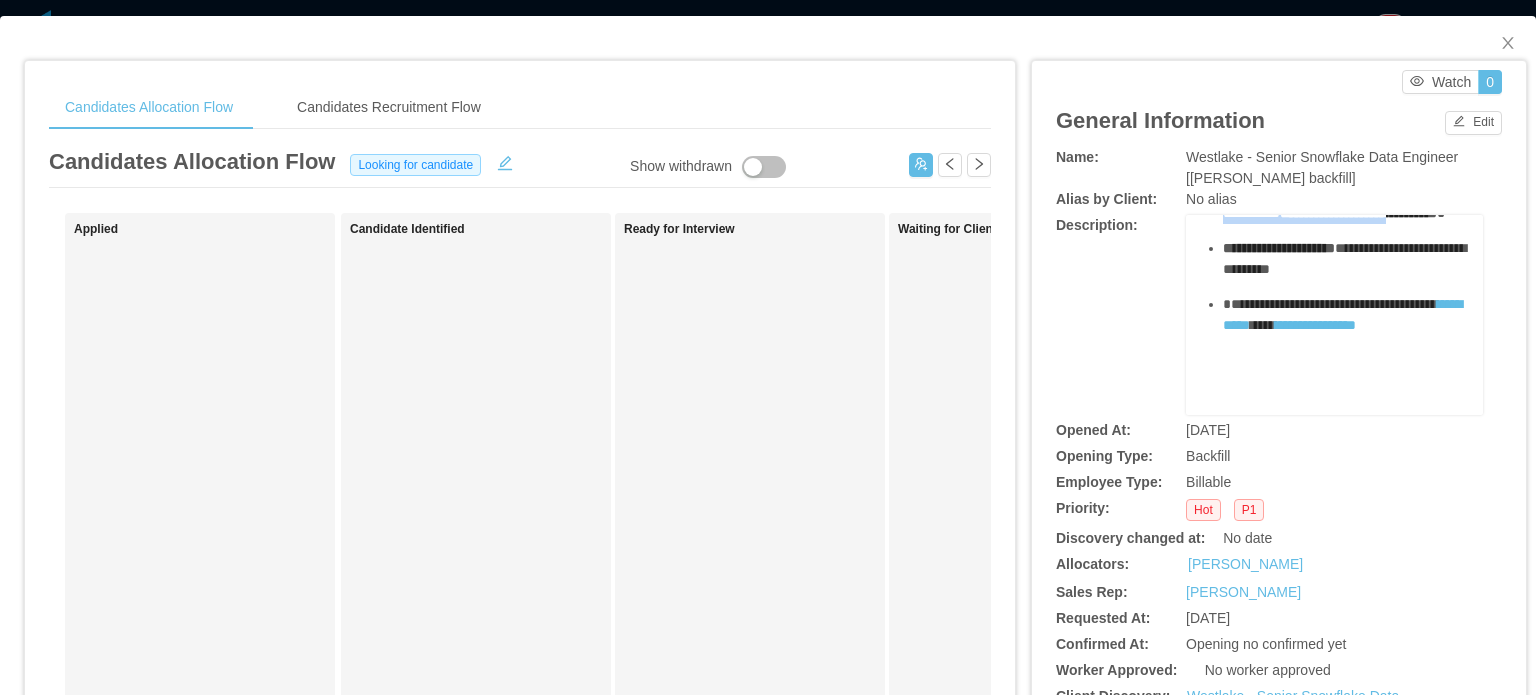 click on "**********" at bounding box center (1358, 213) 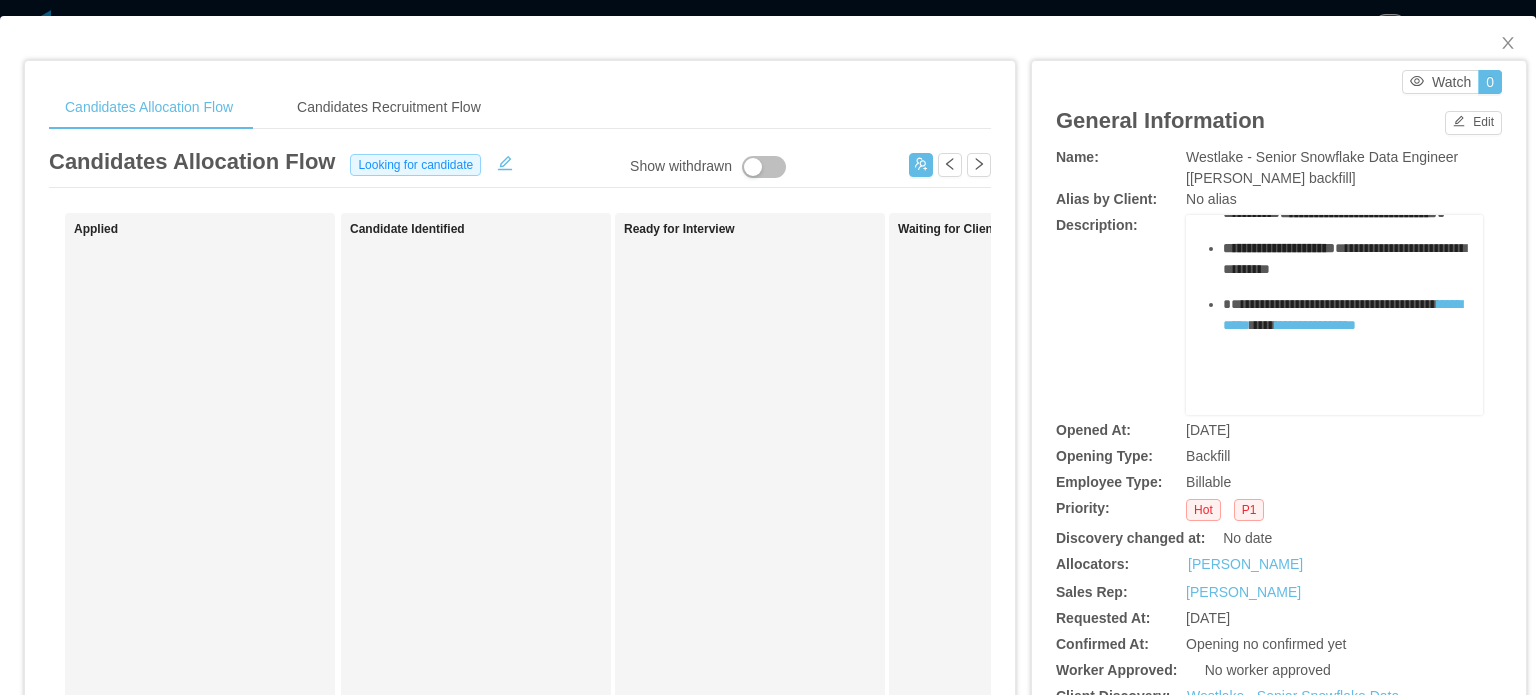 scroll, scrollTop: 781, scrollLeft: 0, axis: vertical 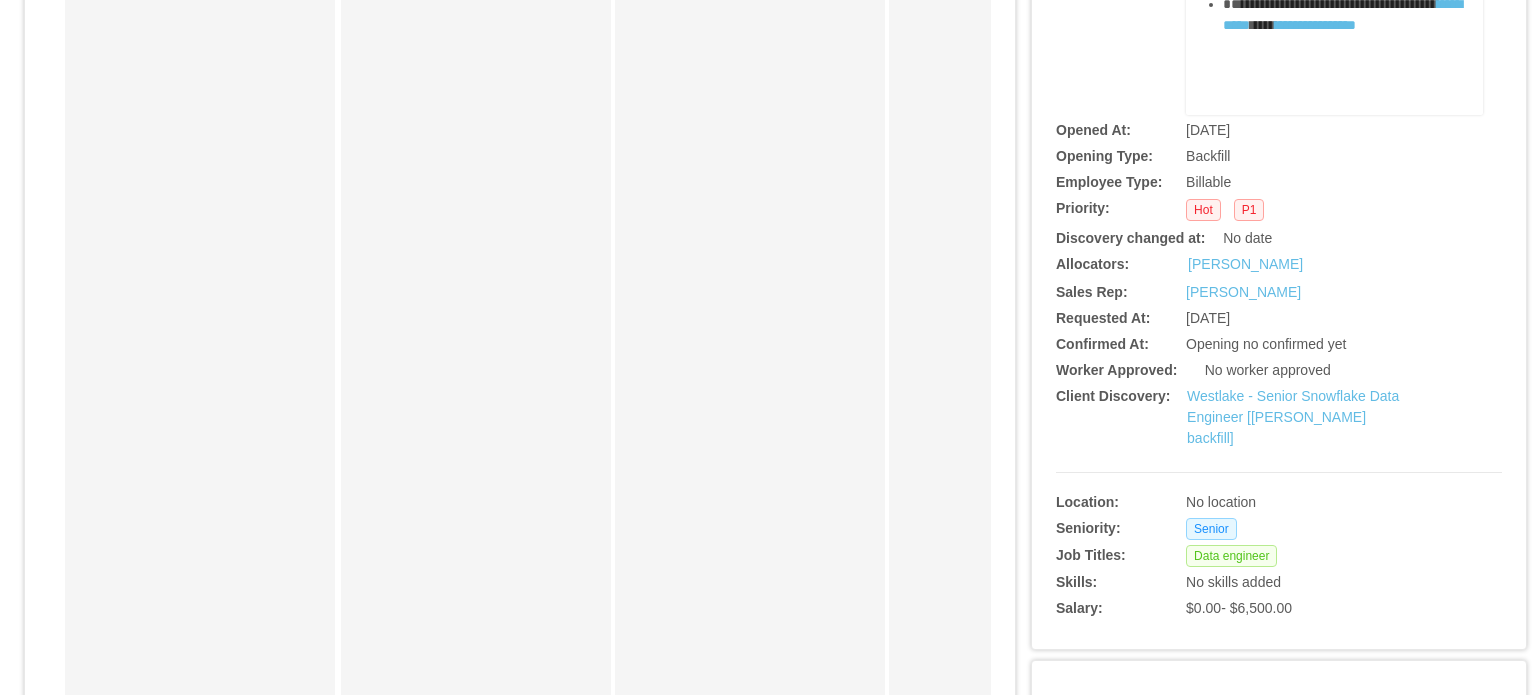 drag, startPoint x: 1238, startPoint y: 419, endPoint x: 1232, endPoint y: 429, distance: 11.661903 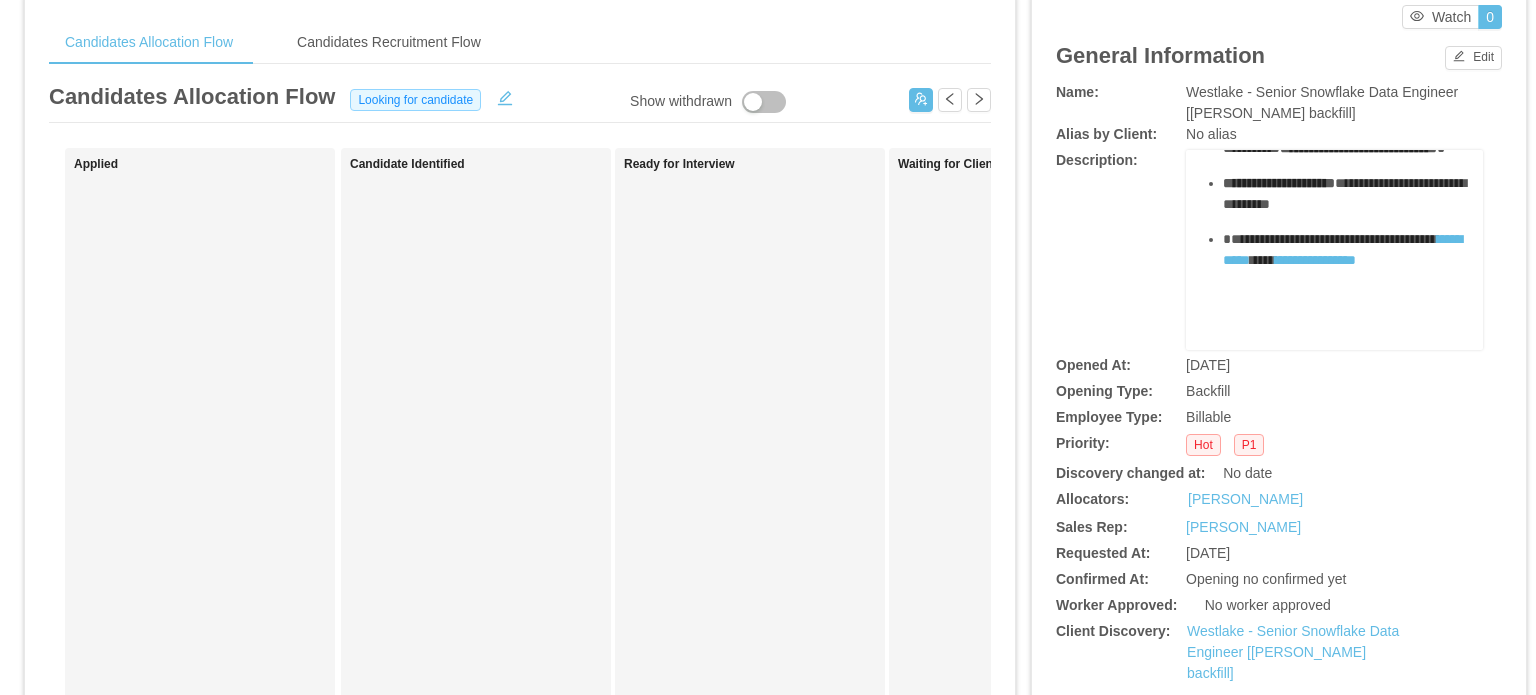 scroll, scrollTop: 0, scrollLeft: 0, axis: both 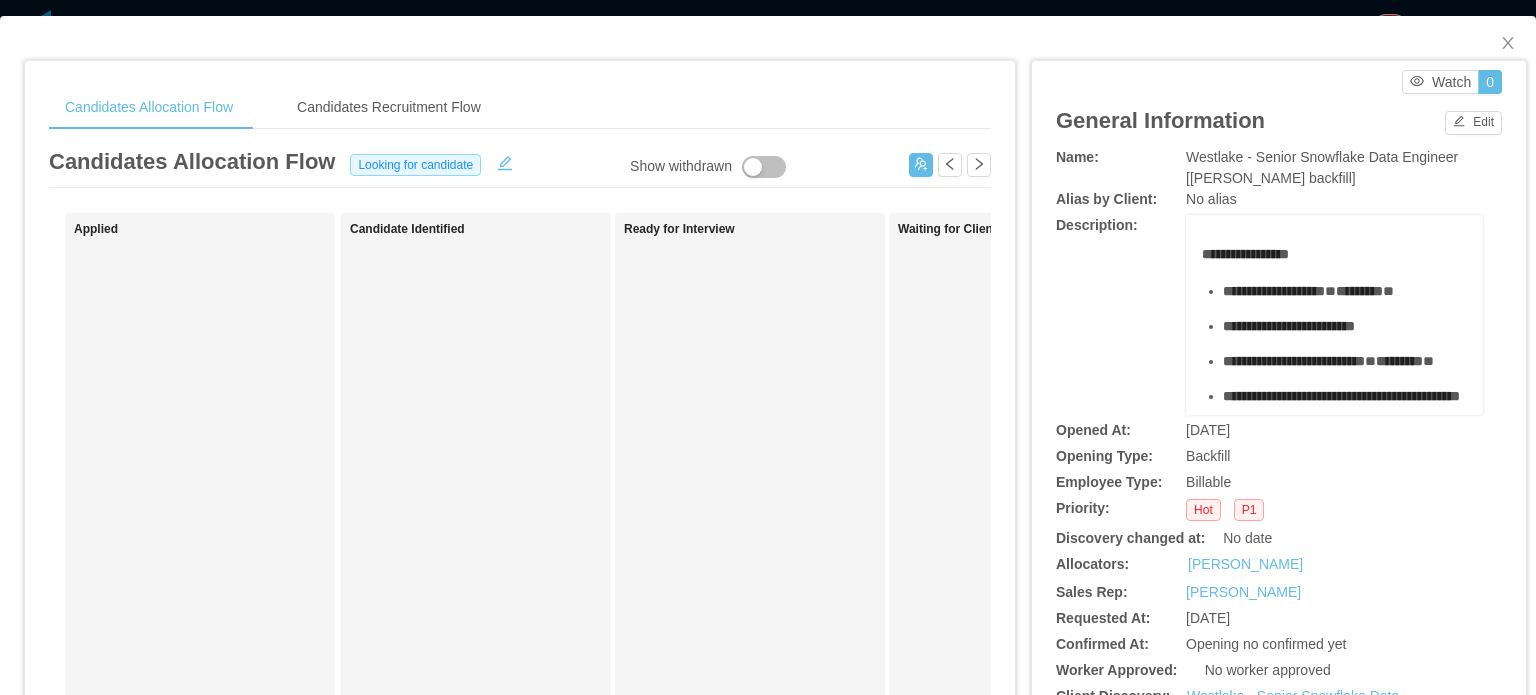 click on "**********" at bounding box center [1279, 315] 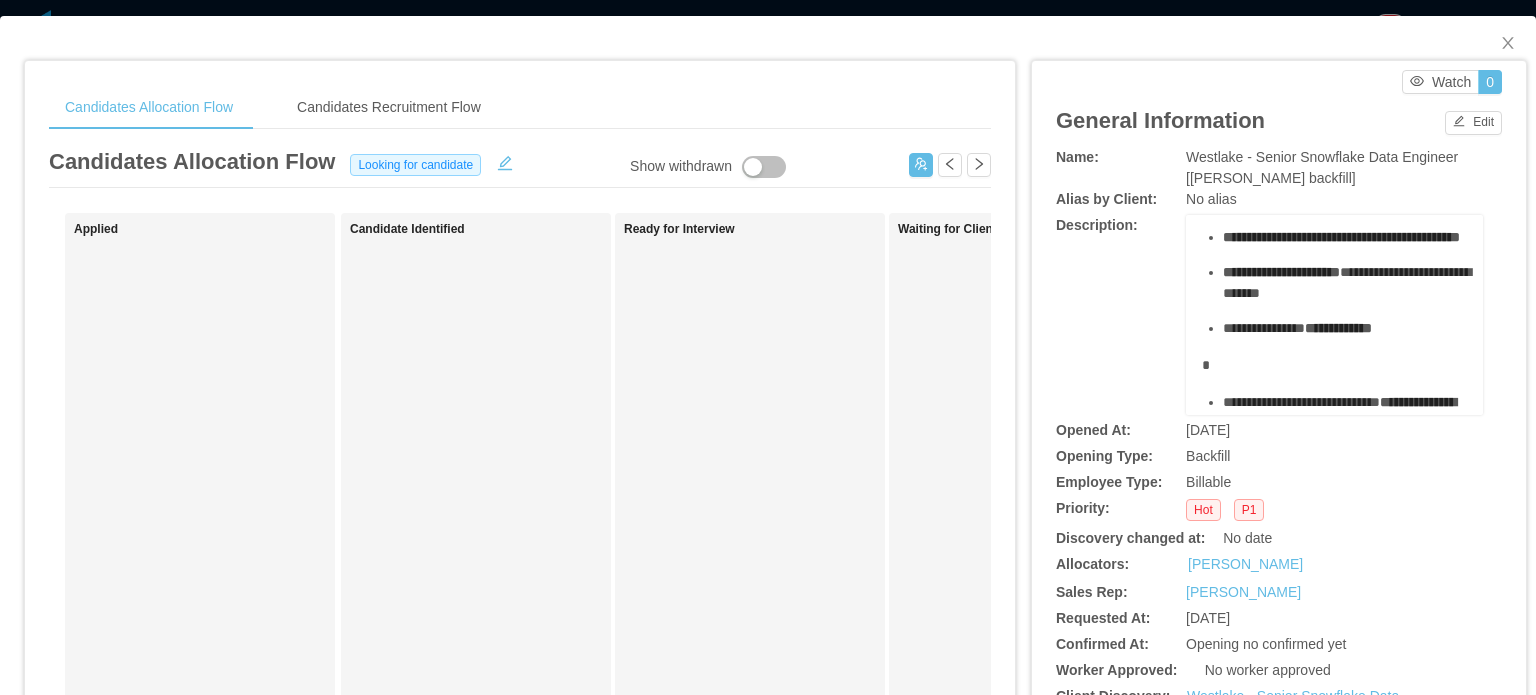scroll, scrollTop: 0, scrollLeft: 0, axis: both 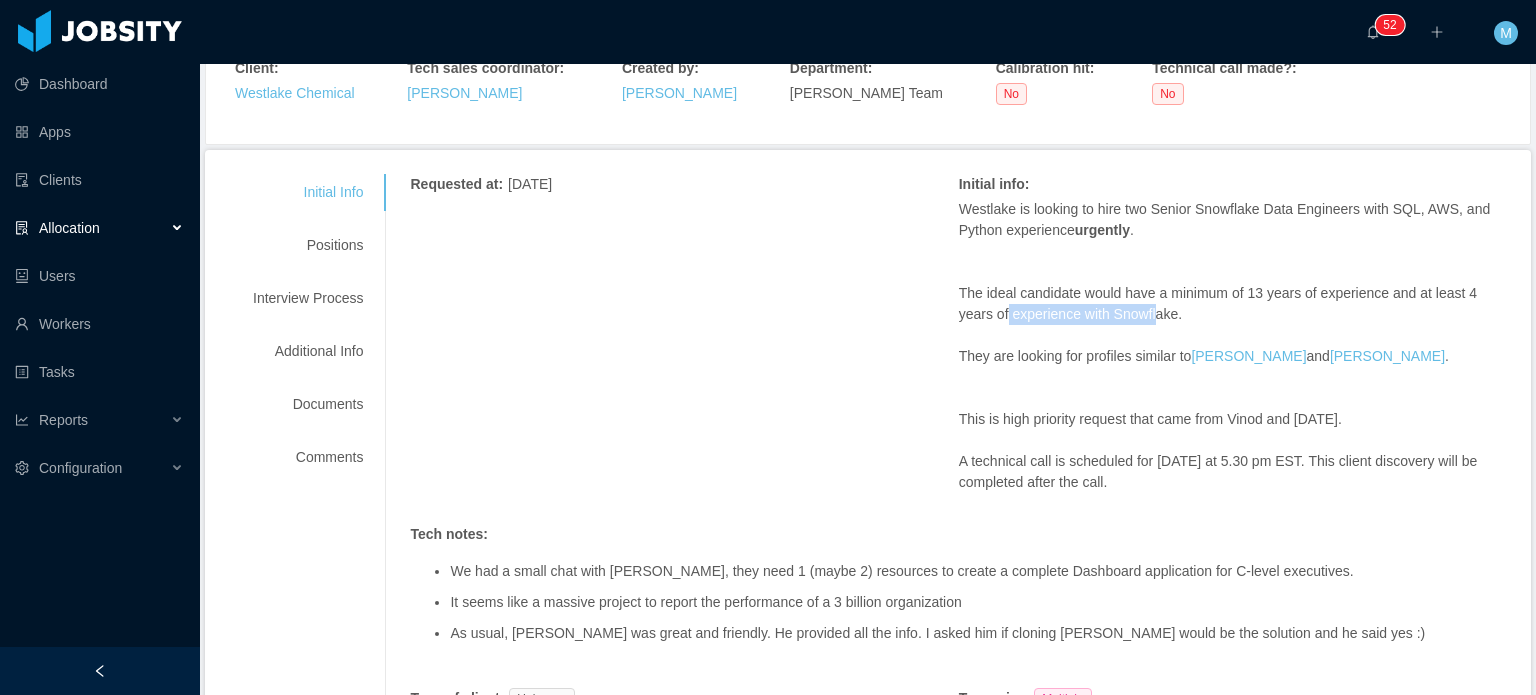 drag, startPoint x: 996, startPoint y: 314, endPoint x: 1219, endPoint y: 311, distance: 223.02017 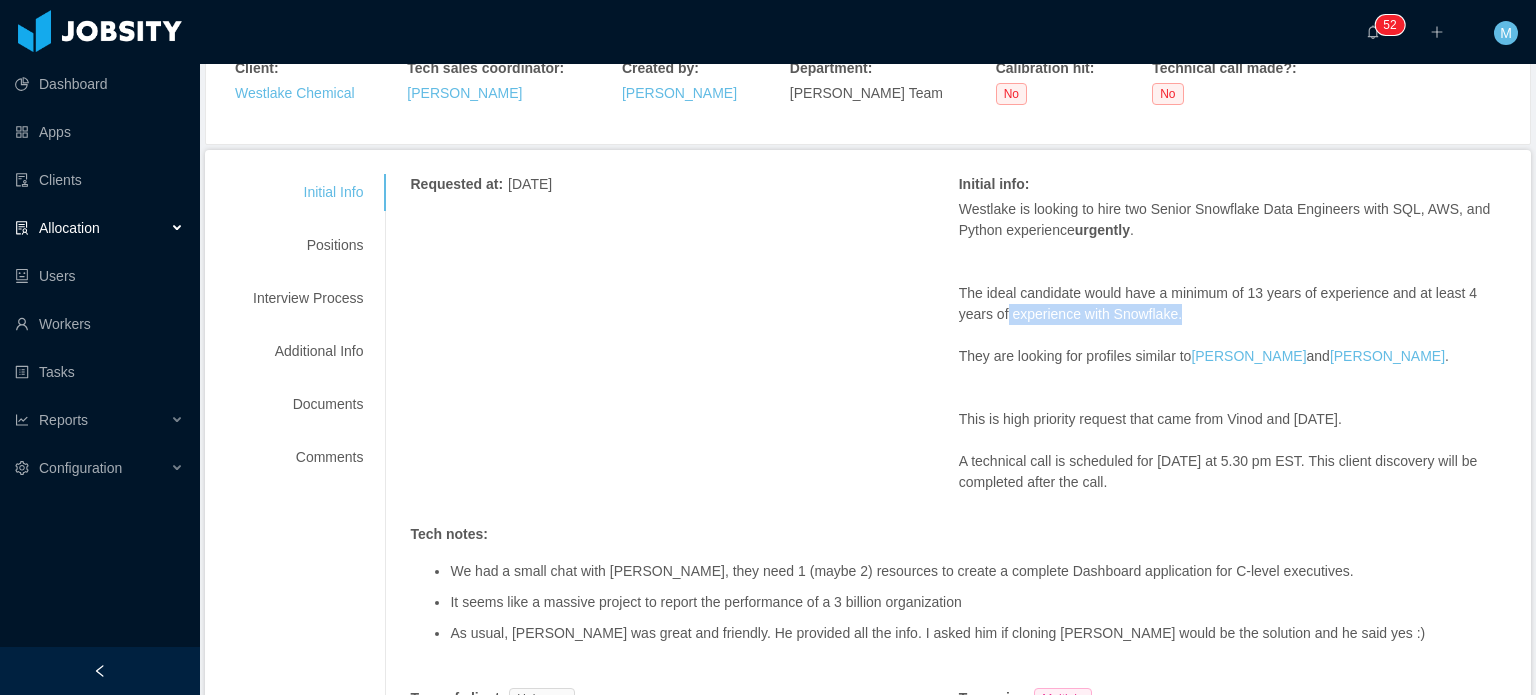 click on "The ideal candidate would have a minimum of 13 years of experience and at least 4 years of experience with Snowflake." at bounding box center (1233, 304) 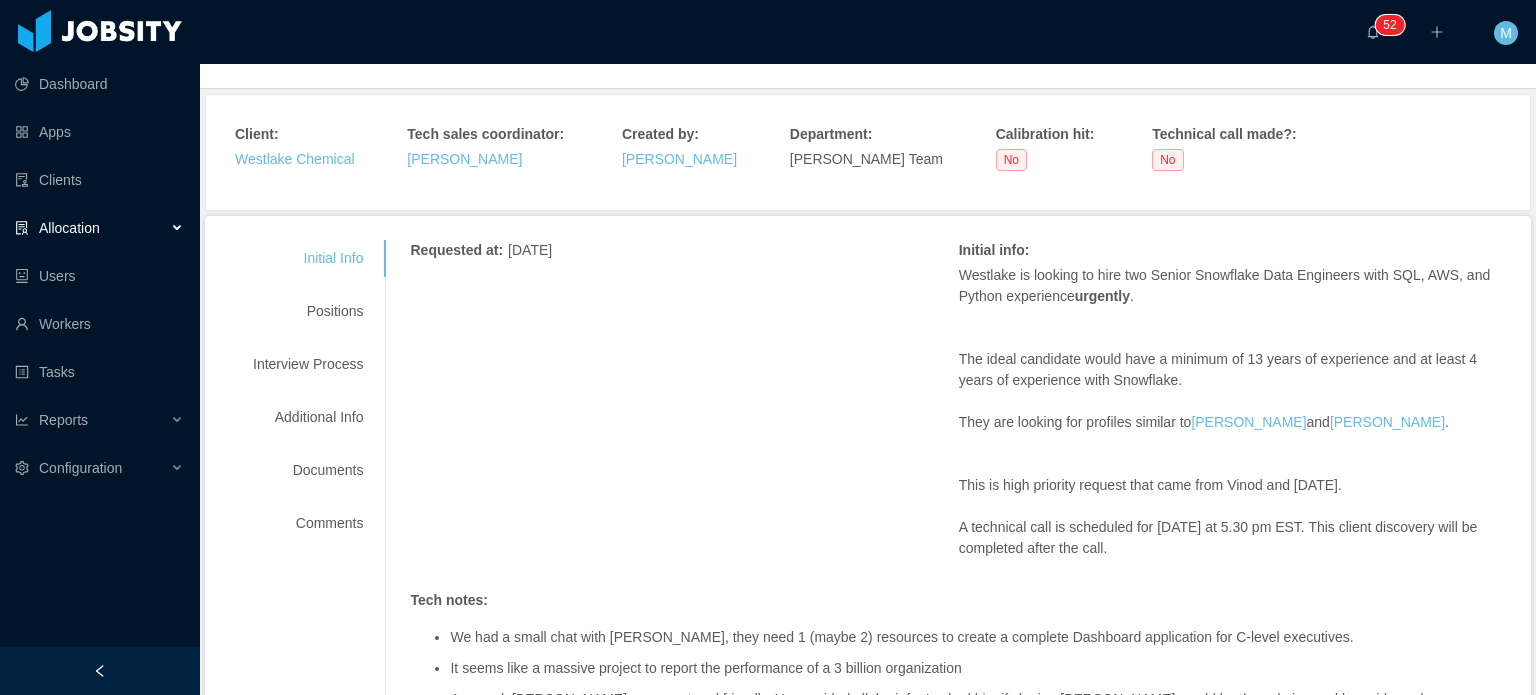 scroll, scrollTop: 100, scrollLeft: 0, axis: vertical 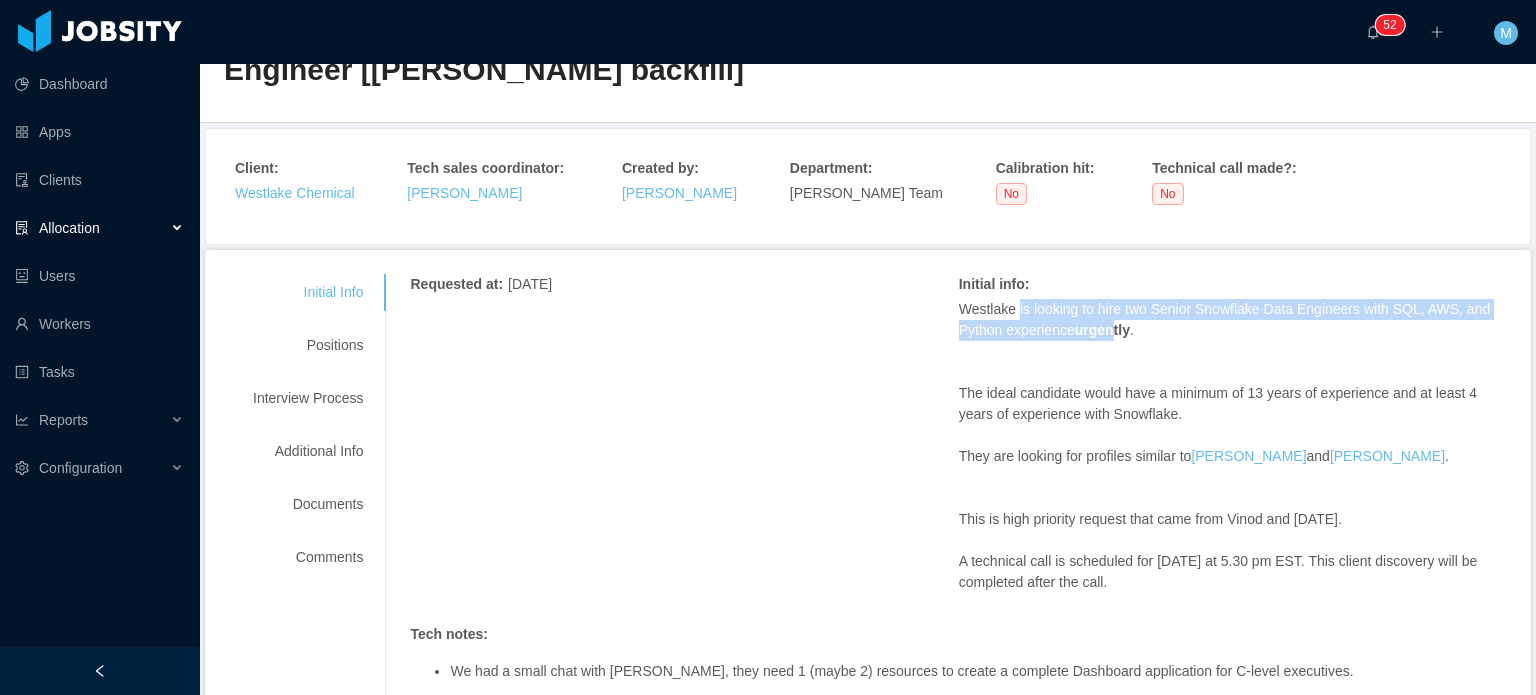 drag, startPoint x: 1010, startPoint y: 311, endPoint x: 1102, endPoint y: 323, distance: 92.779305 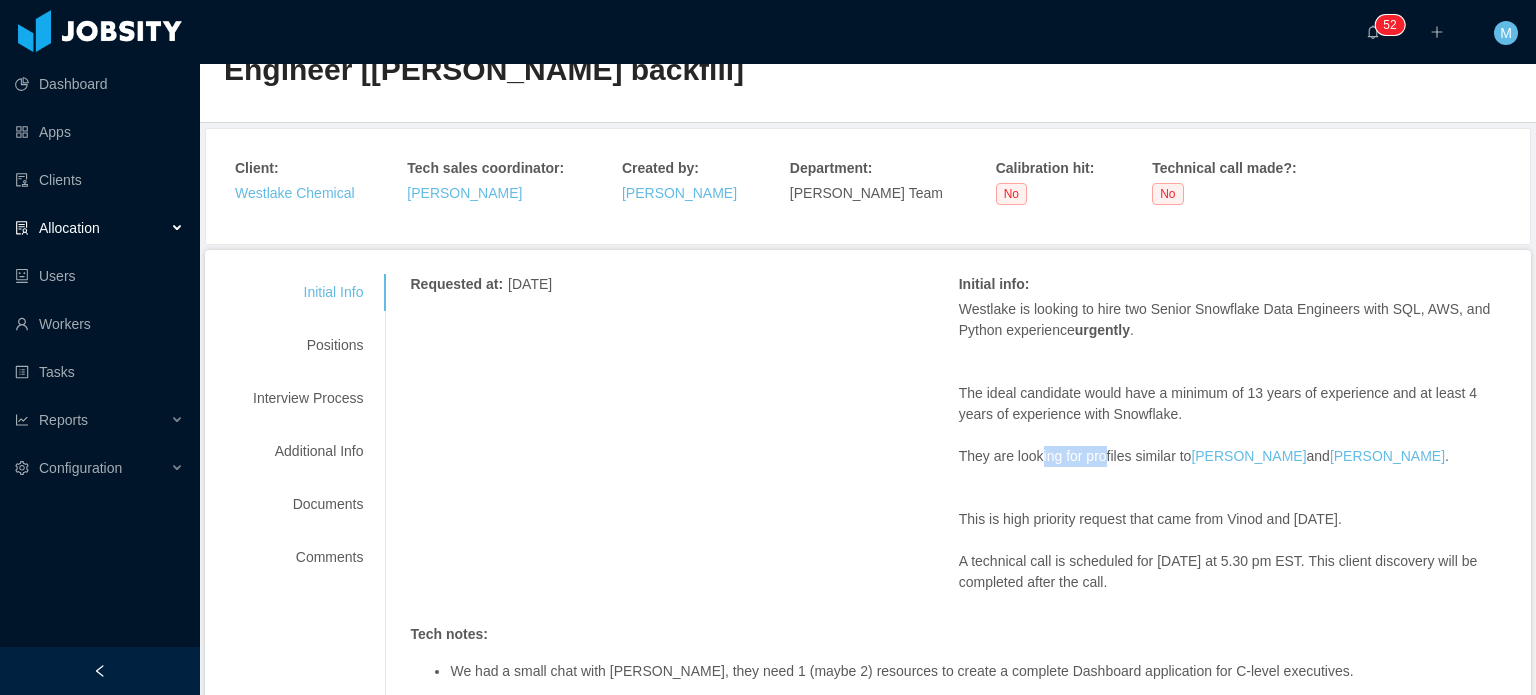 drag, startPoint x: 1031, startPoint y: 451, endPoint x: 1117, endPoint y: 453, distance: 86.023254 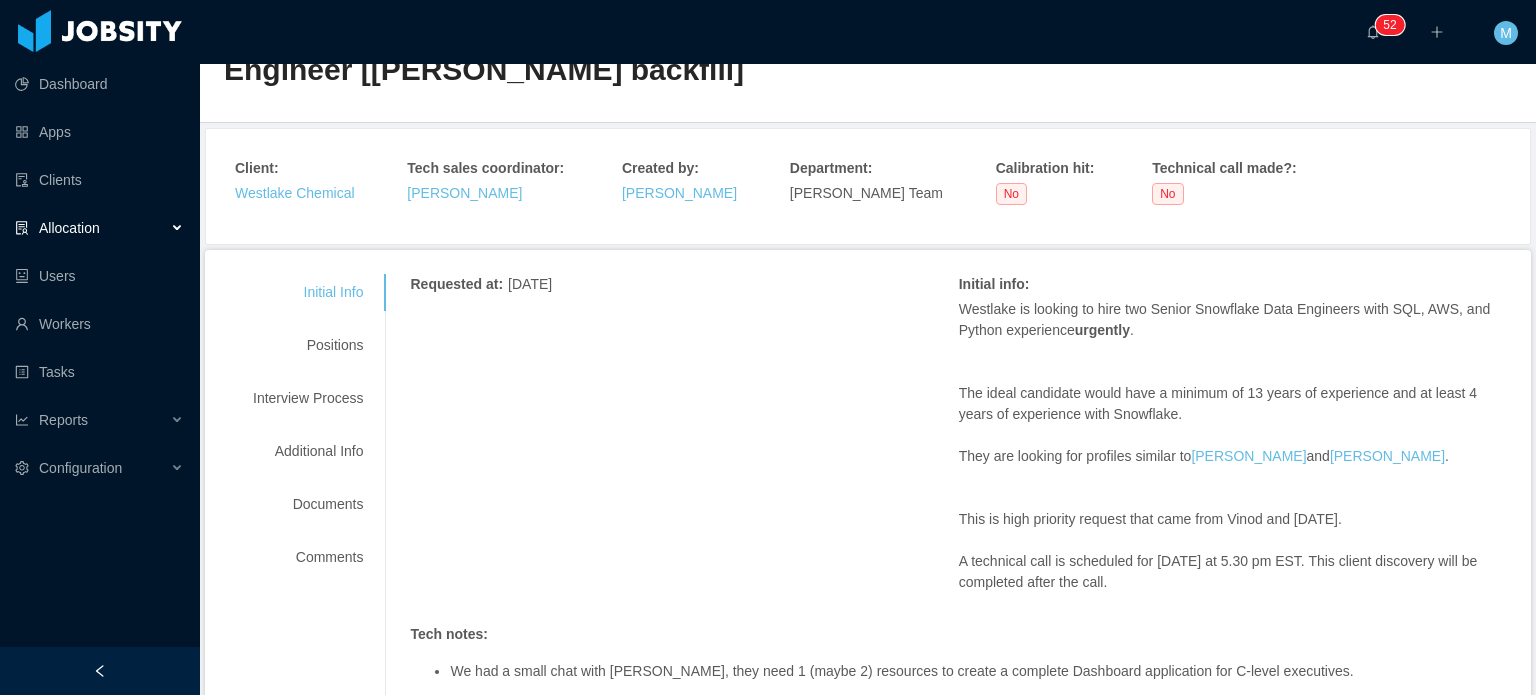 click on "They are looking for profiles similar to  Erick Lima   and  Angel Saul Roca  ." at bounding box center (1233, 456) 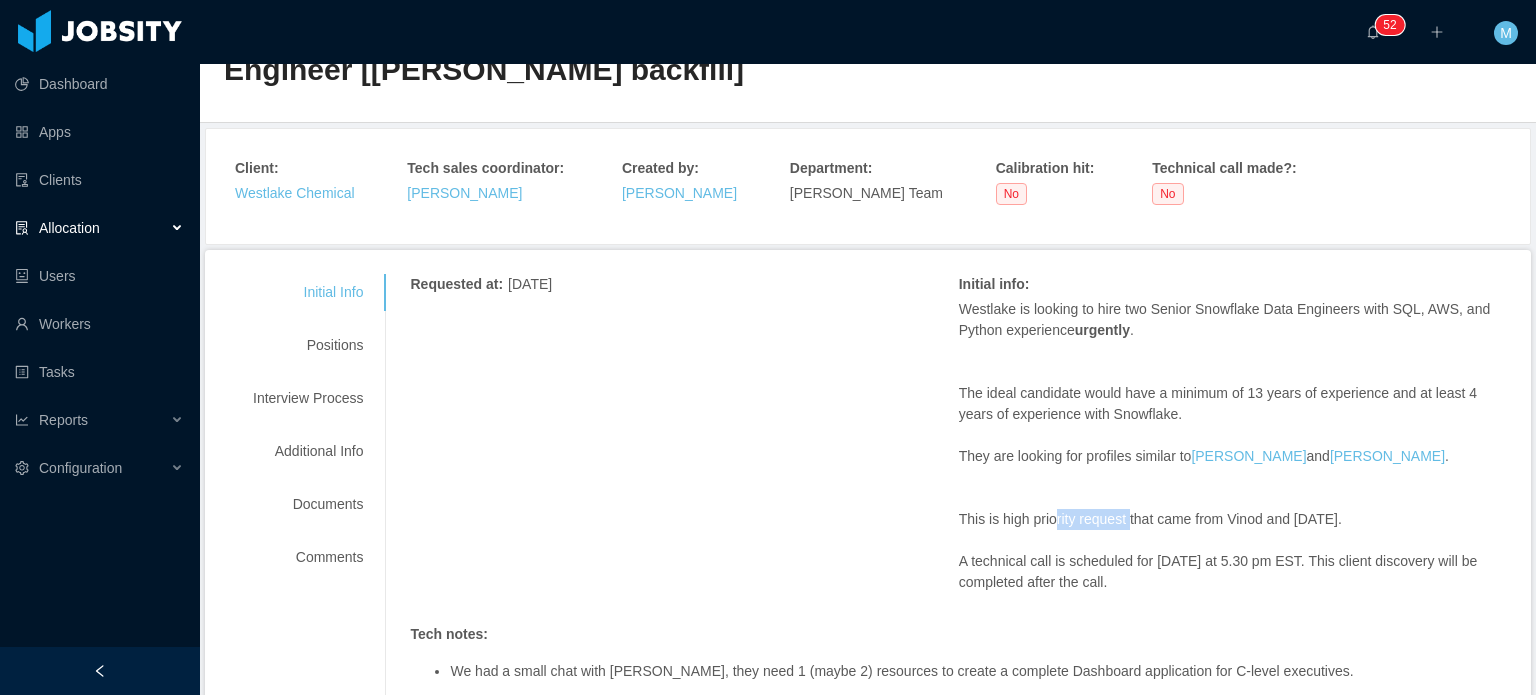 drag, startPoint x: 1061, startPoint y: 519, endPoint x: 1174, endPoint y: 519, distance: 113 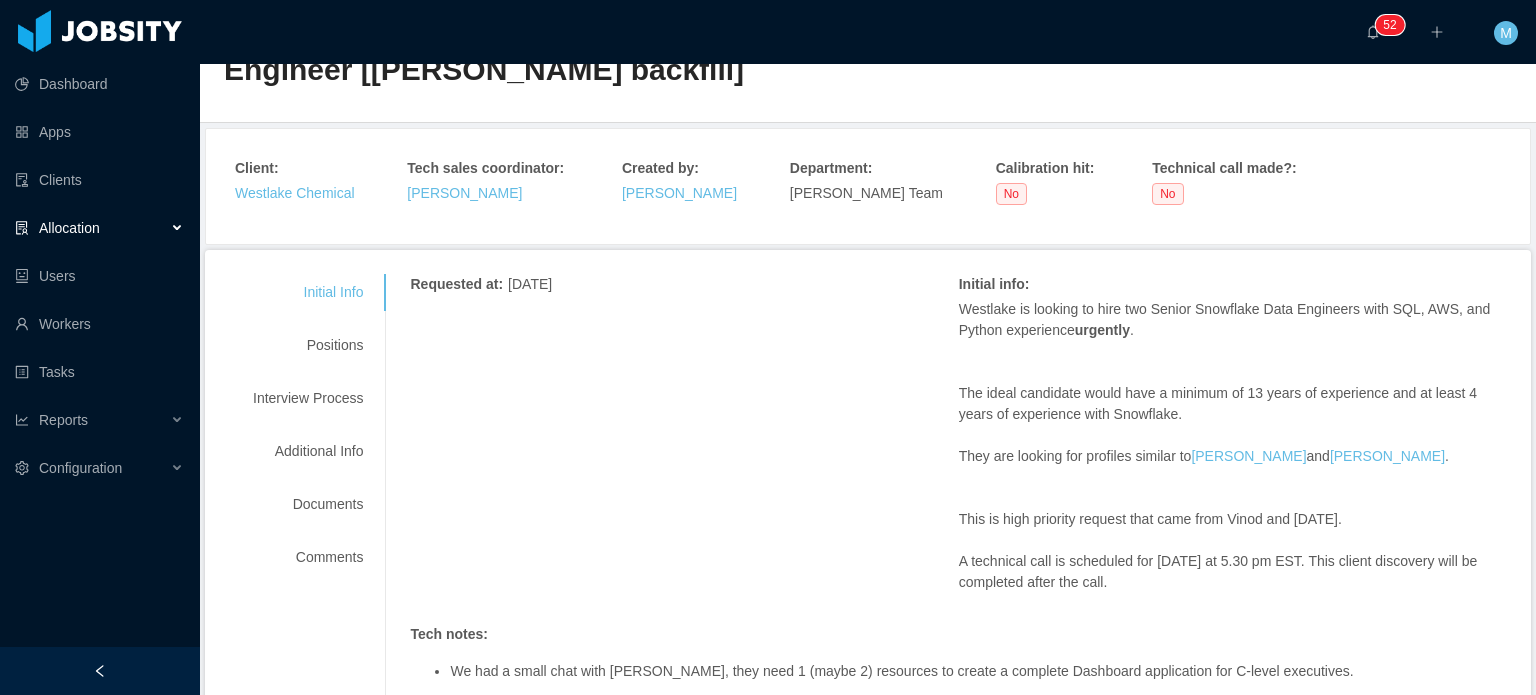 click on "This is high priority request that came from Vinod and Raja." at bounding box center (1233, 519) 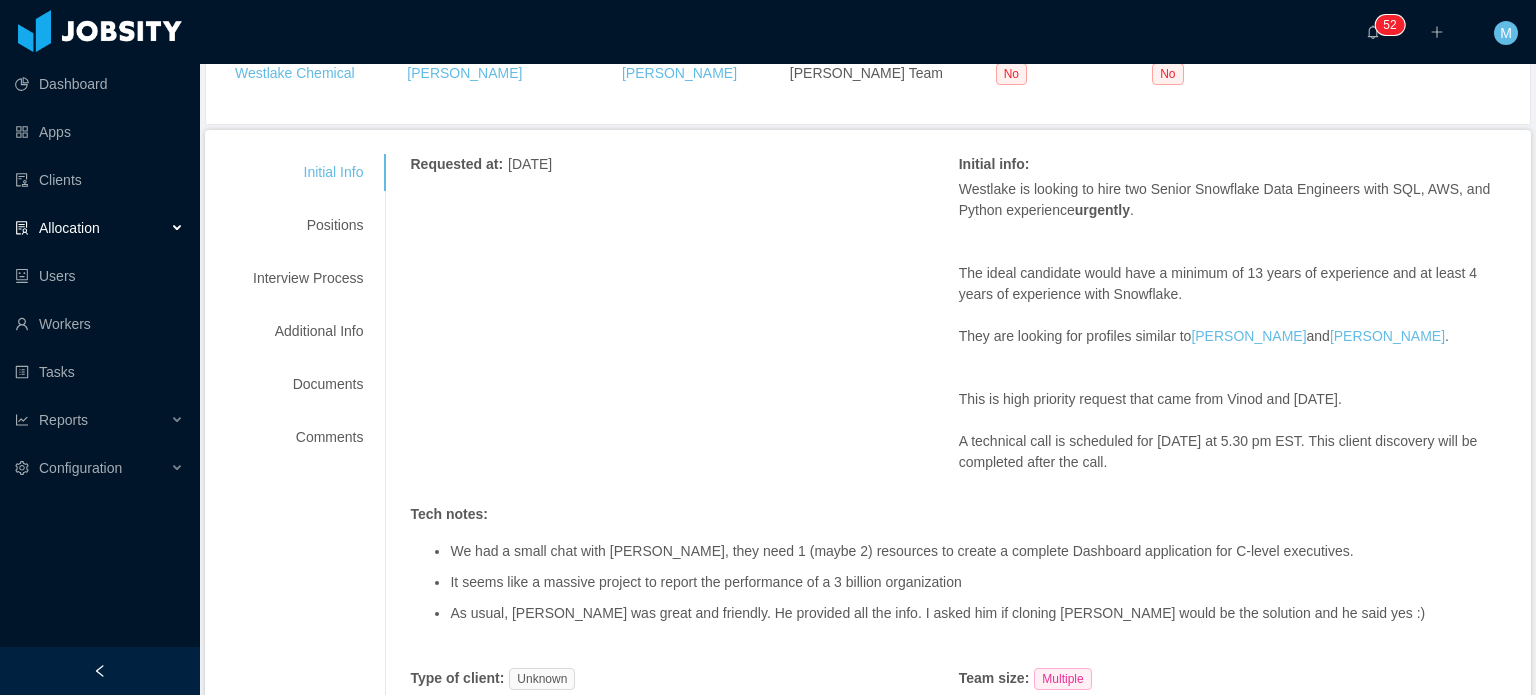 scroll, scrollTop: 300, scrollLeft: 0, axis: vertical 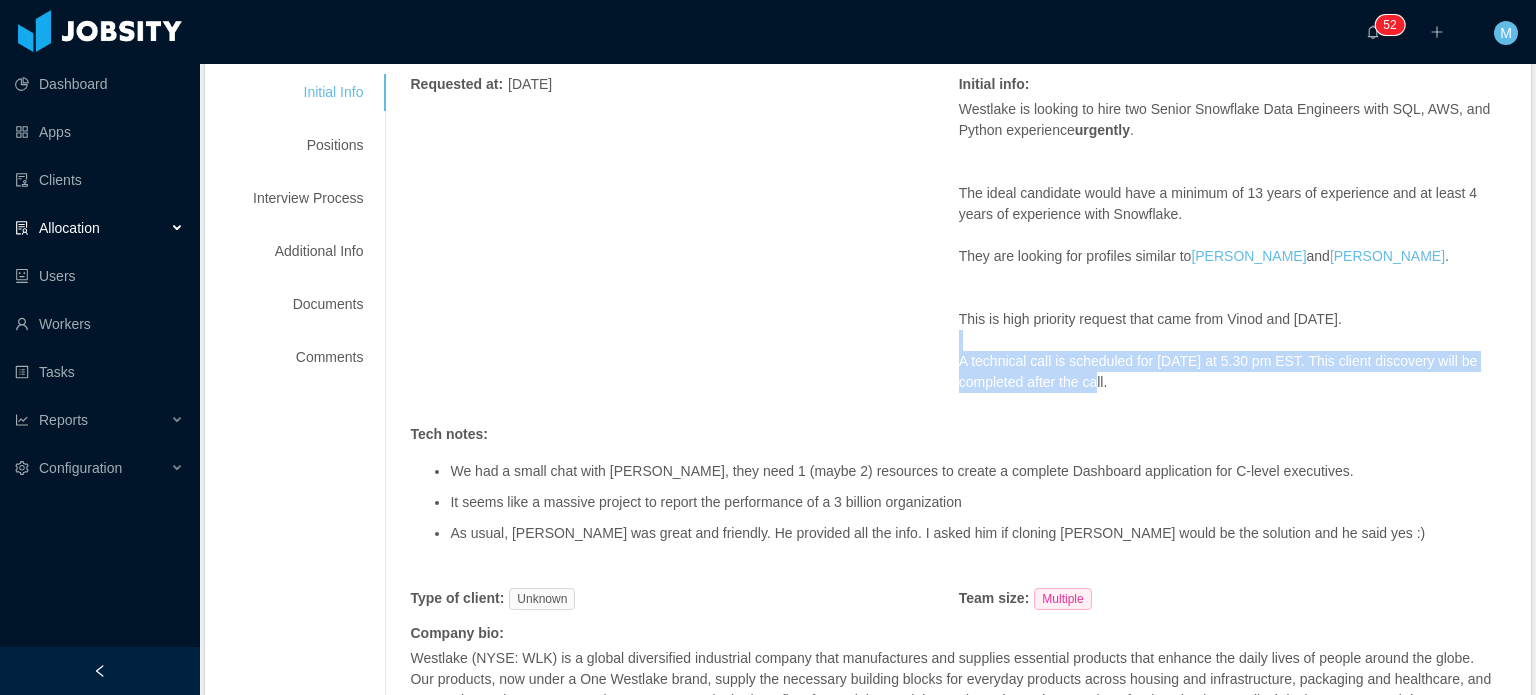 drag, startPoint x: 1009, startPoint y: 345, endPoint x: 1128, endPoint y: 390, distance: 127.22421 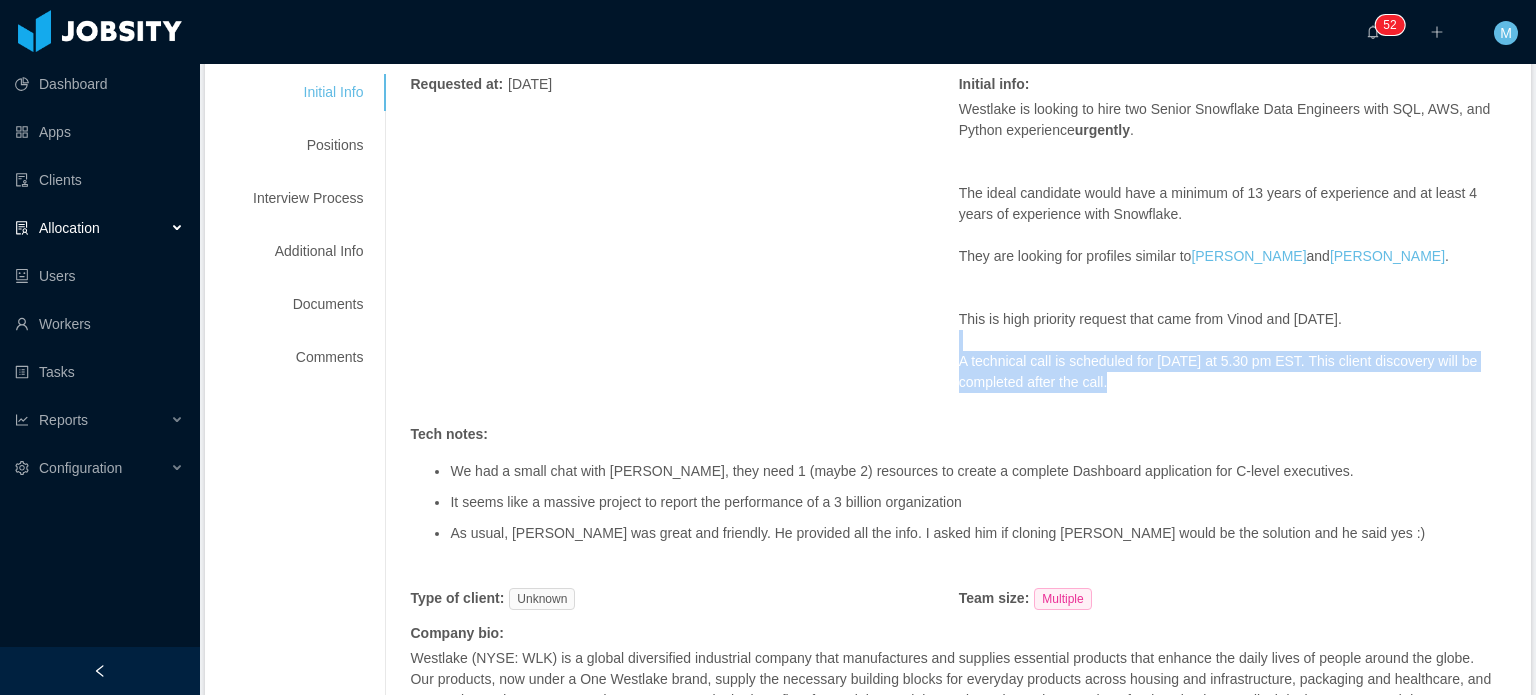 drag, startPoint x: 1128, startPoint y: 390, endPoint x: 1117, endPoint y: 390, distance: 11 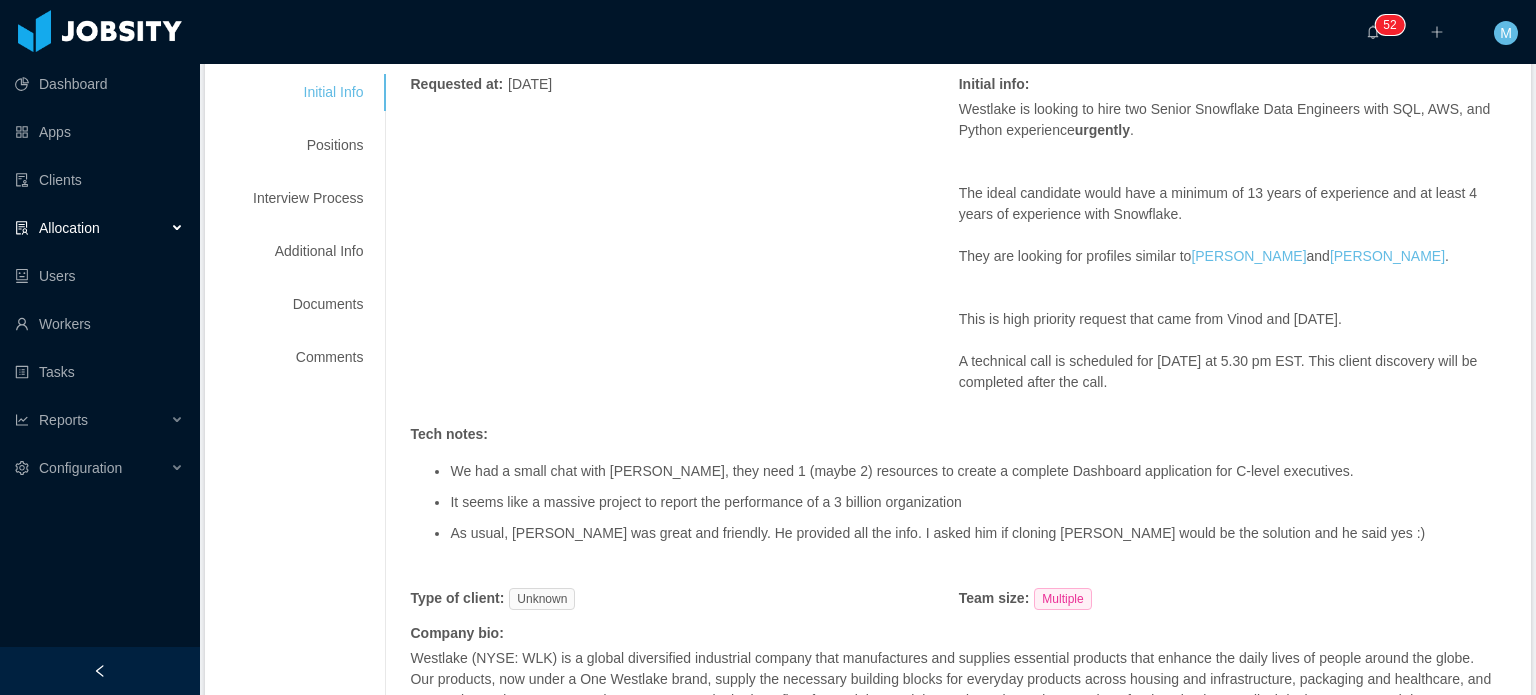 drag, startPoint x: 749, startPoint y: 573, endPoint x: 806, endPoint y: 571, distance: 57.035076 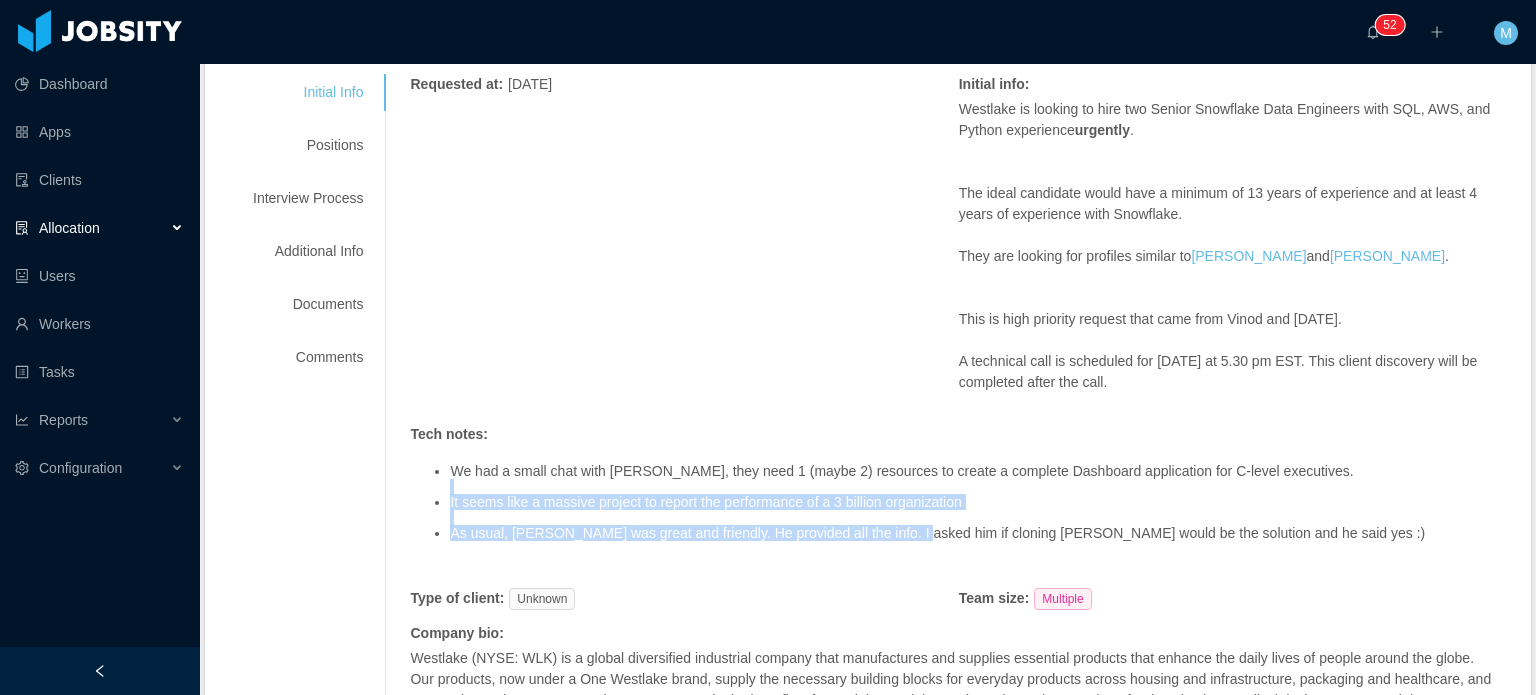 drag, startPoint x: 665, startPoint y: 491, endPoint x: 932, endPoint y: 530, distance: 269.83328 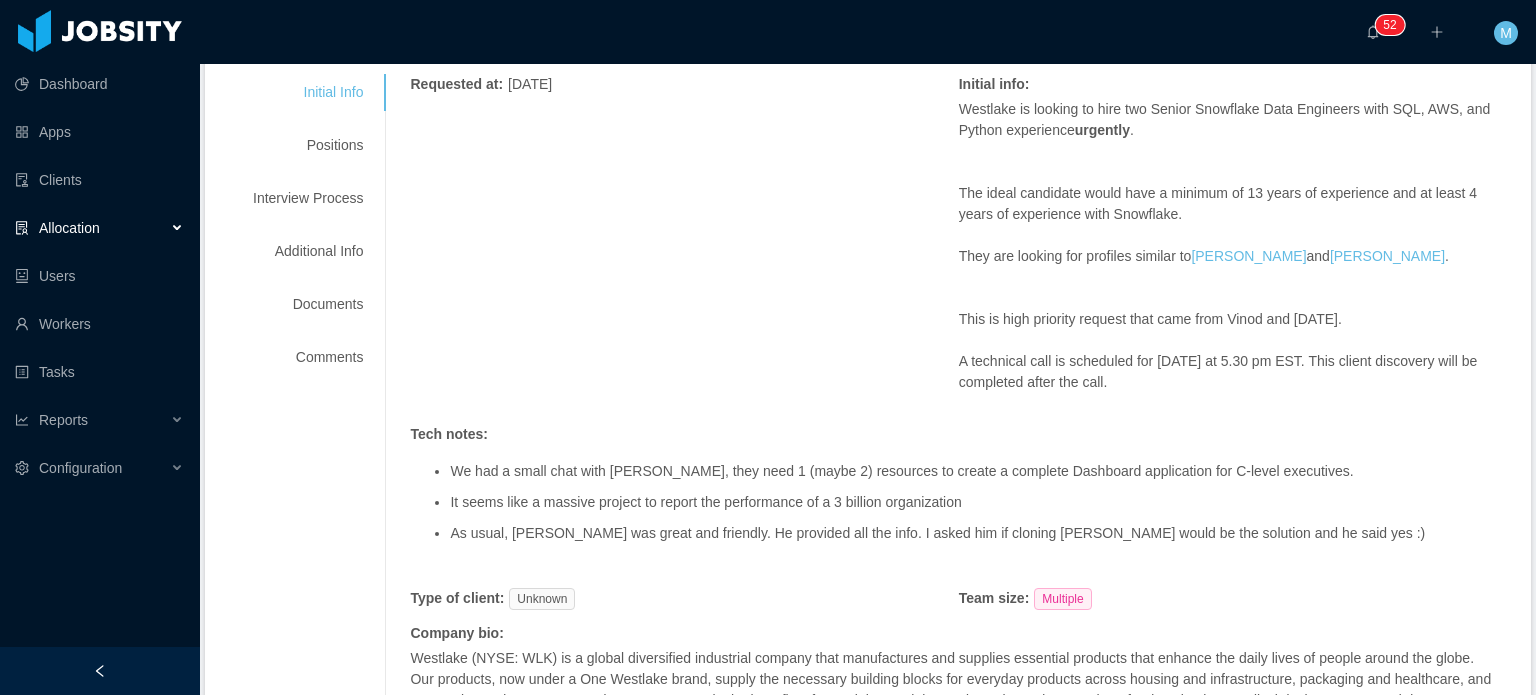 click on "As usual, Vinod was great and friendly. He provided all the info. I asked him if cloning Erik Lima would be the solution and he said yes :)" at bounding box center [978, 533] 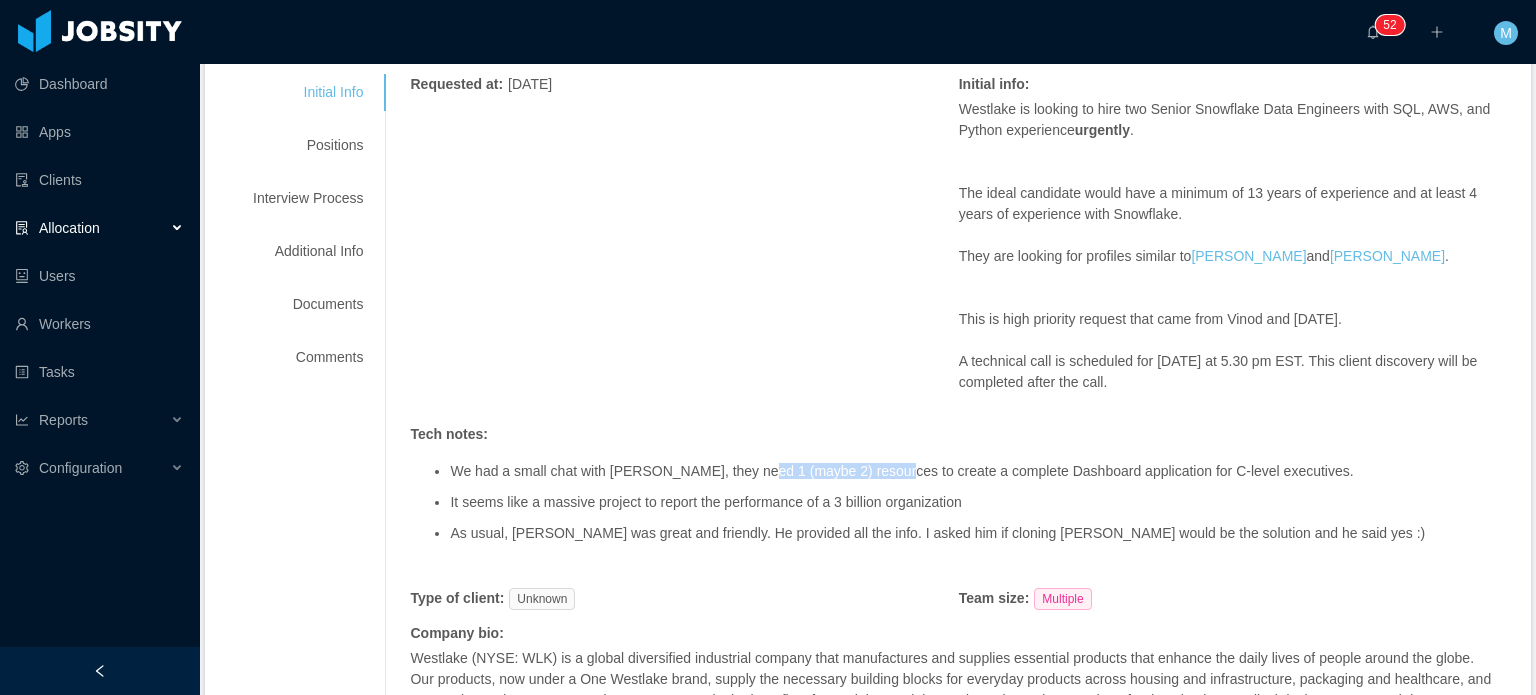 drag, startPoint x: 748, startPoint y: 467, endPoint x: 876, endPoint y: 467, distance: 128 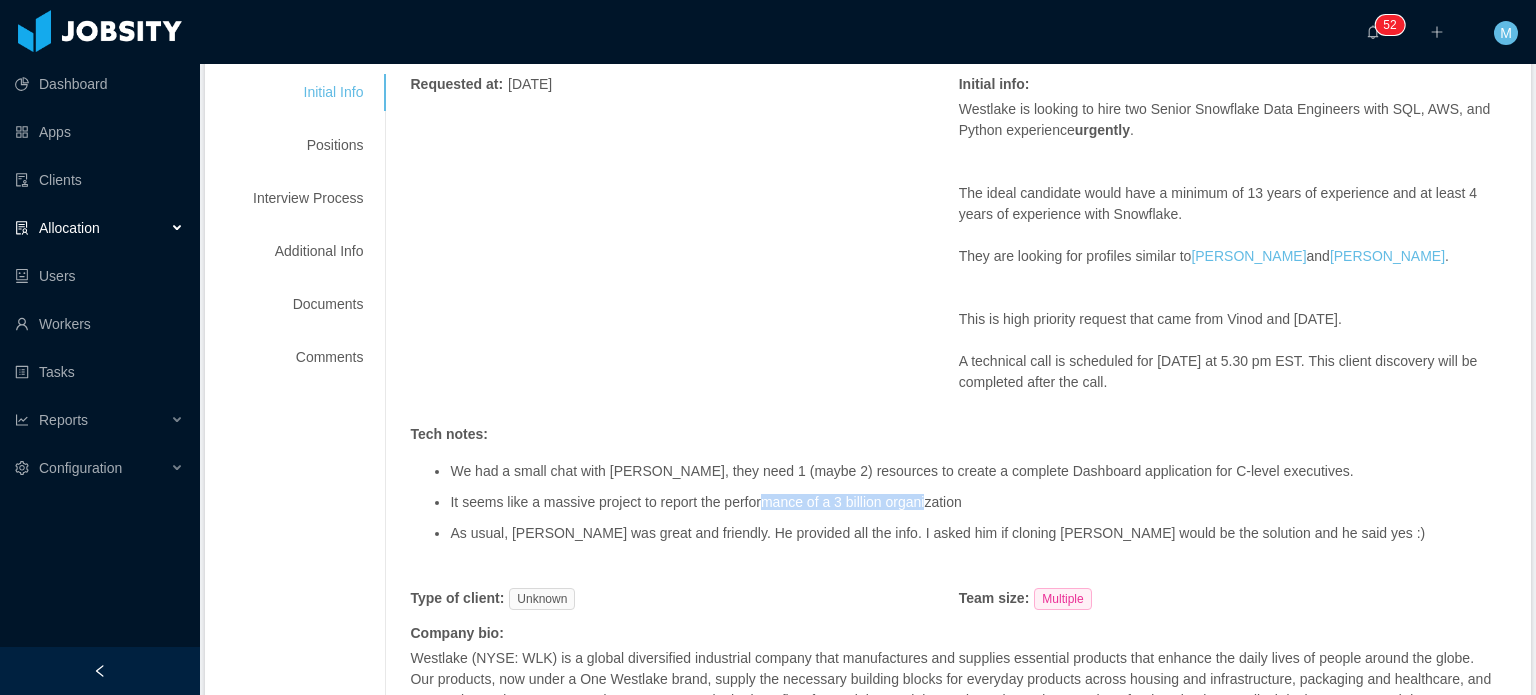 drag, startPoint x: 822, startPoint y: 503, endPoint x: 920, endPoint y: 497, distance: 98.1835 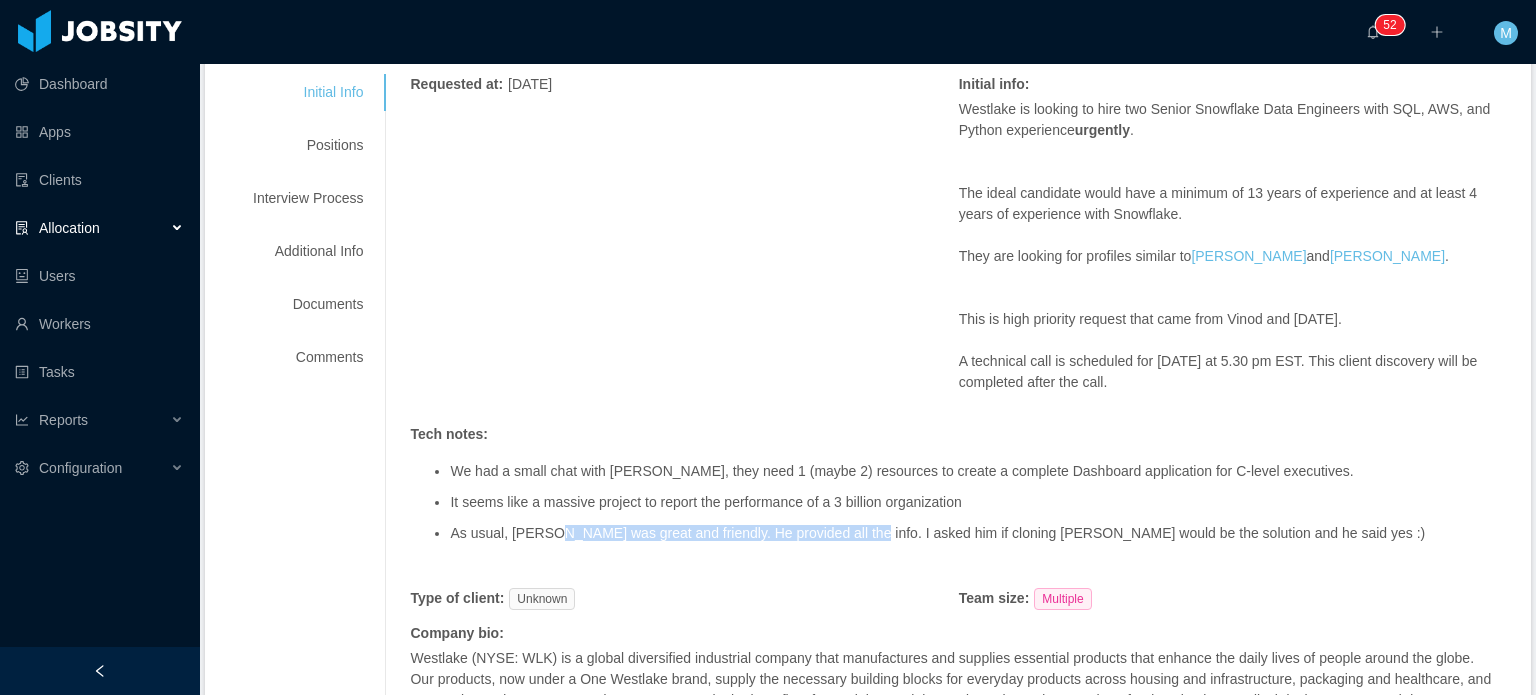 drag, startPoint x: 544, startPoint y: 529, endPoint x: 844, endPoint y: 533, distance: 300.02667 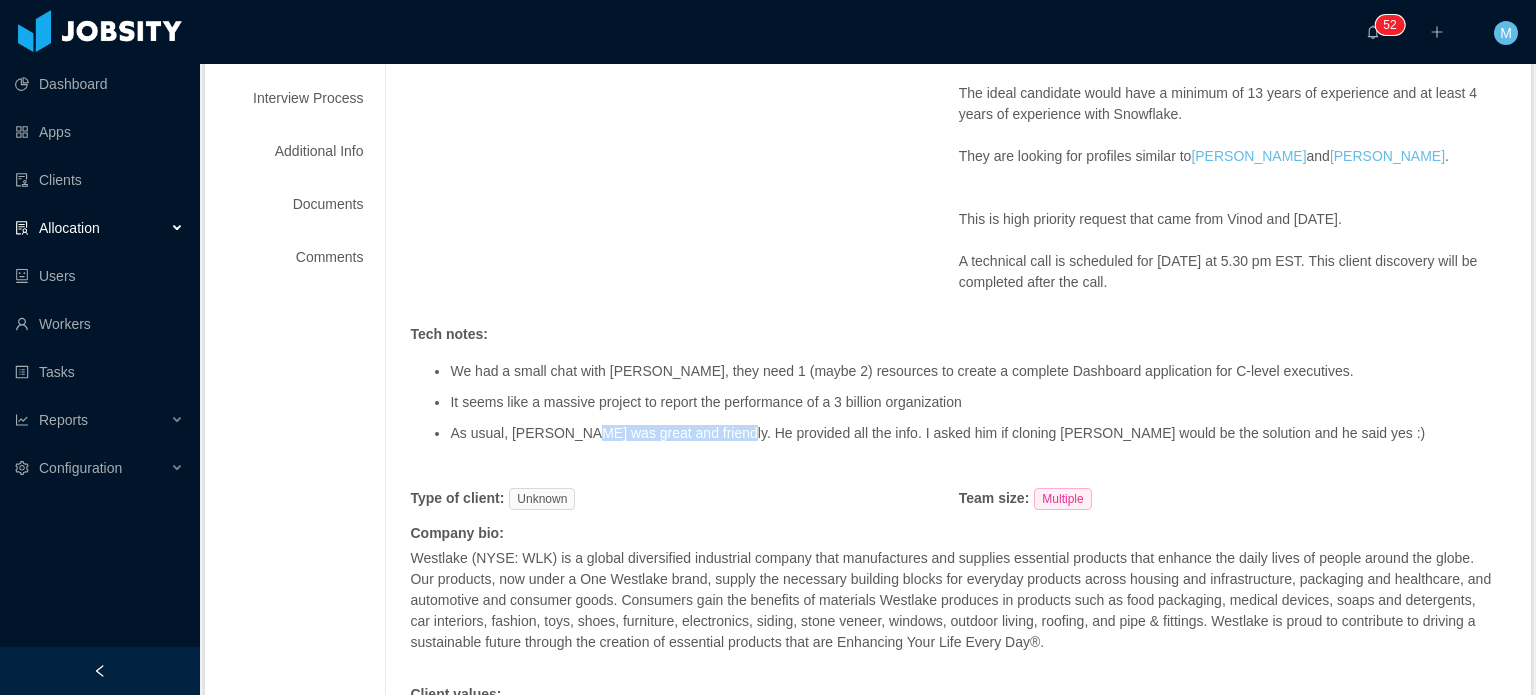 drag, startPoint x: 592, startPoint y: 431, endPoint x: 749, endPoint y: 443, distance: 157.45793 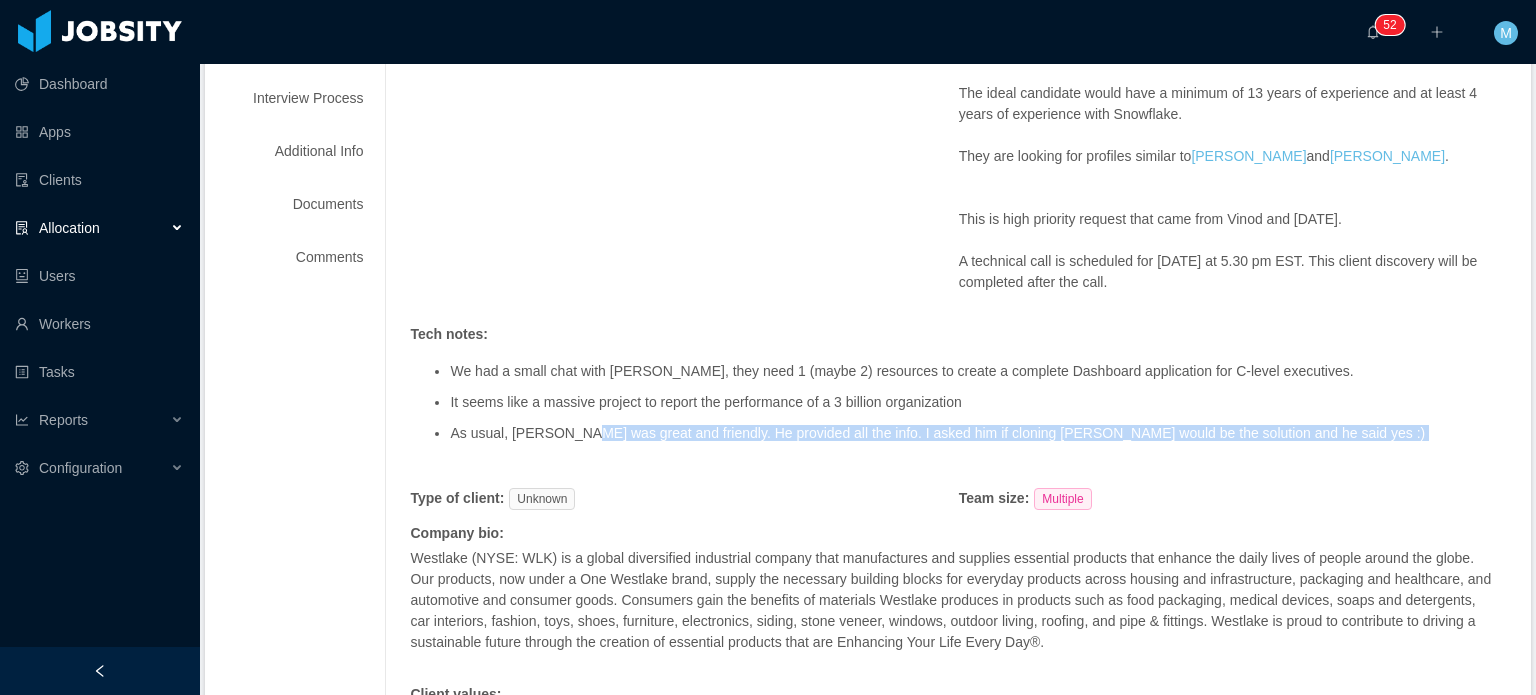 click on "We had a small chat with Vinod, they need 1 (maybe 2) resources to create a complete Dashboard application for C-level executives.
It seems like a massive project to report the performance of a 3 billion organization
As usual, Vinod was great and friendly. He provided all the info. I asked him if cloning Erik Lima would be the solution and he said yes :)" at bounding box center (958, 403) 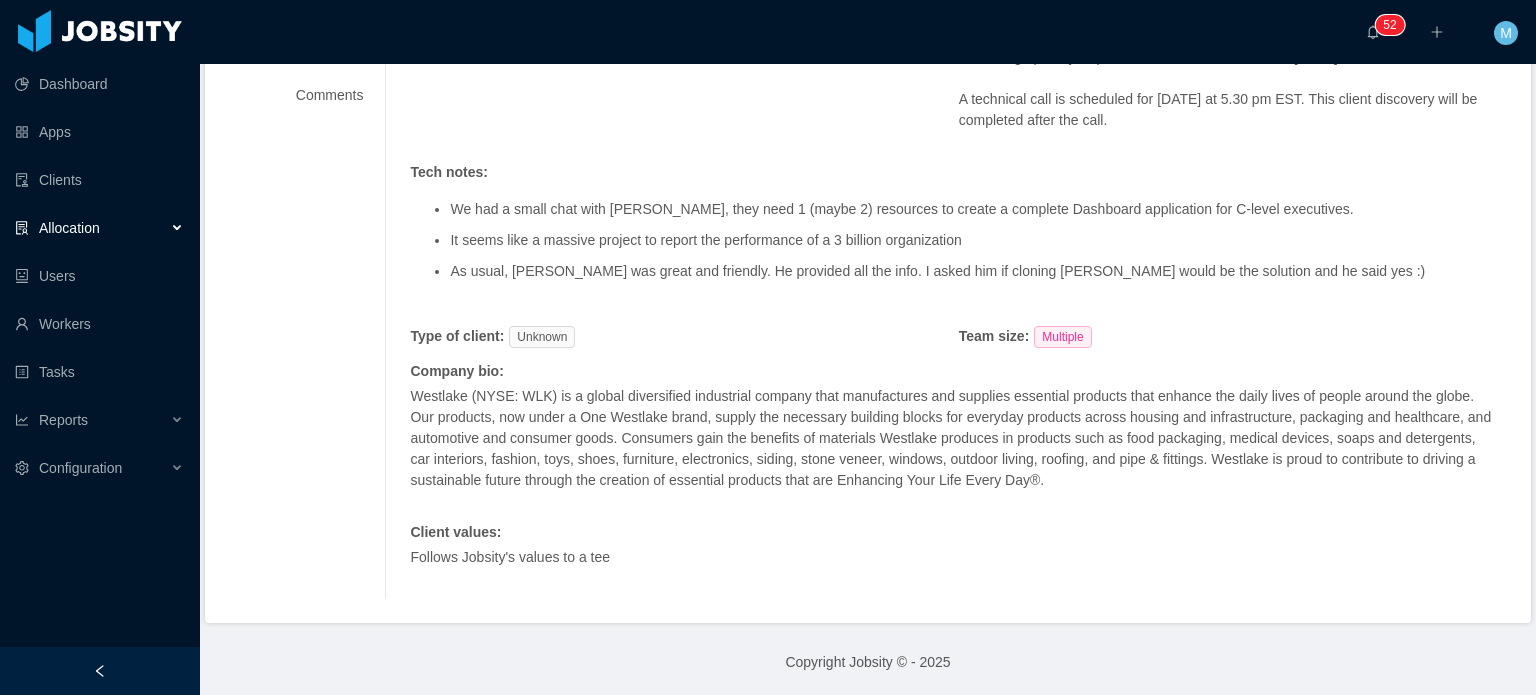 scroll, scrollTop: 563, scrollLeft: 0, axis: vertical 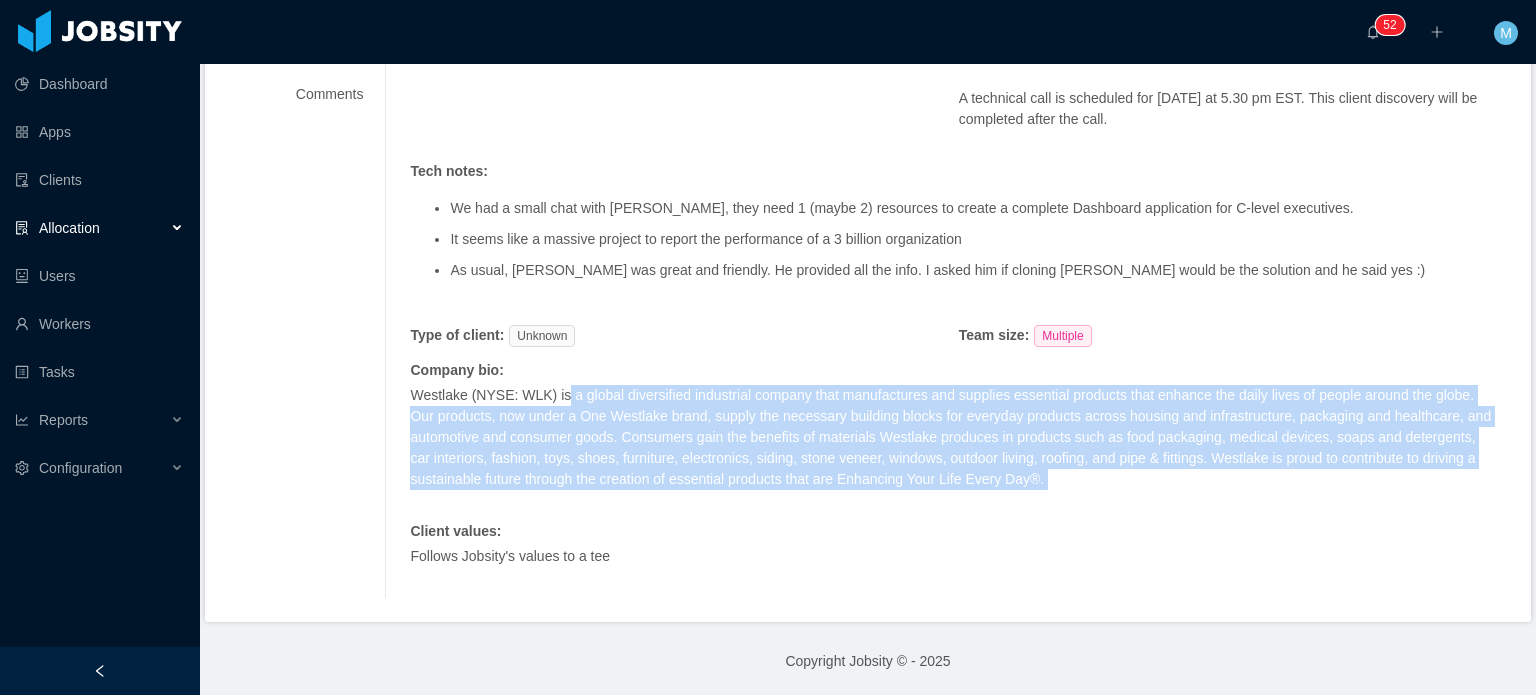 drag, startPoint x: 852, startPoint y: 465, endPoint x: 1050, endPoint y: 498, distance: 200.73117 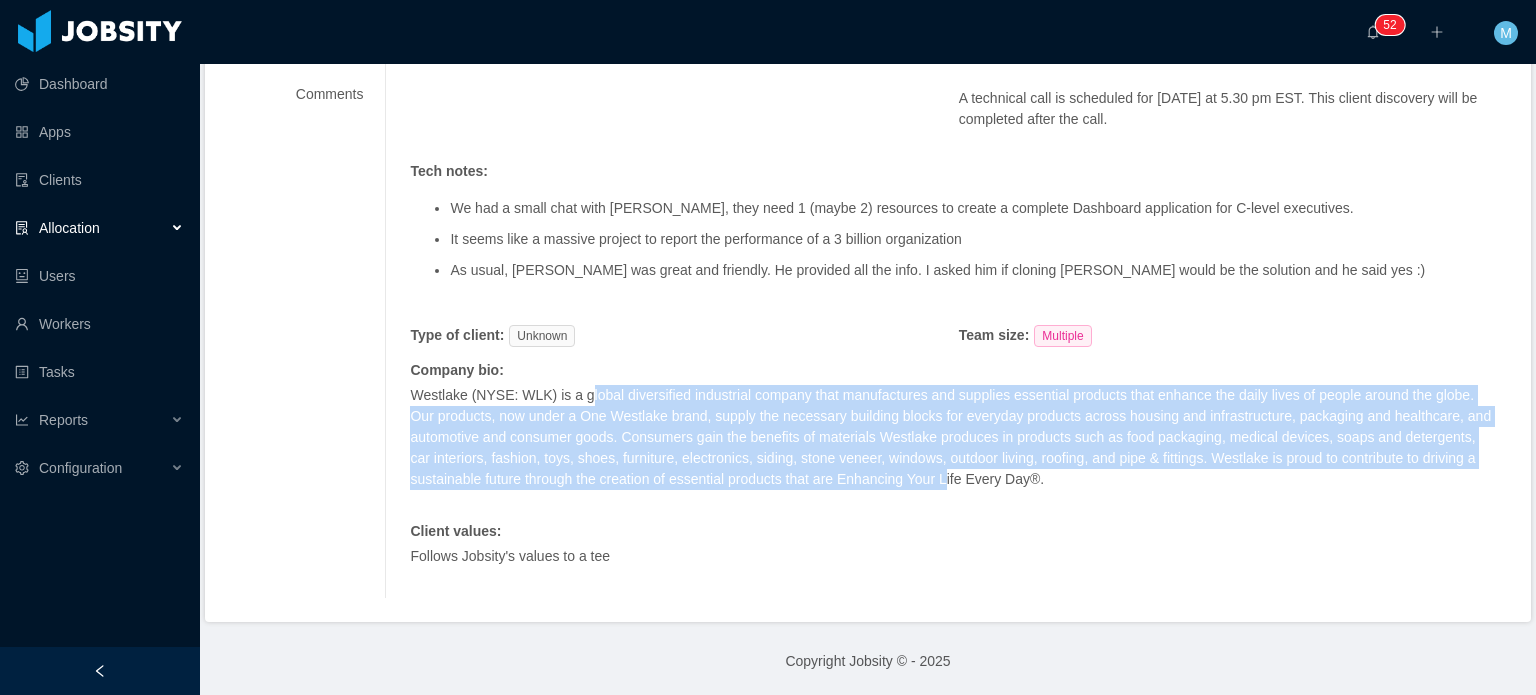 click on "Westlake (NYSE: WLK) is a global diversified industrial company that manufactures and supplies essential products that enhance the daily lives of people around the globe. Our products, now under a One Westlake brand, supply the necessary building blocks for everyday products across housing and infrastructure, packaging and healthcare, and automotive and consumer goods. Consumers gain the benefits of materials Westlake produces in products such as food packaging, medical devices, soaps and detergents, car interiors, fashion, toys, shoes, furniture, electronics, siding, stone veneer, windows, outdoor living, roofing, and pipe & fittings. Westlake is proud to contribute to driving a sustainable future through the creation of essential products that are Enhancing Your Life Every Day®." at bounding box center [953, 437] 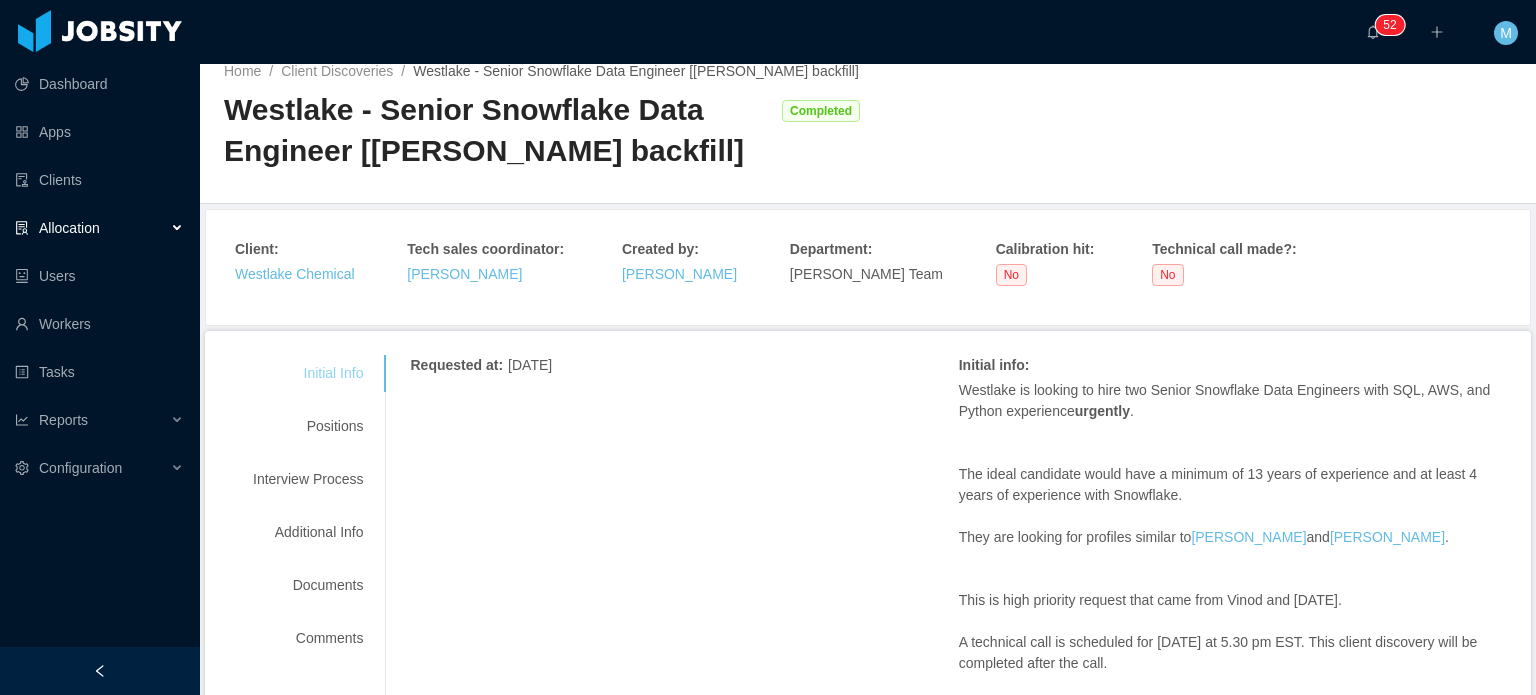 scroll, scrollTop: 0, scrollLeft: 0, axis: both 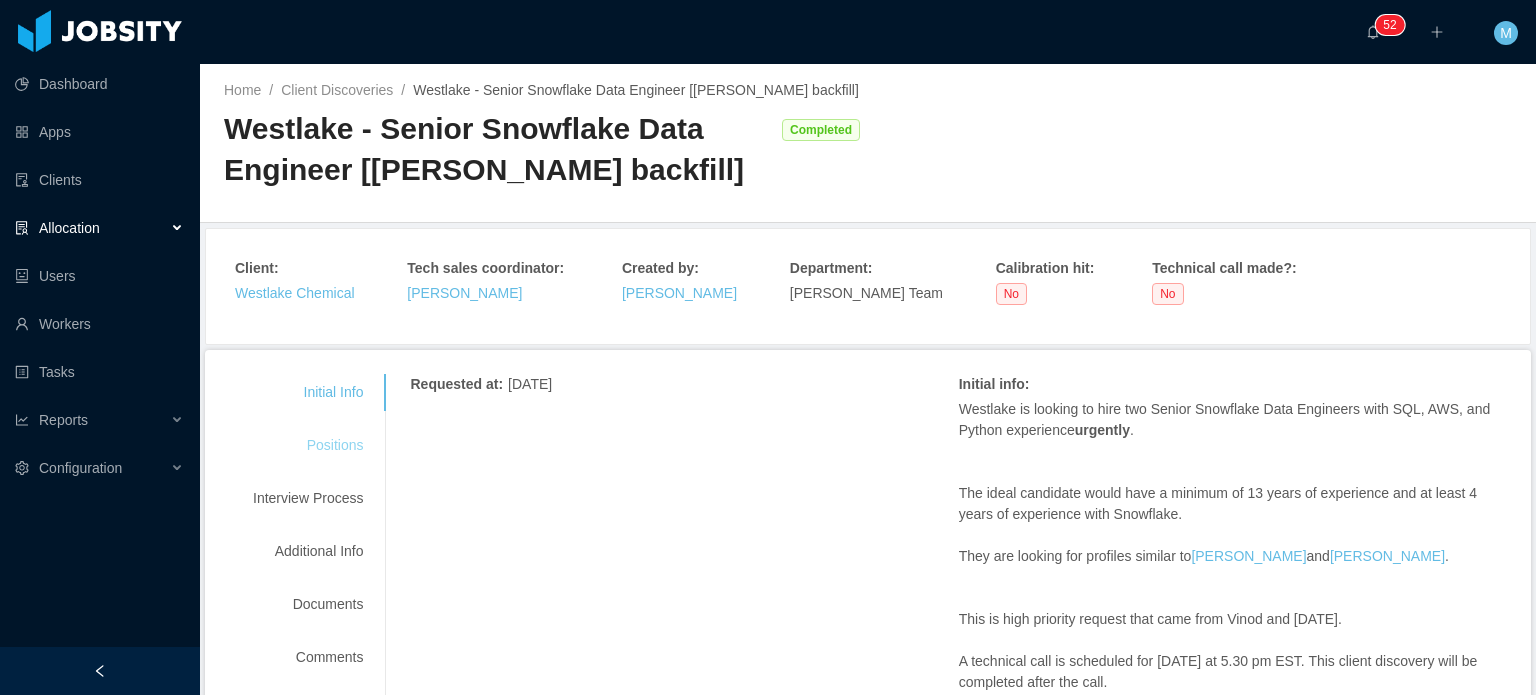 click on "Positions" at bounding box center [308, 445] 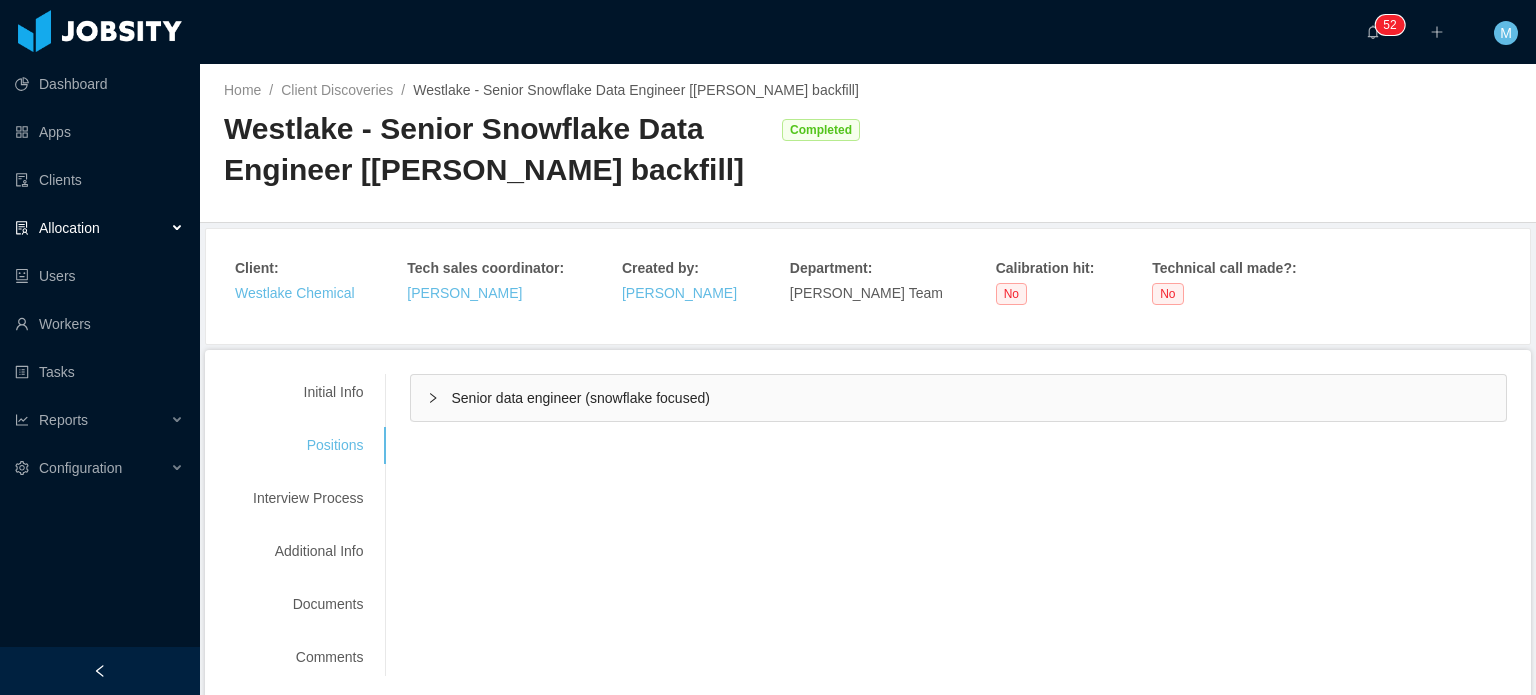 click on "Senior data engineer (snowflake focused)" at bounding box center [958, 398] 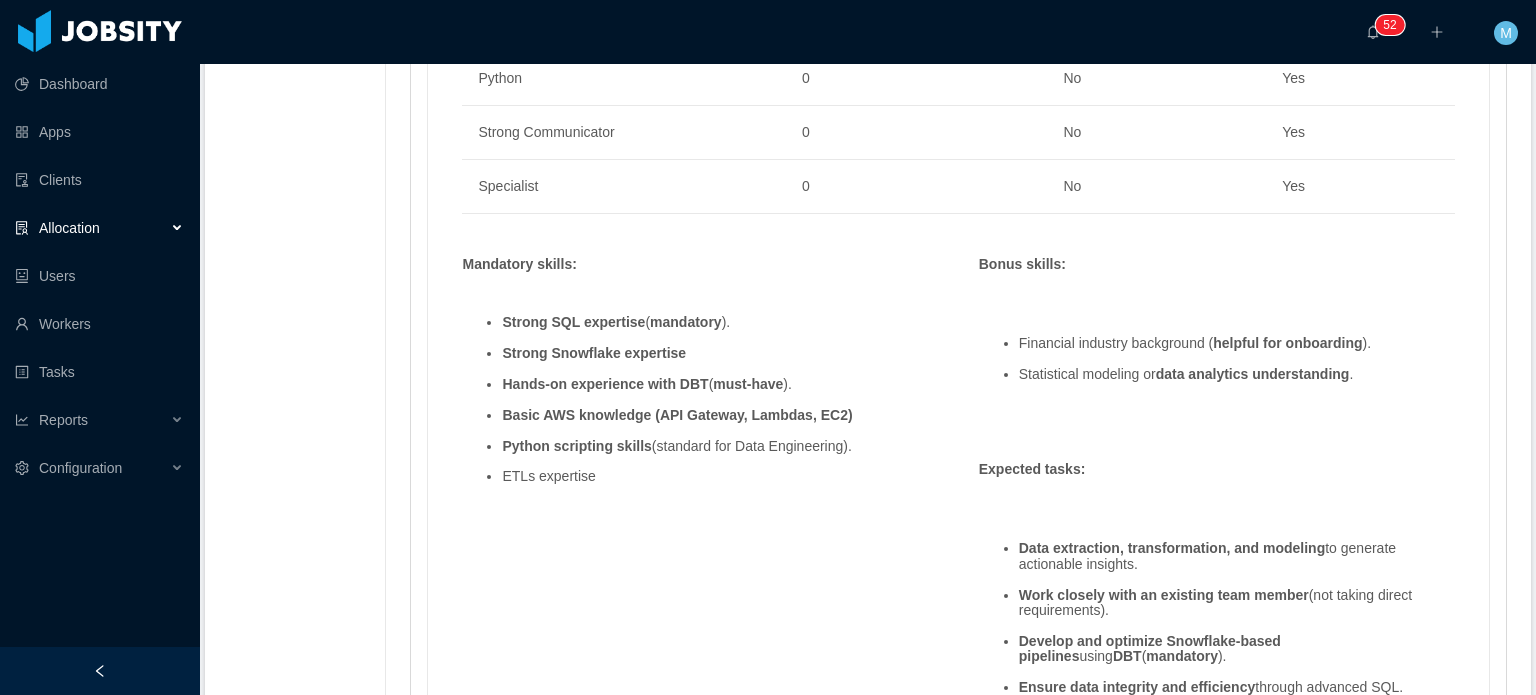 scroll, scrollTop: 1600, scrollLeft: 0, axis: vertical 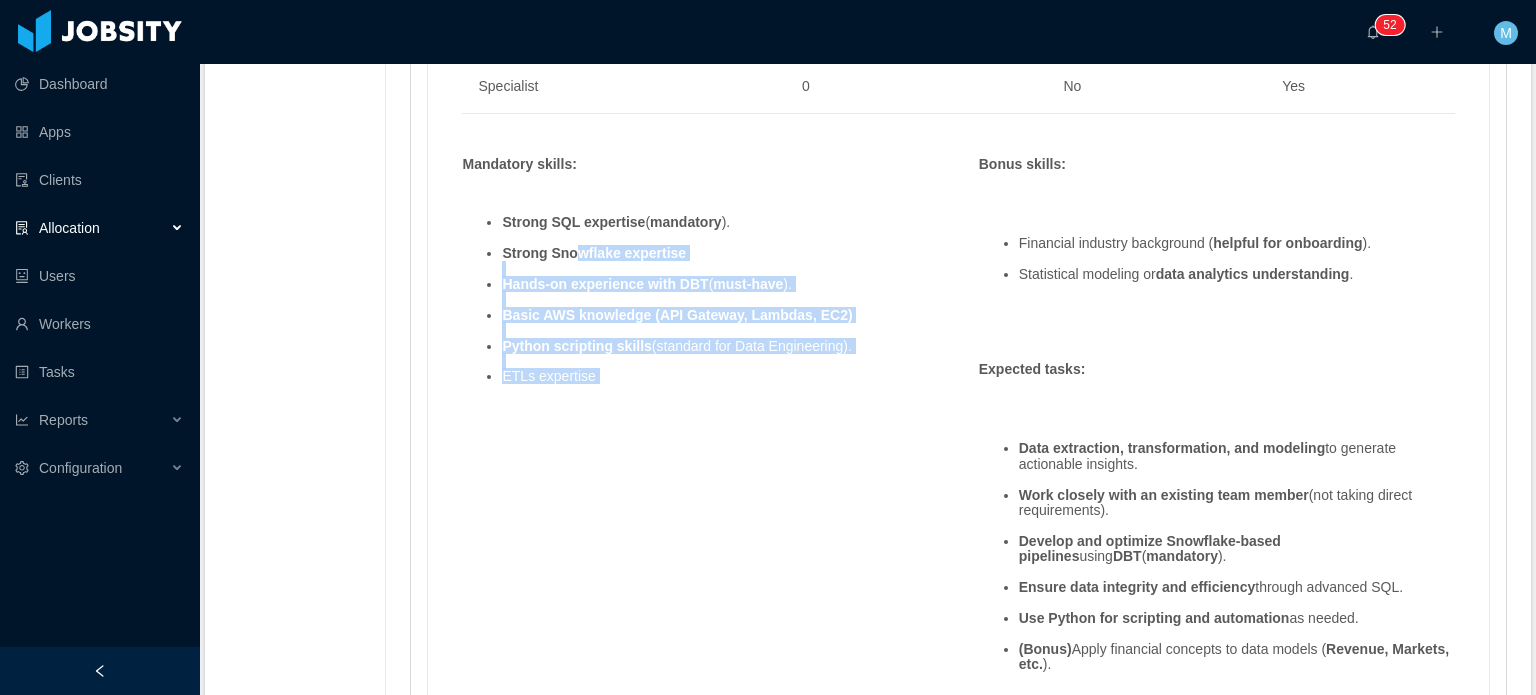 drag, startPoint x: 568, startPoint y: 245, endPoint x: 644, endPoint y: 392, distance: 165.48413 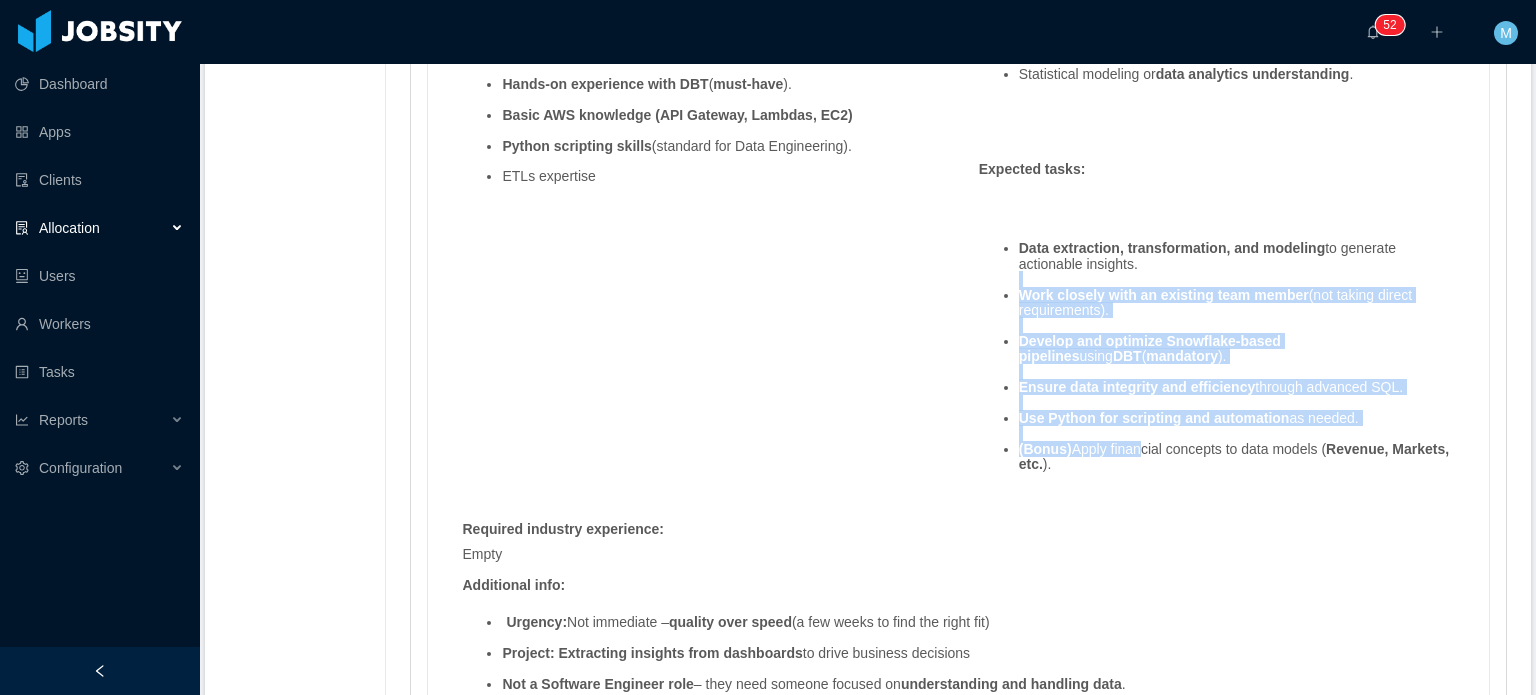 drag, startPoint x: 1076, startPoint y: 299, endPoint x: 1124, endPoint y: 447, distance: 155.5892 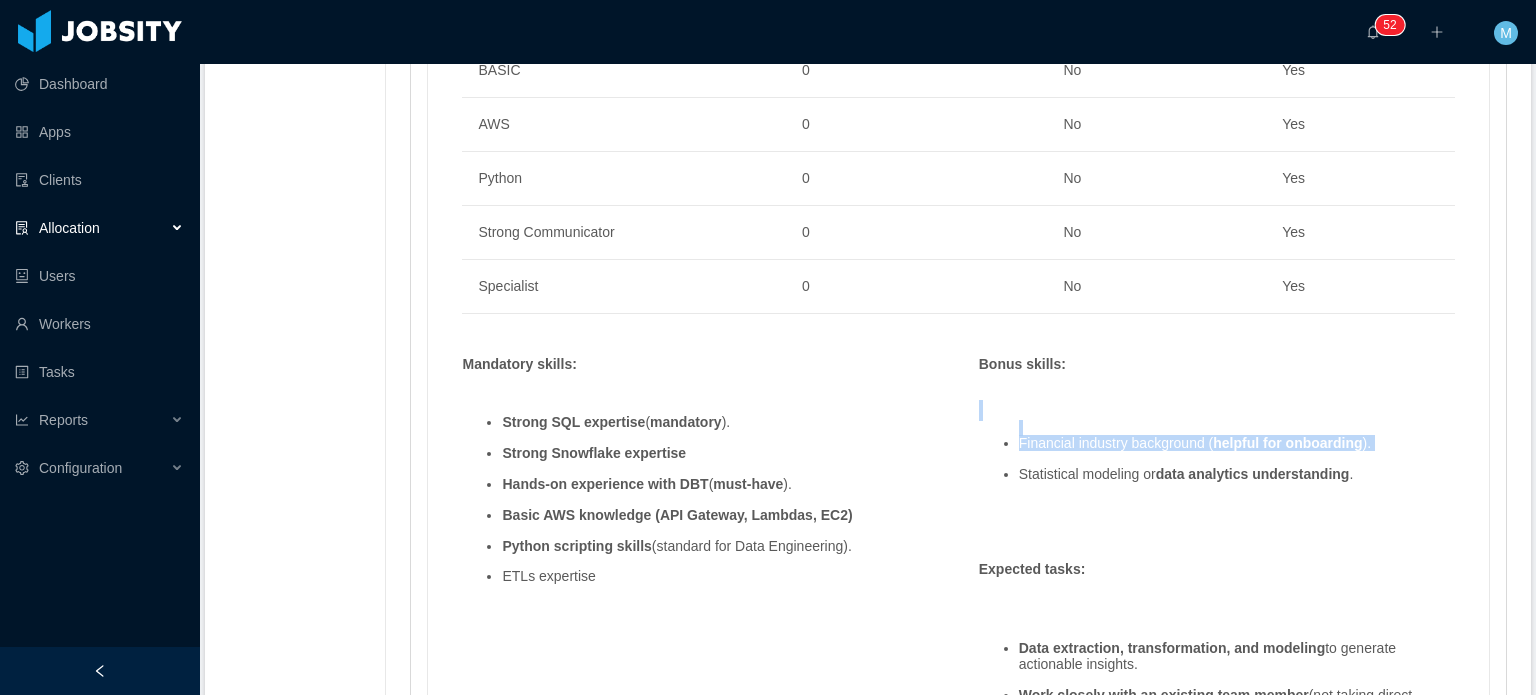 drag, startPoint x: 1108, startPoint y: 411, endPoint x: 1118, endPoint y: 466, distance: 55.9017 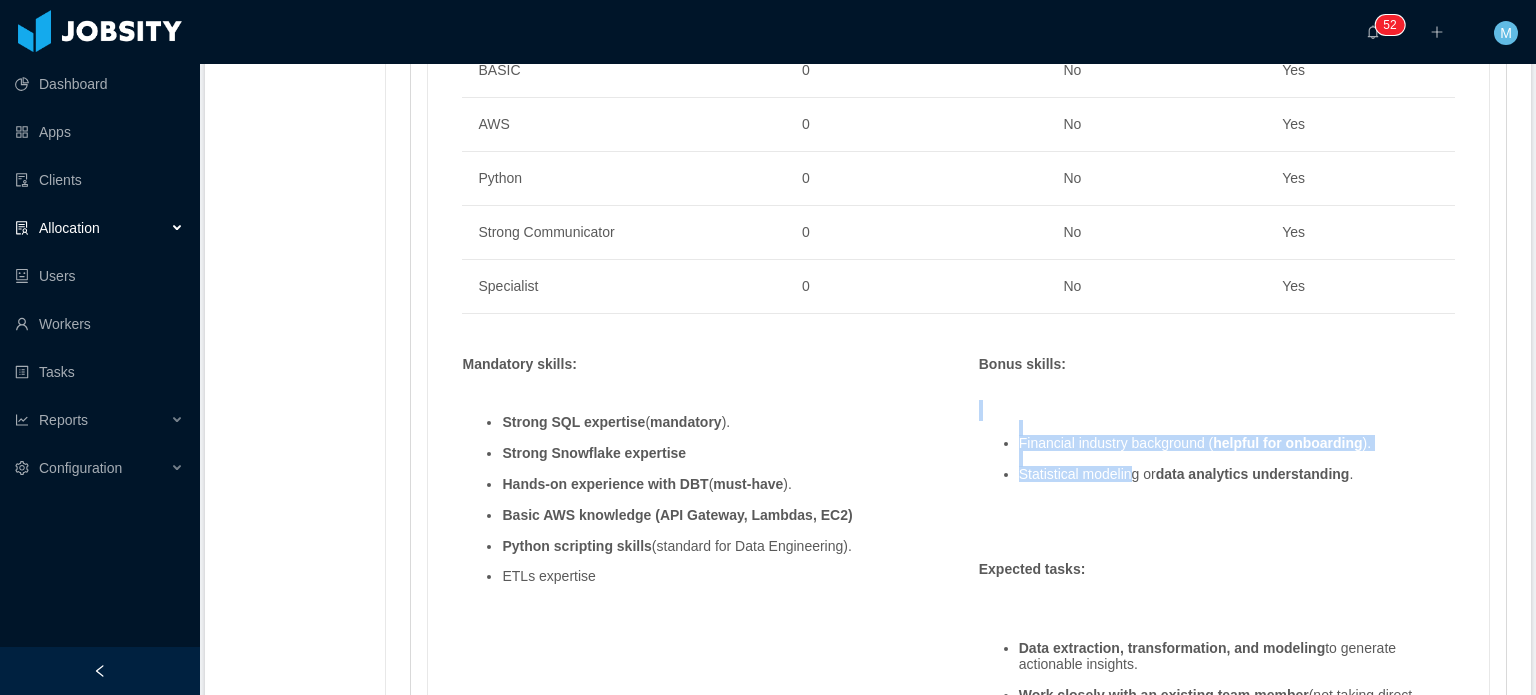 click on "Statistical modeling or  data analytics understanding ." at bounding box center (1237, 474) 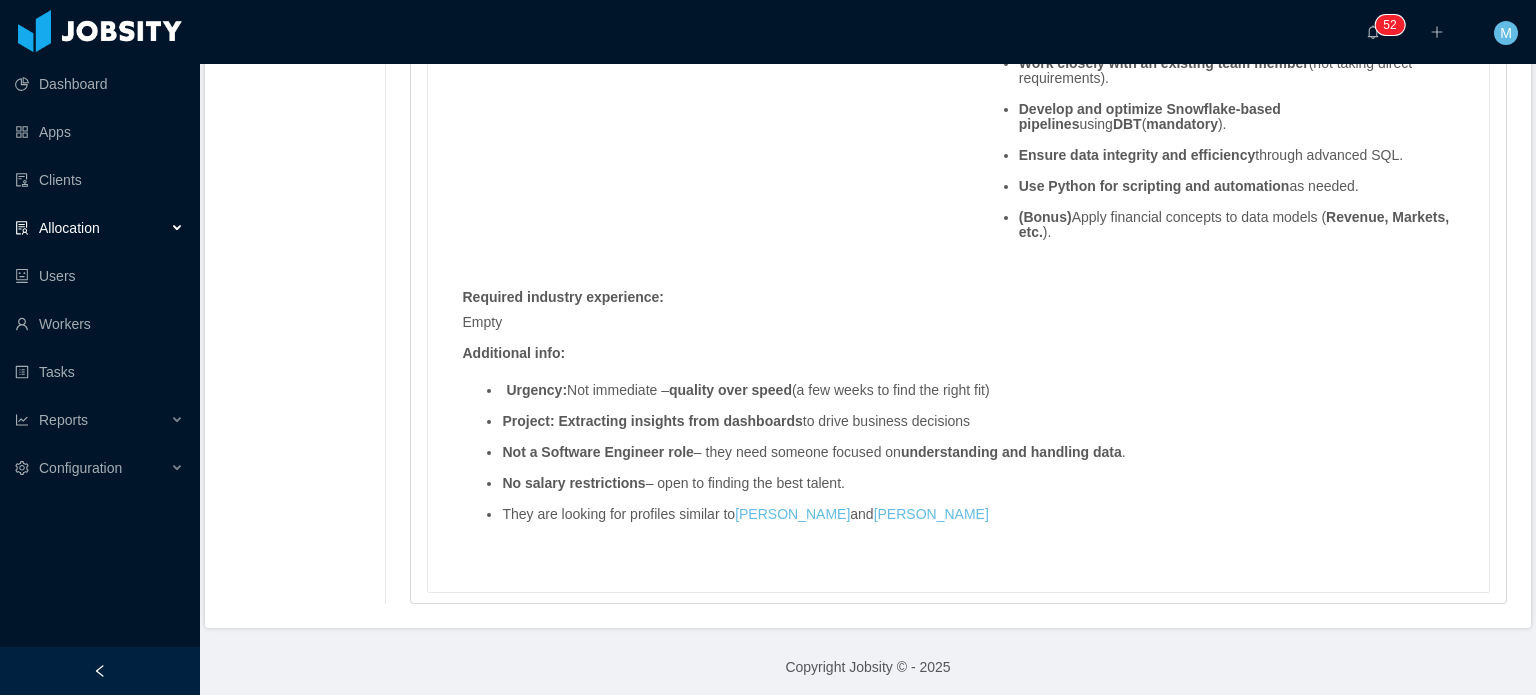 scroll, scrollTop: 2036, scrollLeft: 0, axis: vertical 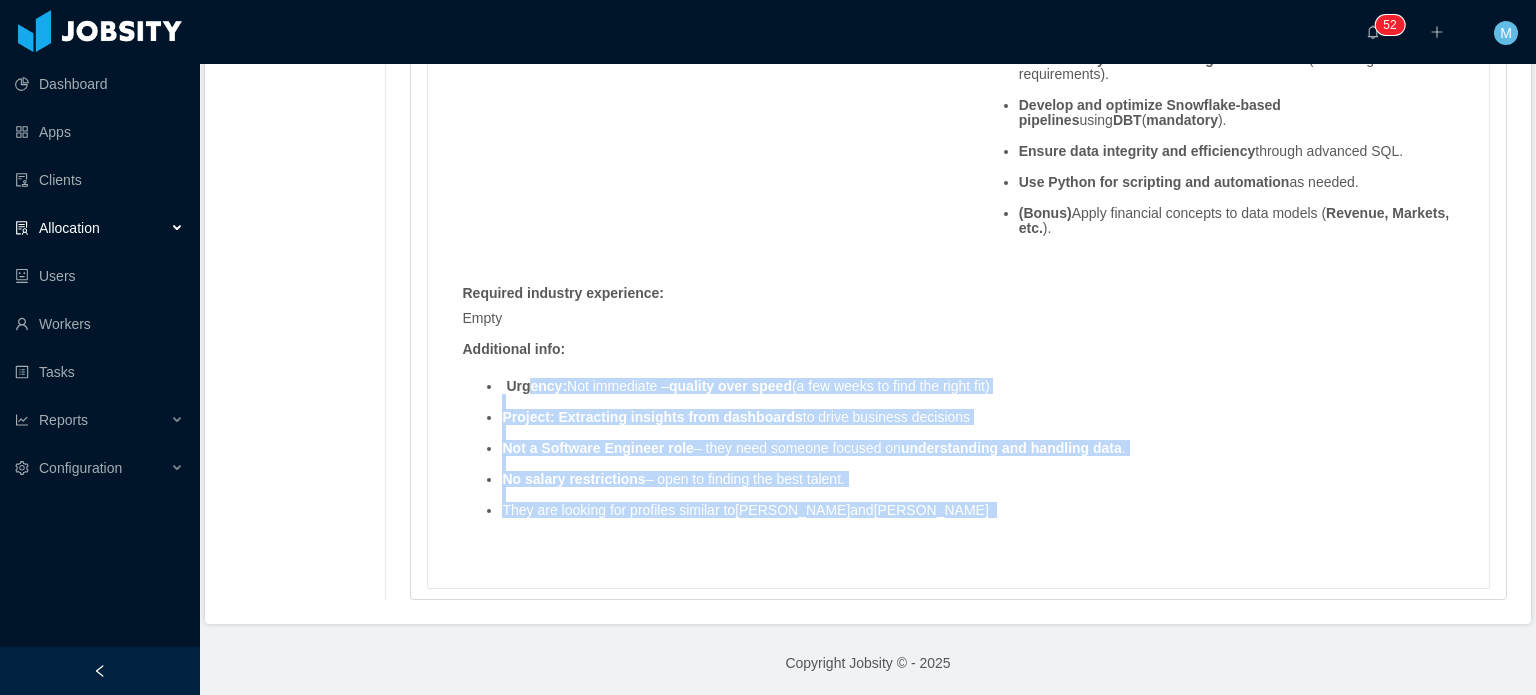 drag, startPoint x: 544, startPoint y: 393, endPoint x: 912, endPoint y: 538, distance: 395.53635 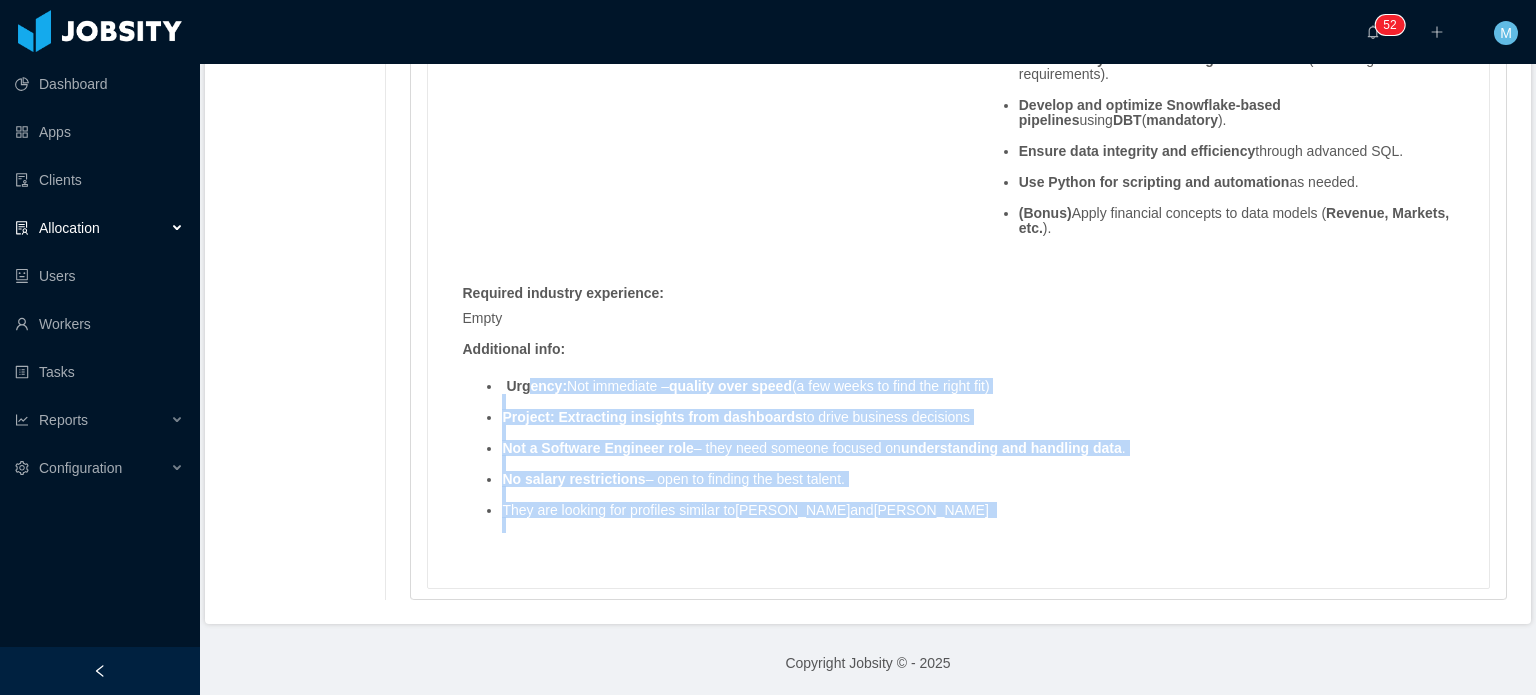 click on "Urgency:  Not immediate –  quality over speed  (a few weeks to find the right fit)
Project:   Extracting insights from dashboards  to drive business decisions
Not a Software Engineer role  – they need someone focused on  understanding and handling data .
No salary restrictions  – open to finding the best talent.
They are looking for profiles similar to  Erick Lima  and  Angel Saul Roca" at bounding box center (958, 459) 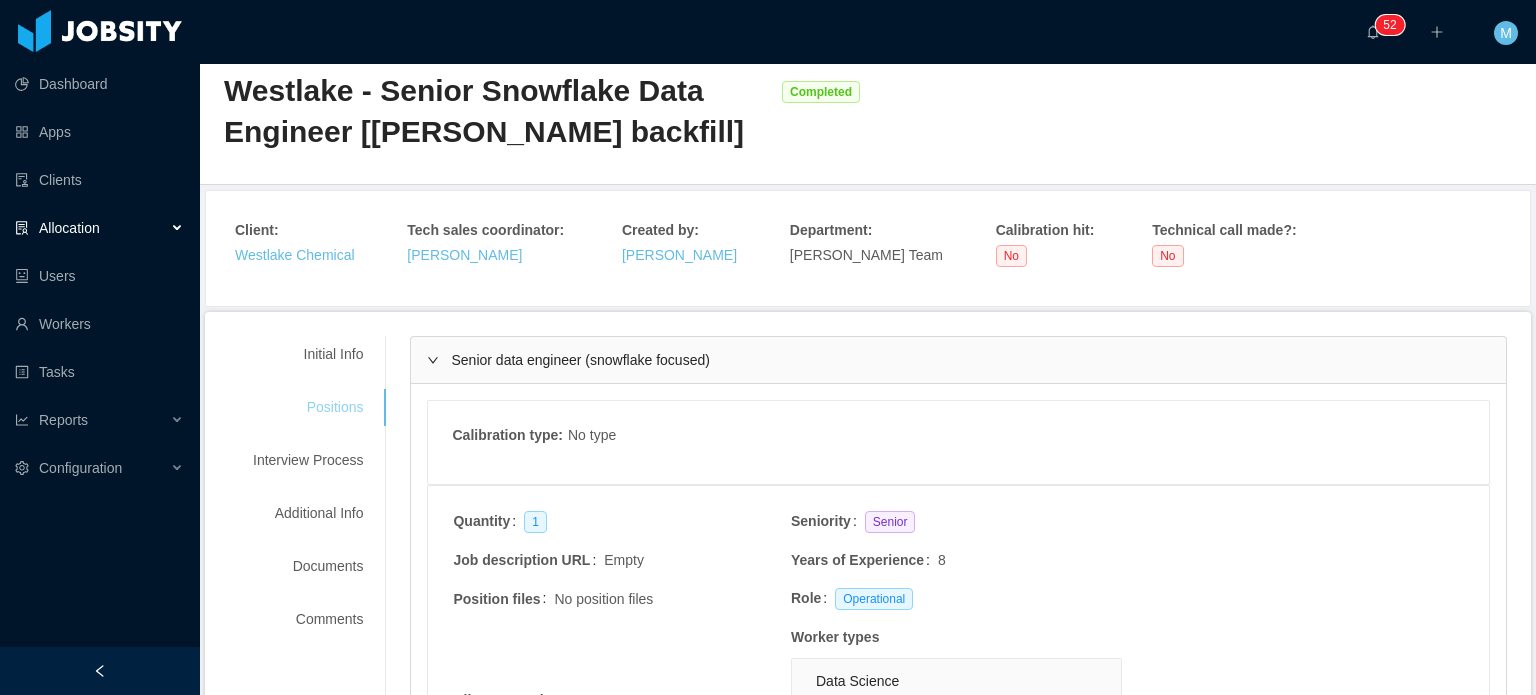scroll, scrollTop: 0, scrollLeft: 0, axis: both 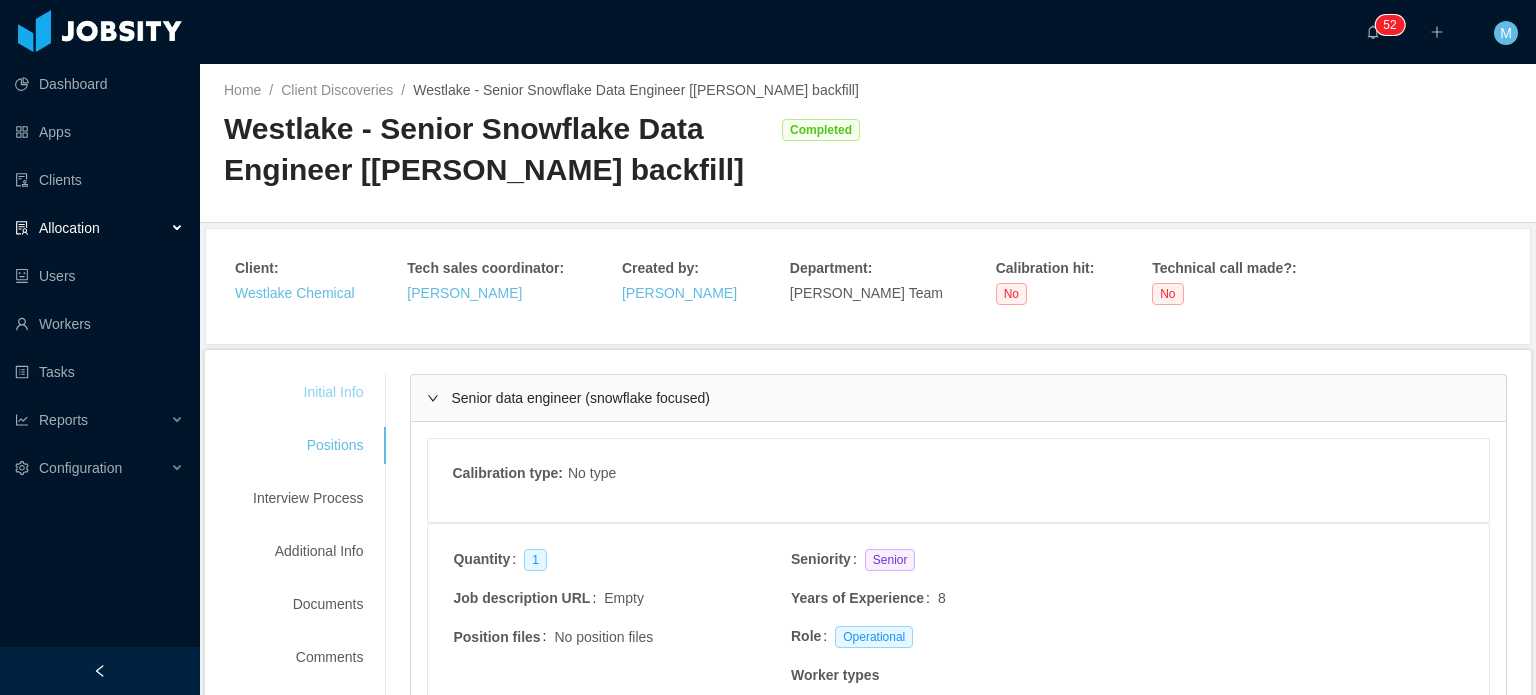 click on "Initial Info" at bounding box center [308, 392] 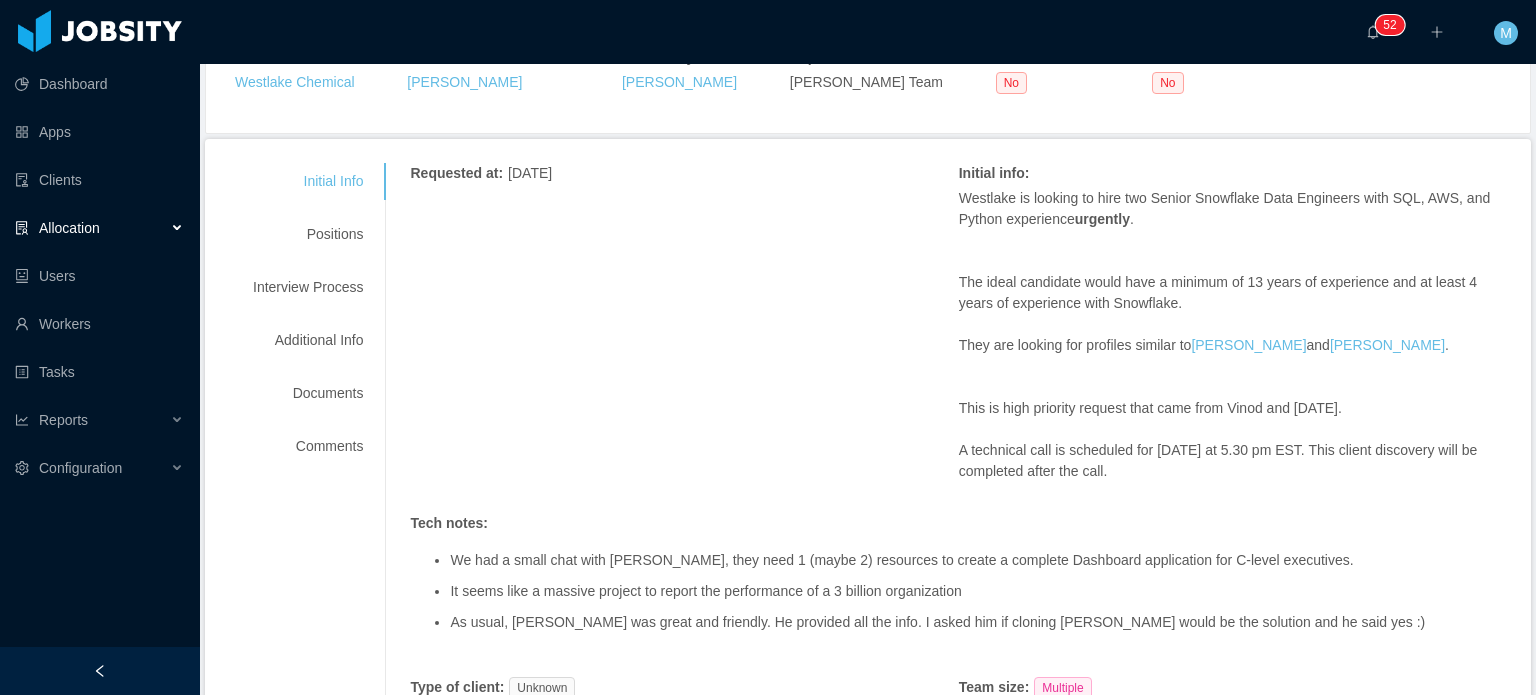 scroll, scrollTop: 200, scrollLeft: 0, axis: vertical 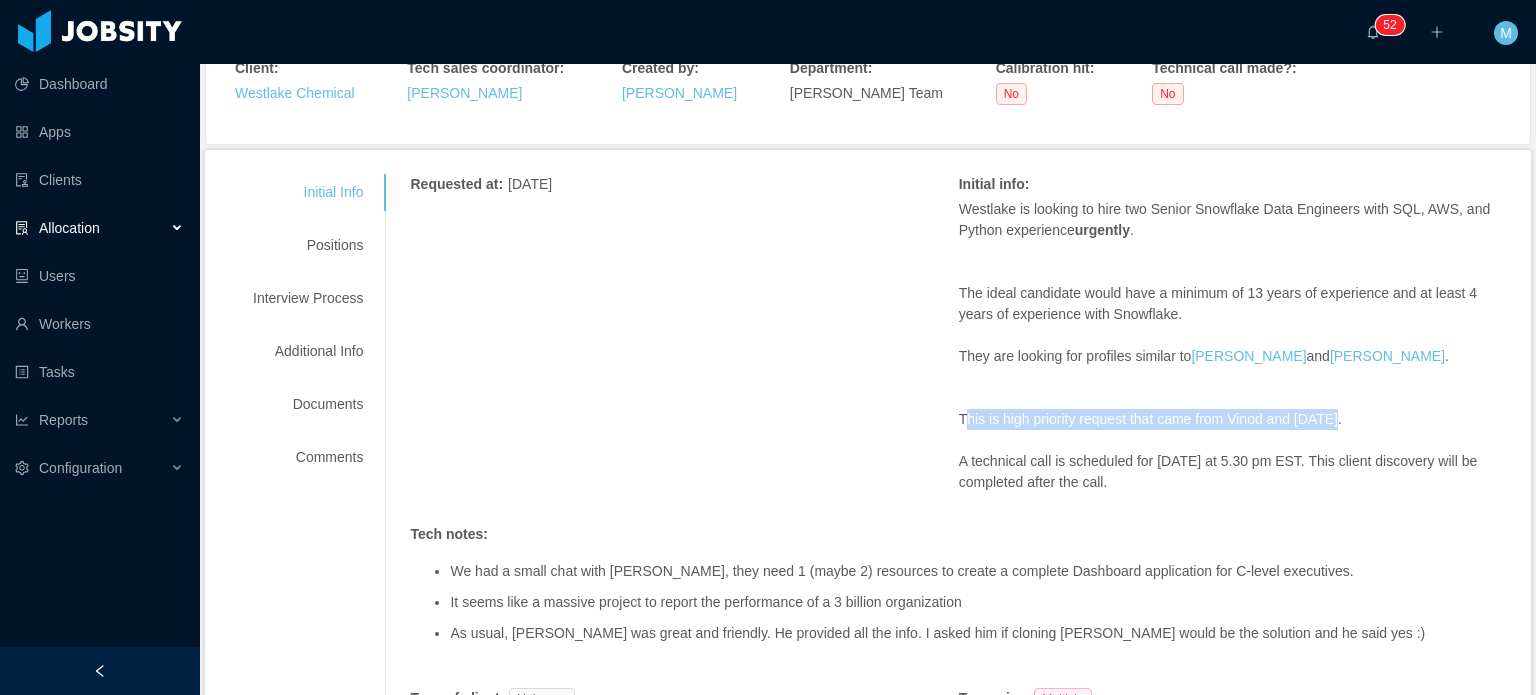 drag, startPoint x: 959, startPoint y: 429, endPoint x: 1408, endPoint y: 414, distance: 449.2505 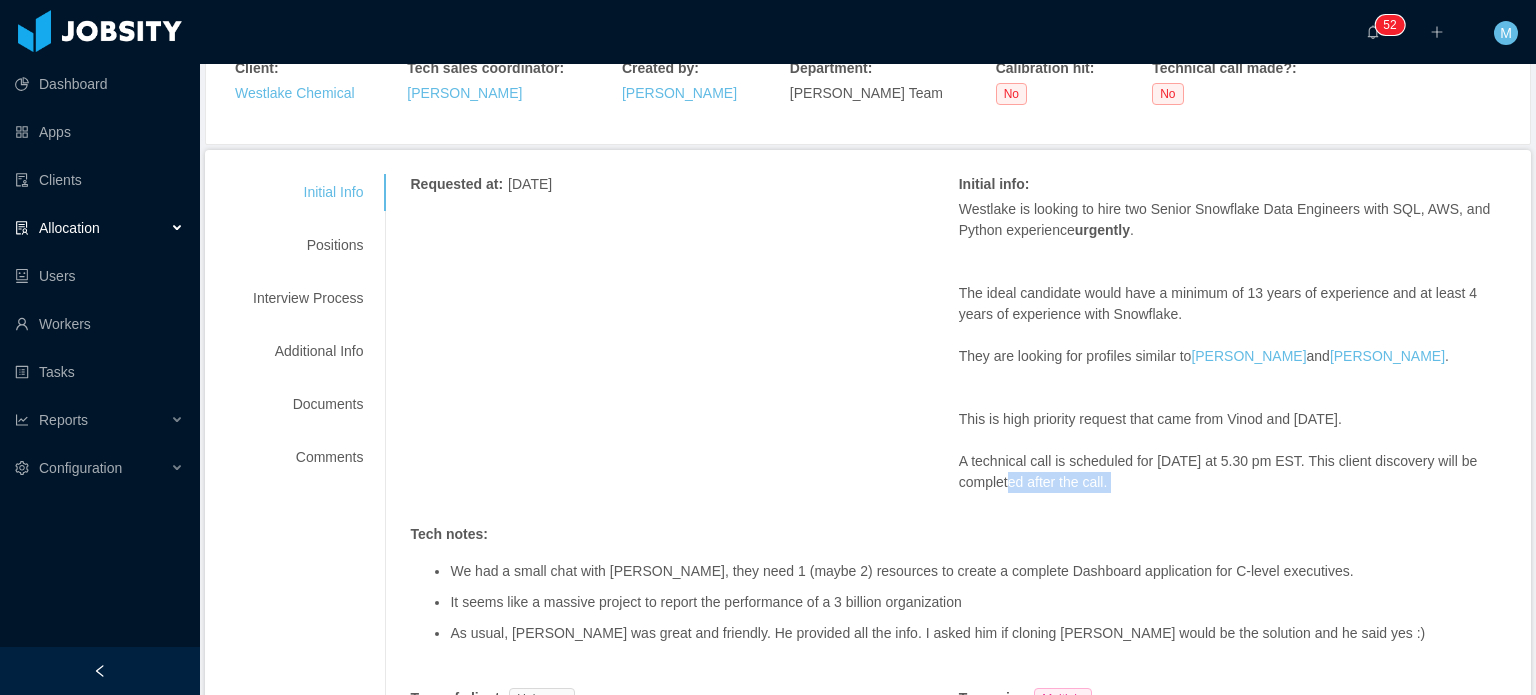 drag, startPoint x: 1031, startPoint y: 489, endPoint x: 1104, endPoint y: 494, distance: 73.171036 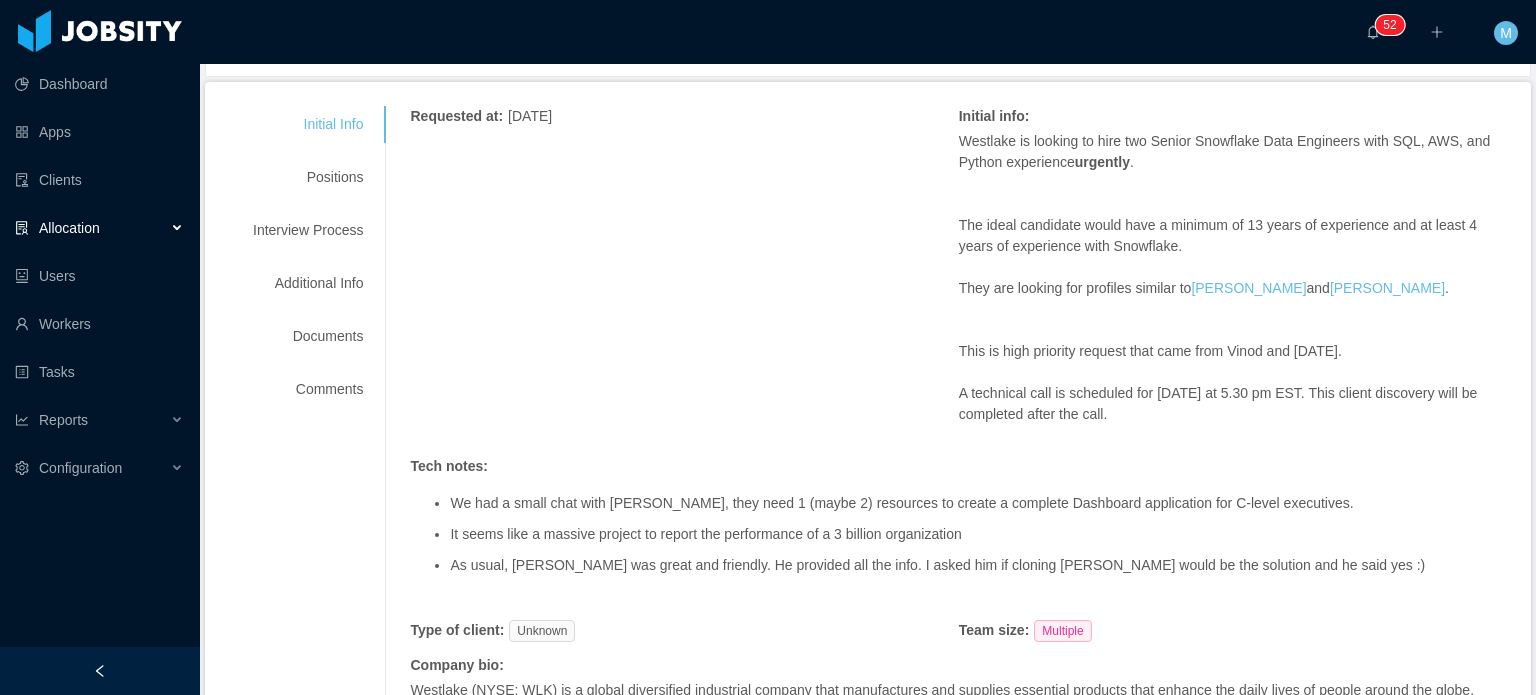 scroll, scrollTop: 263, scrollLeft: 0, axis: vertical 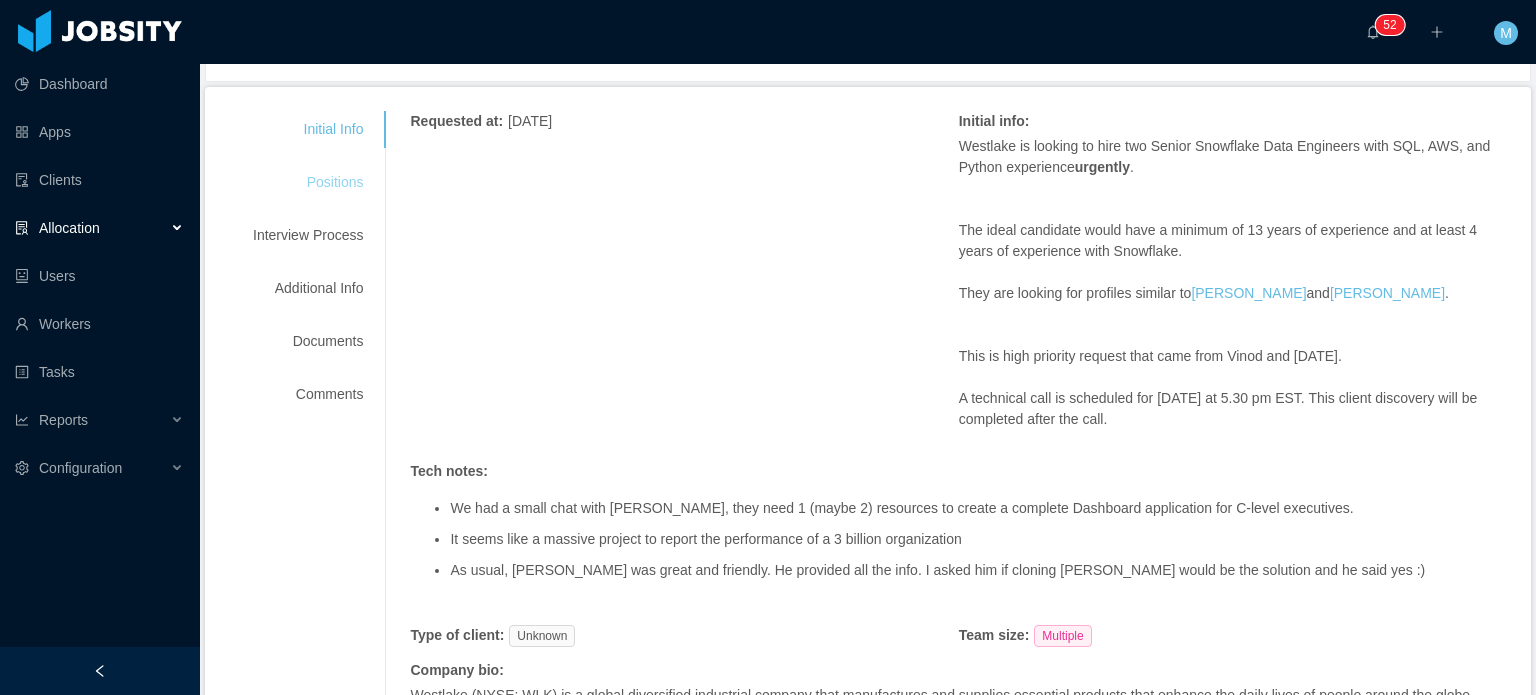 click on "Positions" at bounding box center (308, 182) 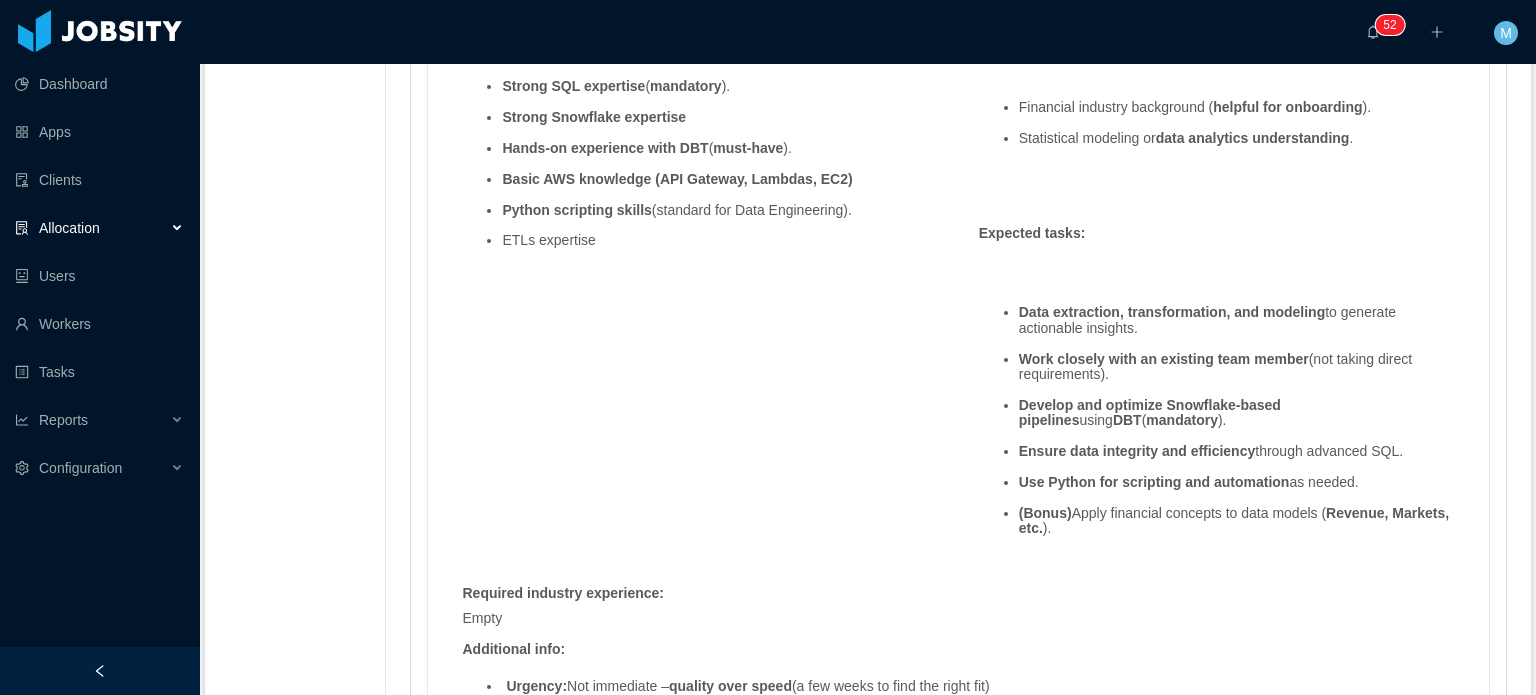 scroll, scrollTop: 2036, scrollLeft: 0, axis: vertical 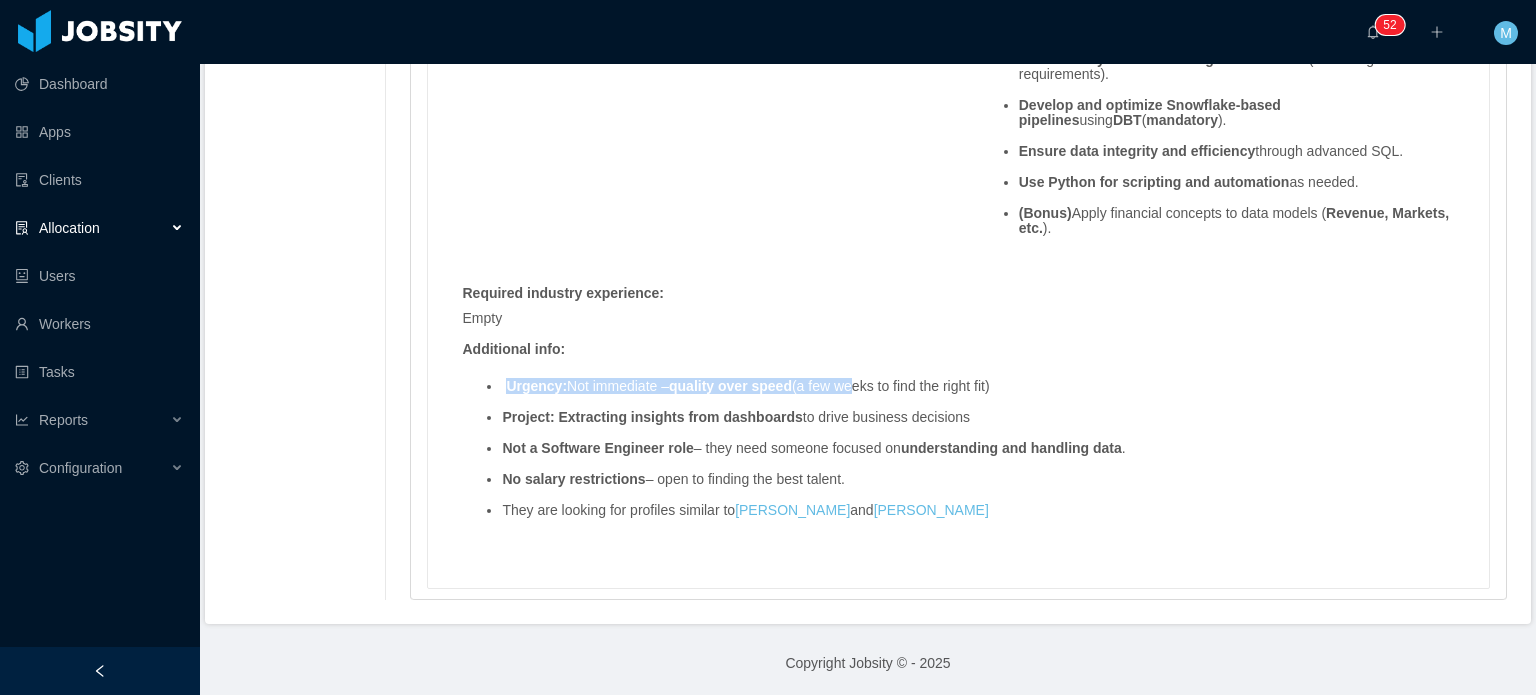 drag, startPoint x: 502, startPoint y: 391, endPoint x: 856, endPoint y: 381, distance: 354.1412 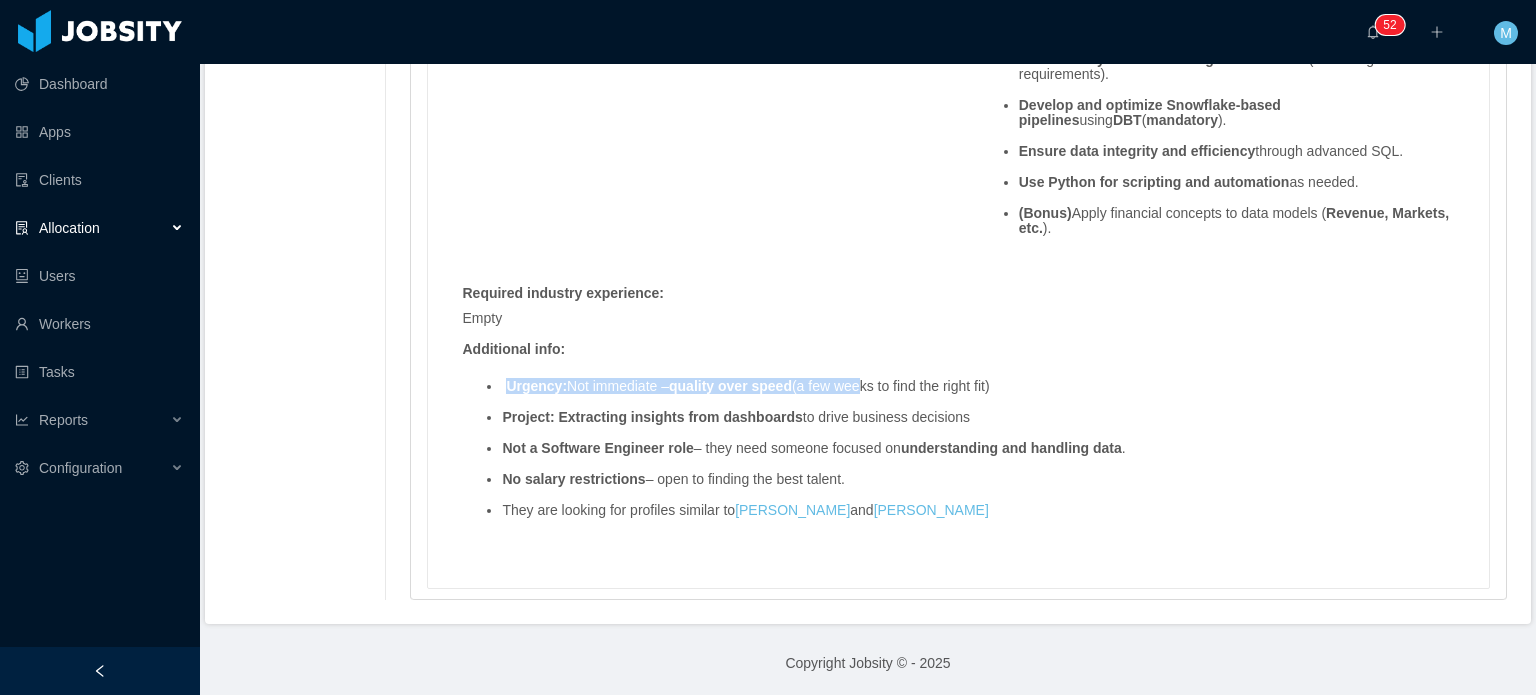 click on "Urgency:  Not immediate –  quality over speed  (a few weeks to find the right fit)" at bounding box center [978, 386] 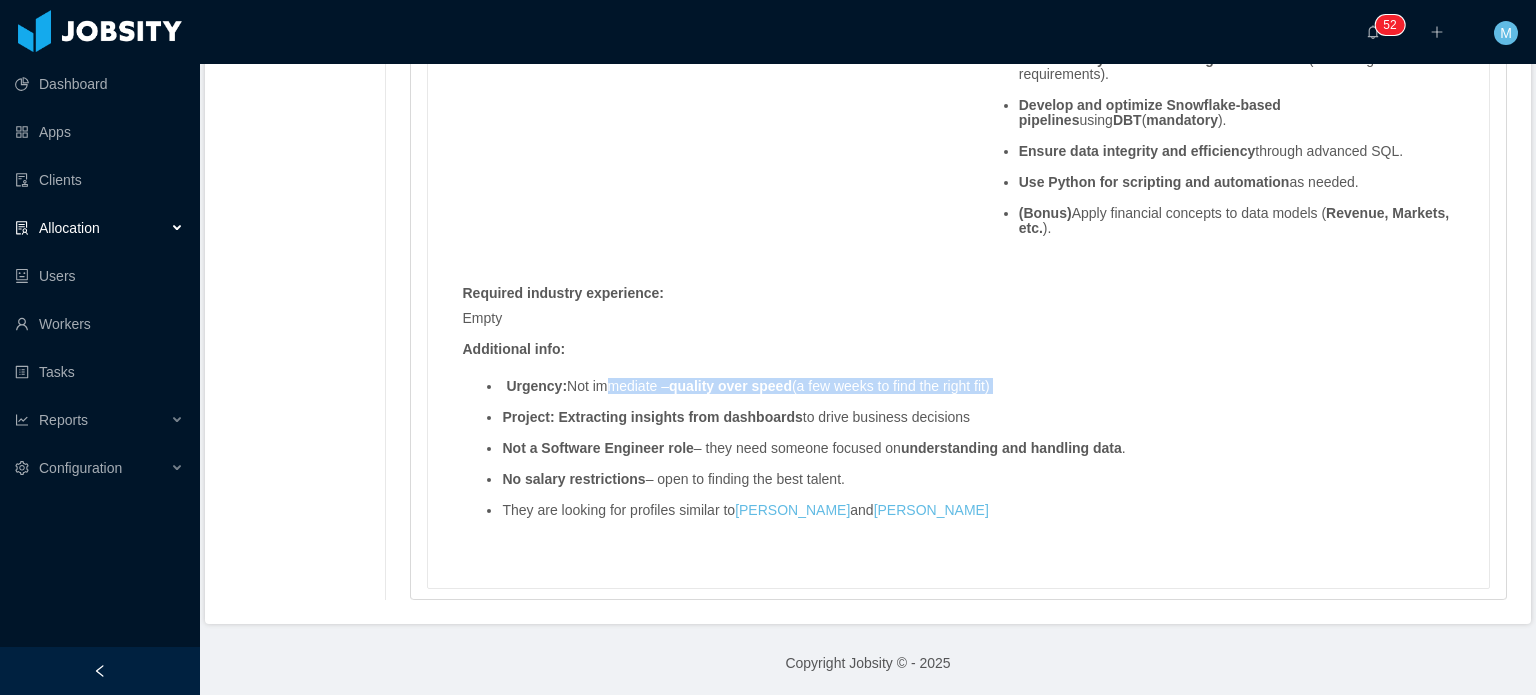 drag, startPoint x: 1079, startPoint y: 395, endPoint x: 590, endPoint y: 389, distance: 489.0368 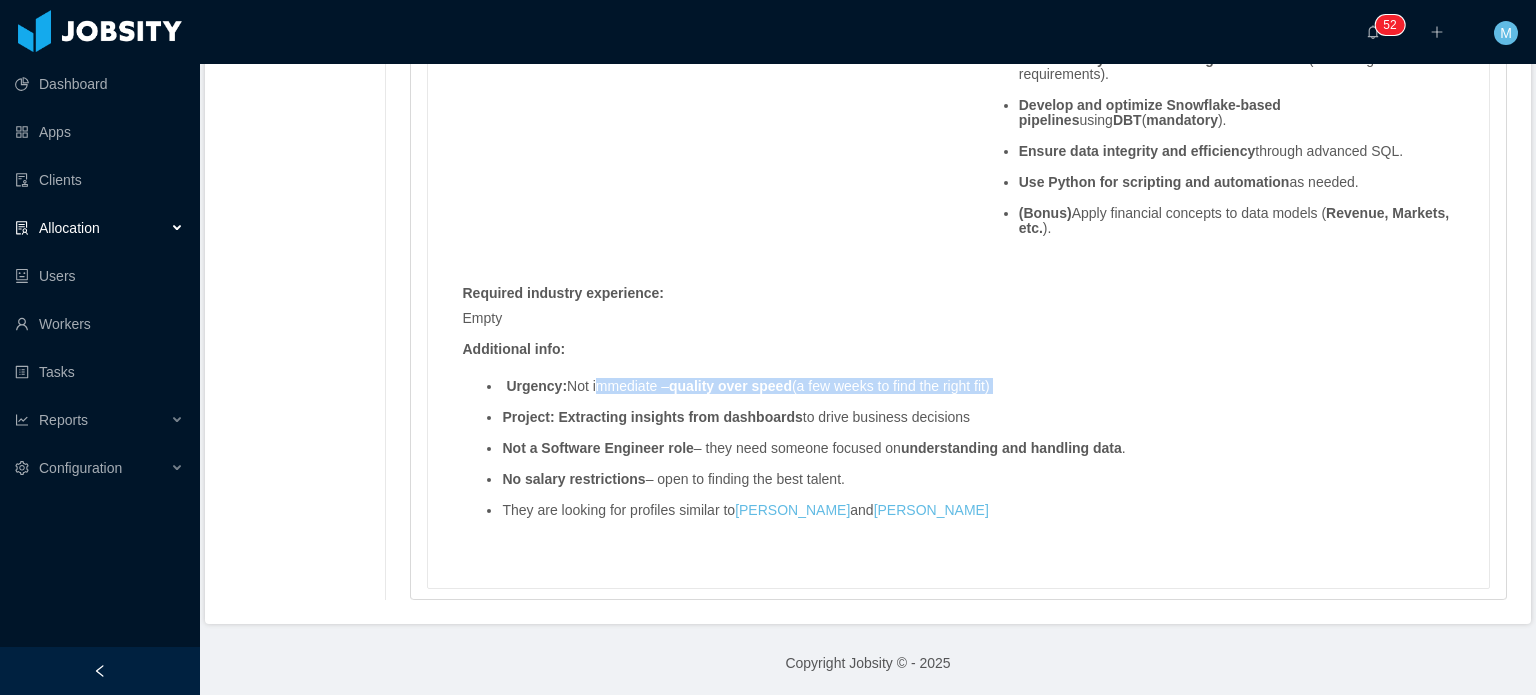 click on "Urgency:  Not immediate –  quality over speed  (a few weeks to find the right fit)" at bounding box center (978, 386) 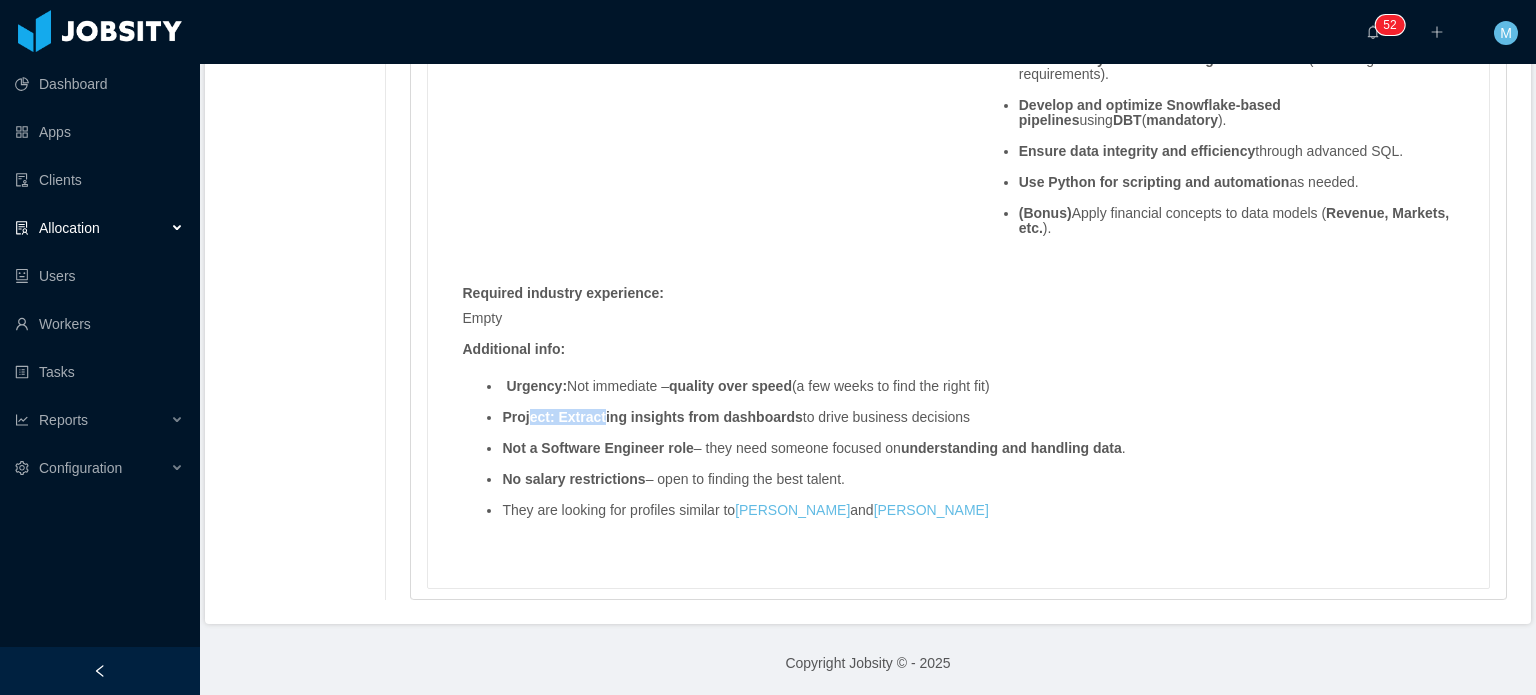 drag, startPoint x: 524, startPoint y: 414, endPoint x: 804, endPoint y: 423, distance: 280.1446 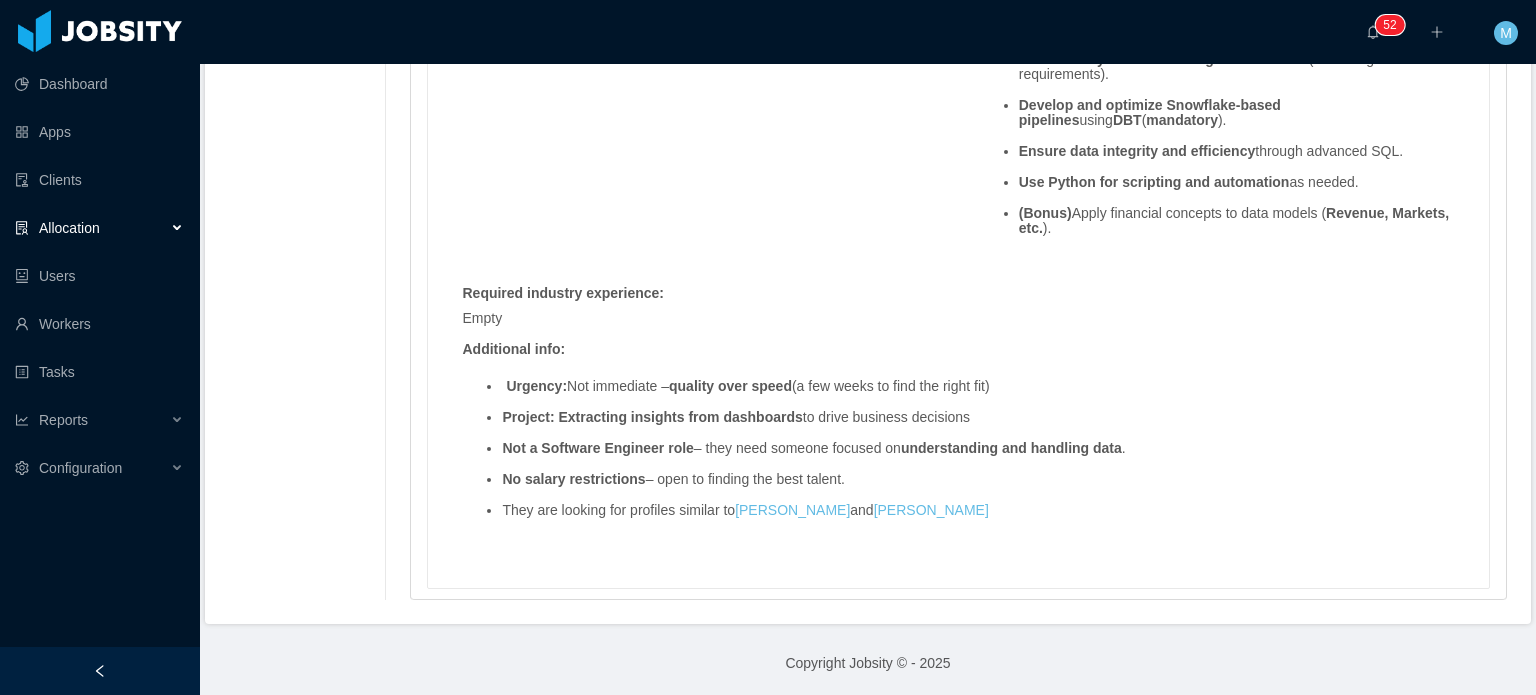 click on "Urgency:  Not immediate –  quality over speed  (a few weeks to find the right fit)
Project:   Extracting insights from dashboards  to drive business decisions
Not a Software Engineer role  – they need someone focused on  understanding and handling data .
No salary restrictions  – open to finding the best talent.
They are looking for profiles similar to  Erick Lima  and  Angel Saul Roca" at bounding box center [958, 448] 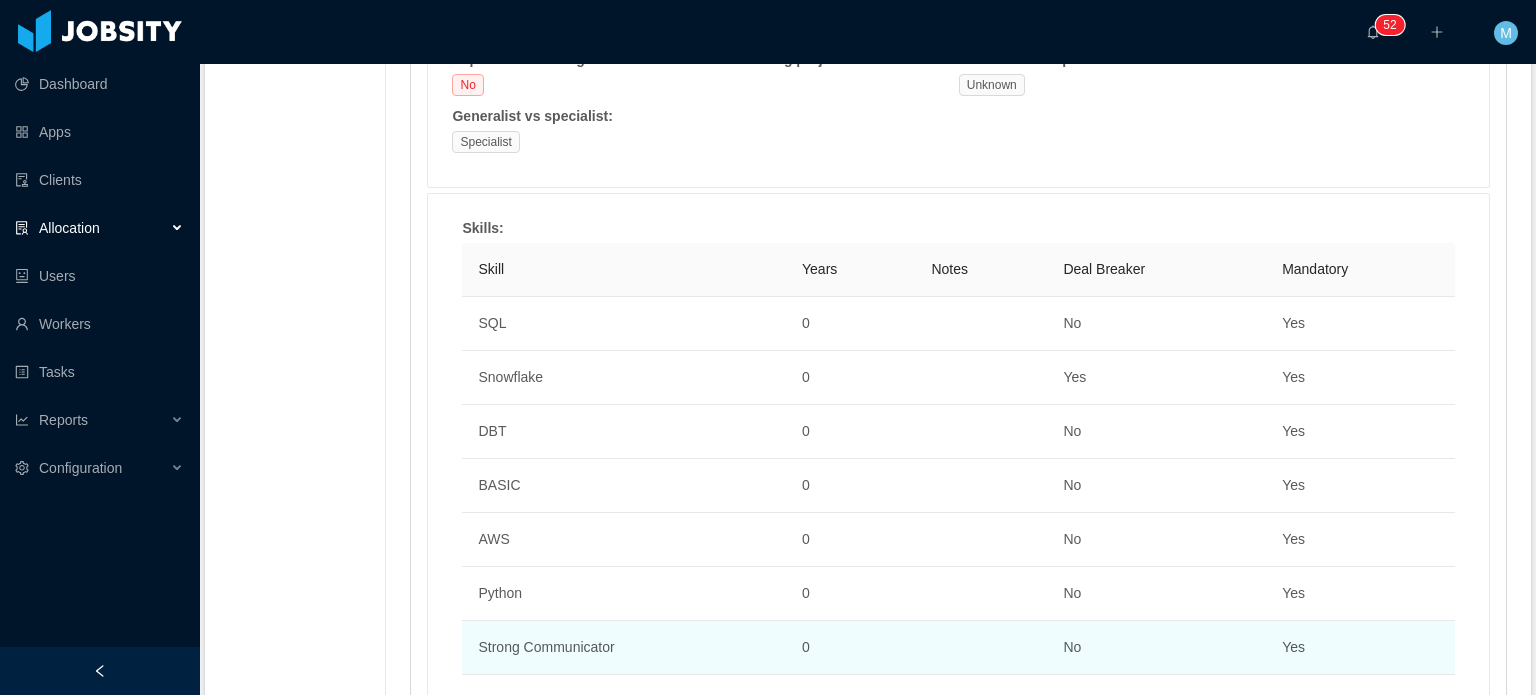scroll, scrollTop: 936, scrollLeft: 0, axis: vertical 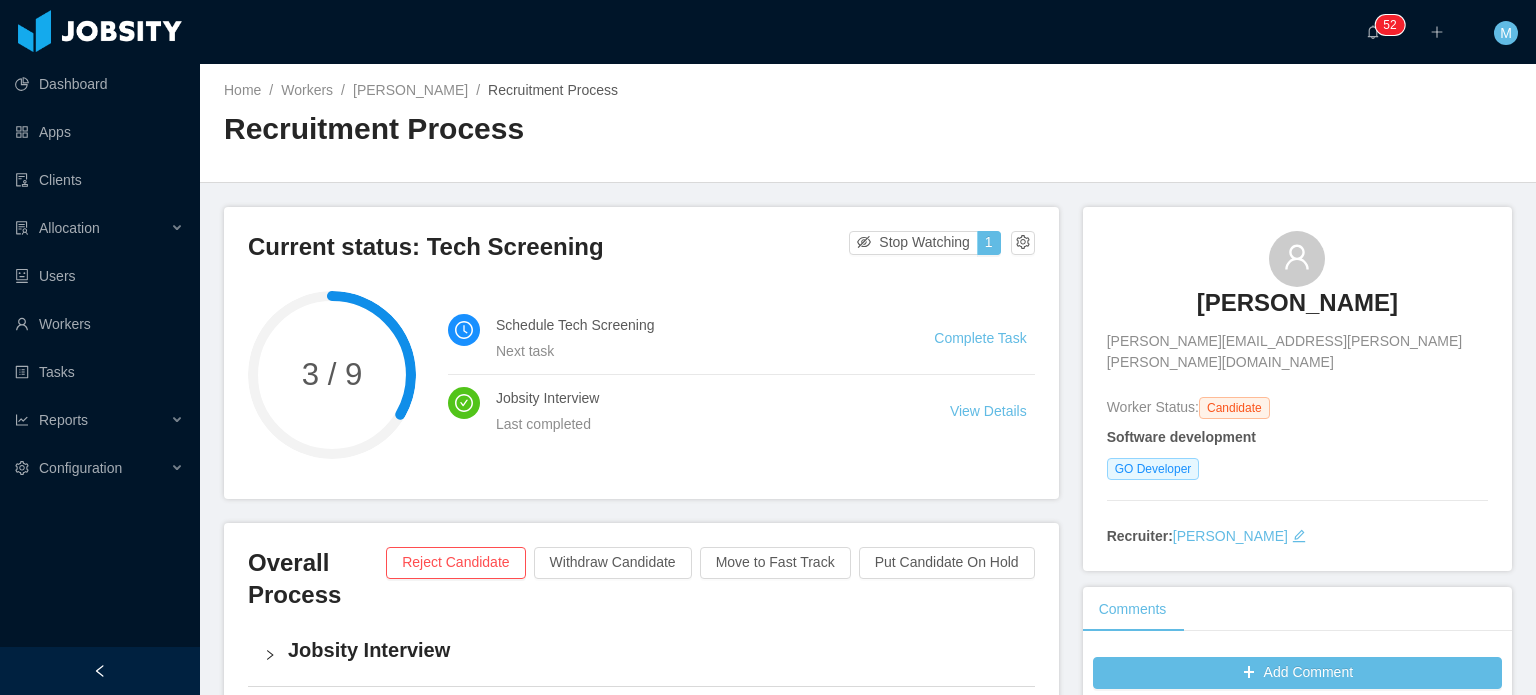 click on "Software development GO Developer" at bounding box center (1297, 456) 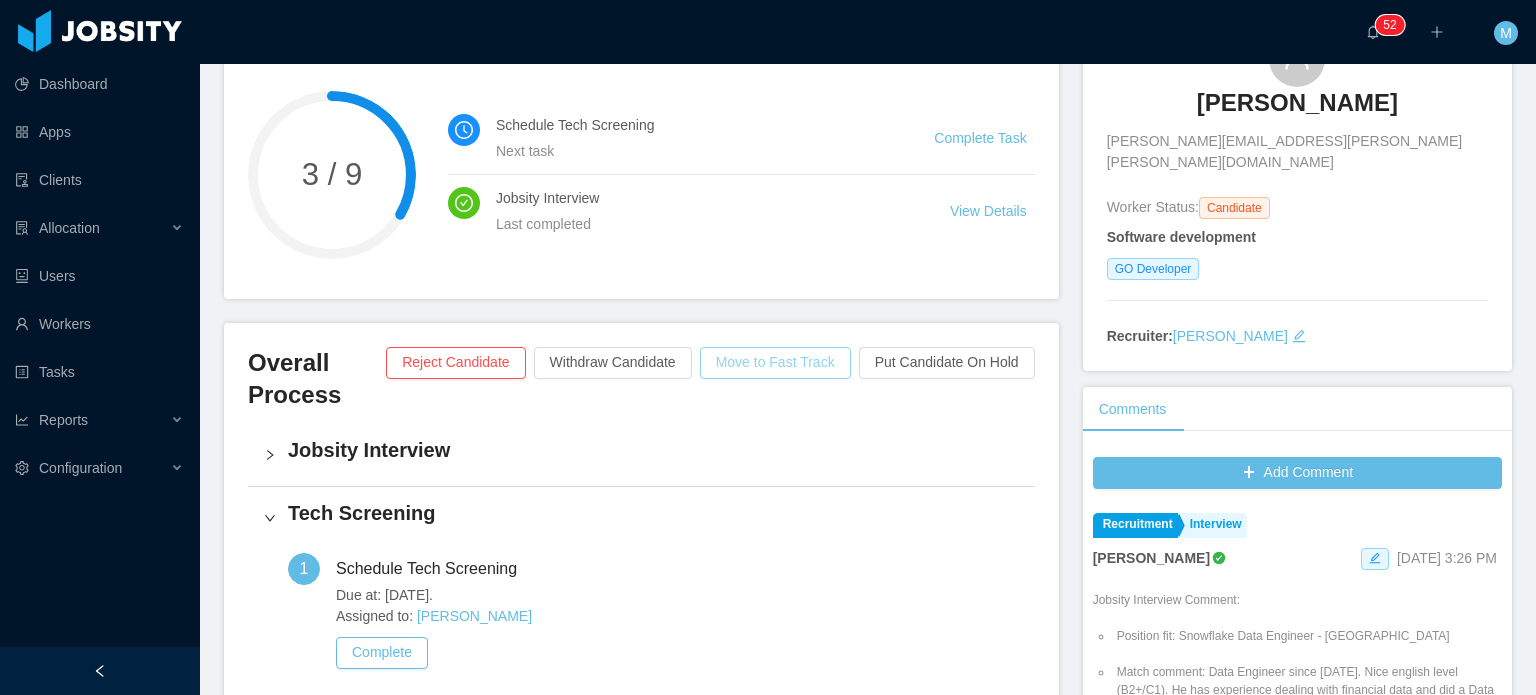 scroll, scrollTop: 0, scrollLeft: 0, axis: both 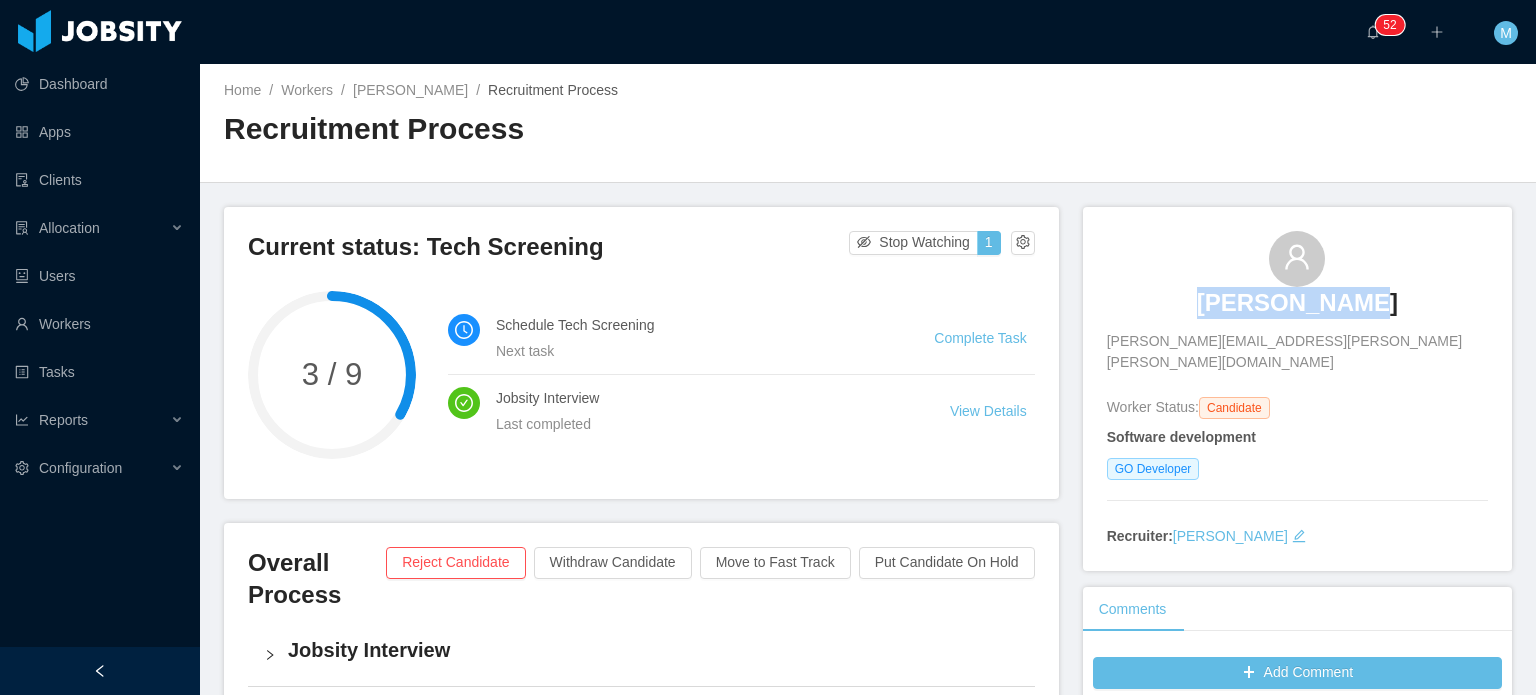 drag, startPoint x: 1215, startPoint y: 303, endPoint x: 1380, endPoint y: 301, distance: 165.01212 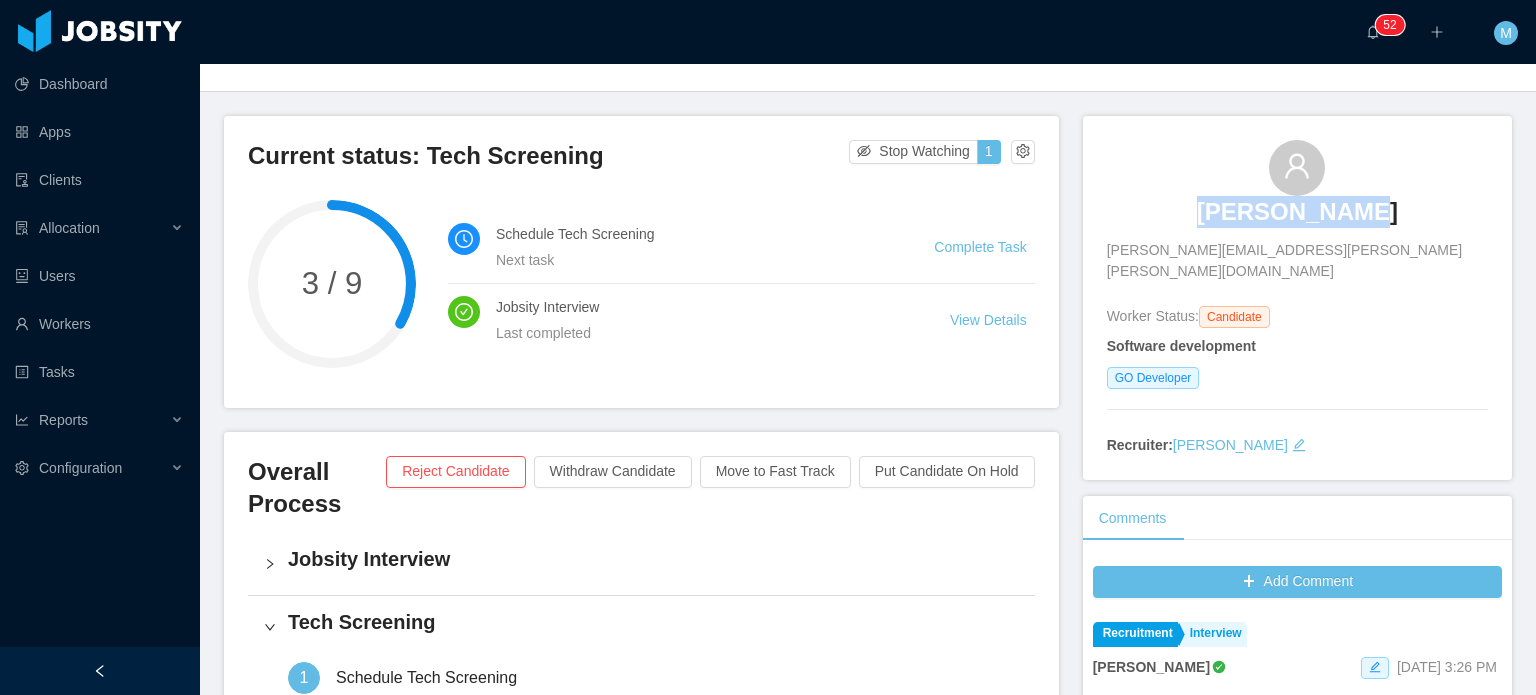 scroll, scrollTop: 300, scrollLeft: 0, axis: vertical 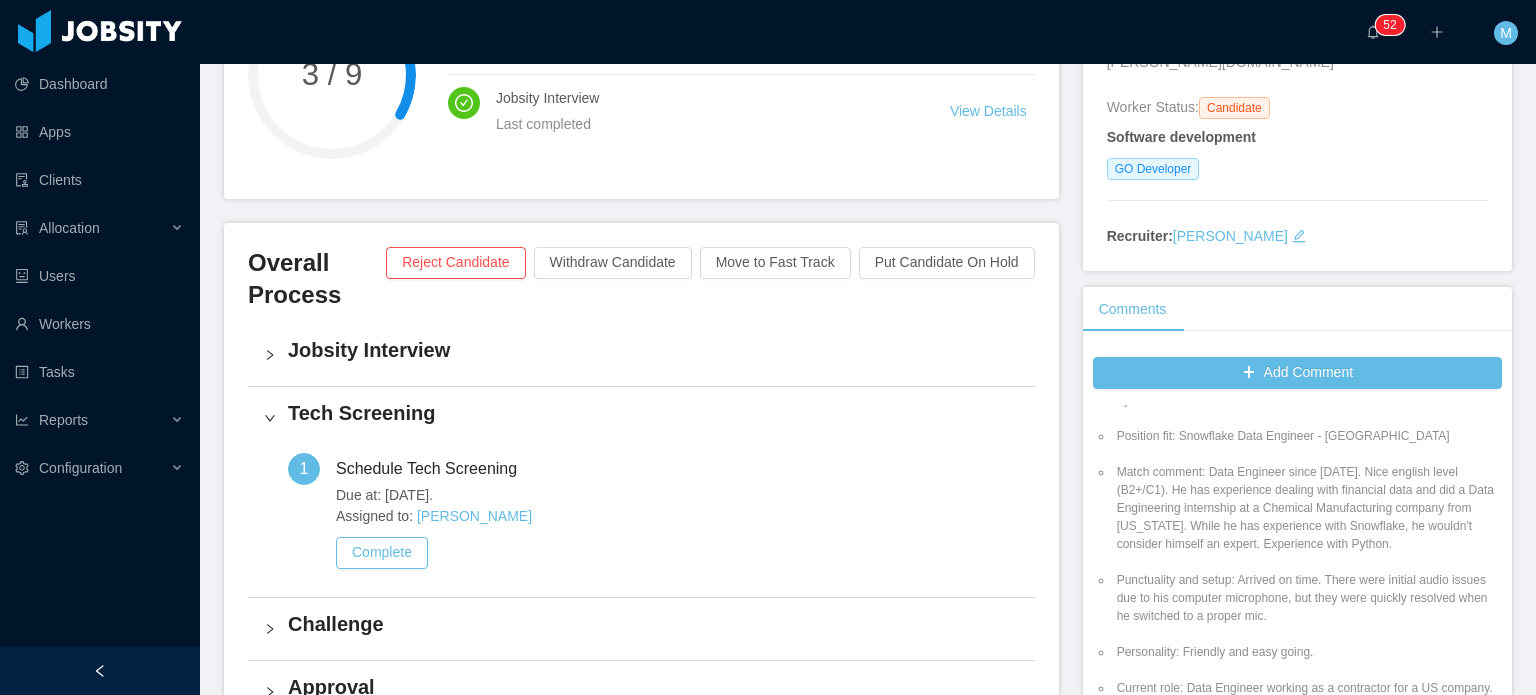 click on "Match comment: Data Engineer since 2014. Nice english level (B2+/C1). He has experience dealing with financial data and did a Data Engineering internship at a Chemical Manufacturing company from Michigan. While he has experience with Snowflake, he wouldn't consider himself an expert. Experience with Python." at bounding box center [1307, 508] 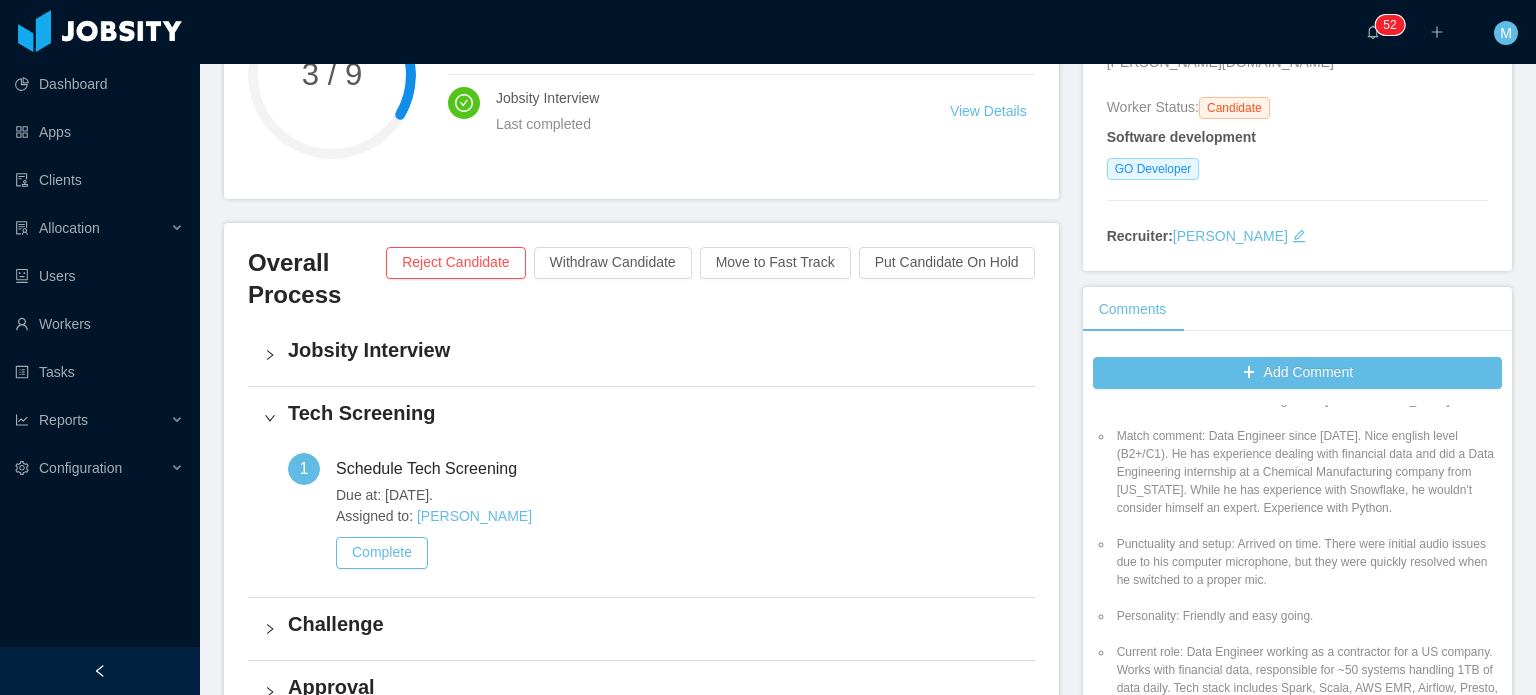 scroll, scrollTop: 100, scrollLeft: 0, axis: vertical 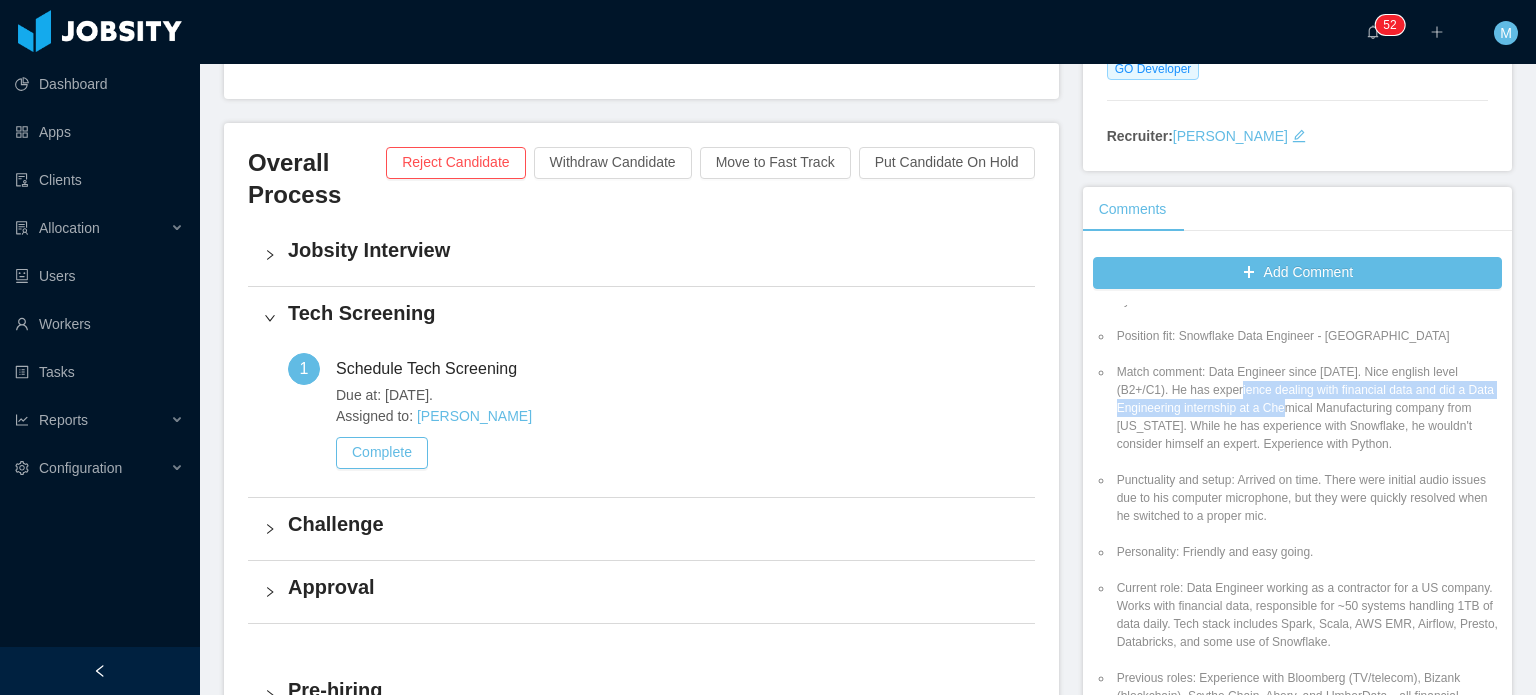 drag, startPoint x: 1334, startPoint y: 395, endPoint x: 1365, endPoint y: 396, distance: 31.016125 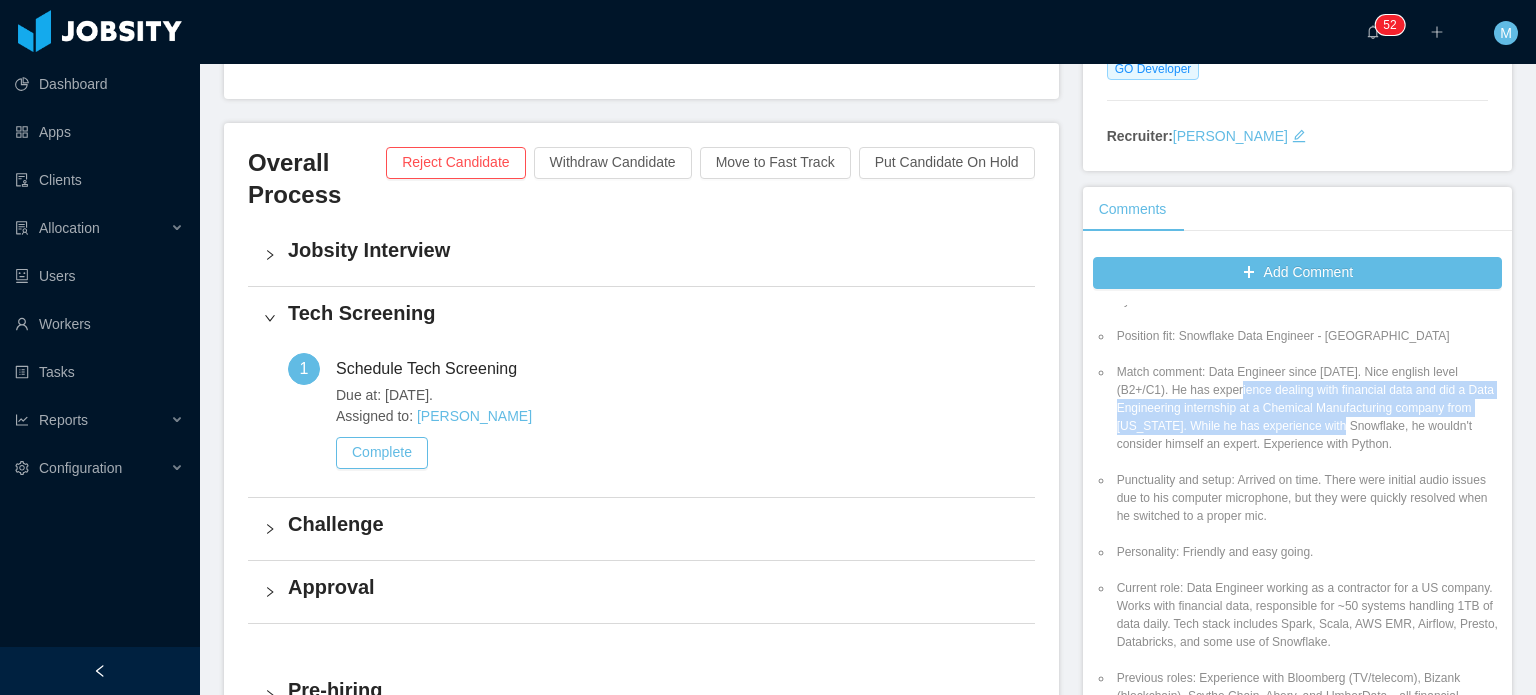 click on "Match comment: Data Engineer since 2014. Nice english level (B2+/C1). He has experience dealing with financial data and did a Data Engineering internship at a Chemical Manufacturing company from Michigan. While he has experience with Snowflake, he wouldn't consider himself an expert. Experience with Python." at bounding box center [1307, 408] 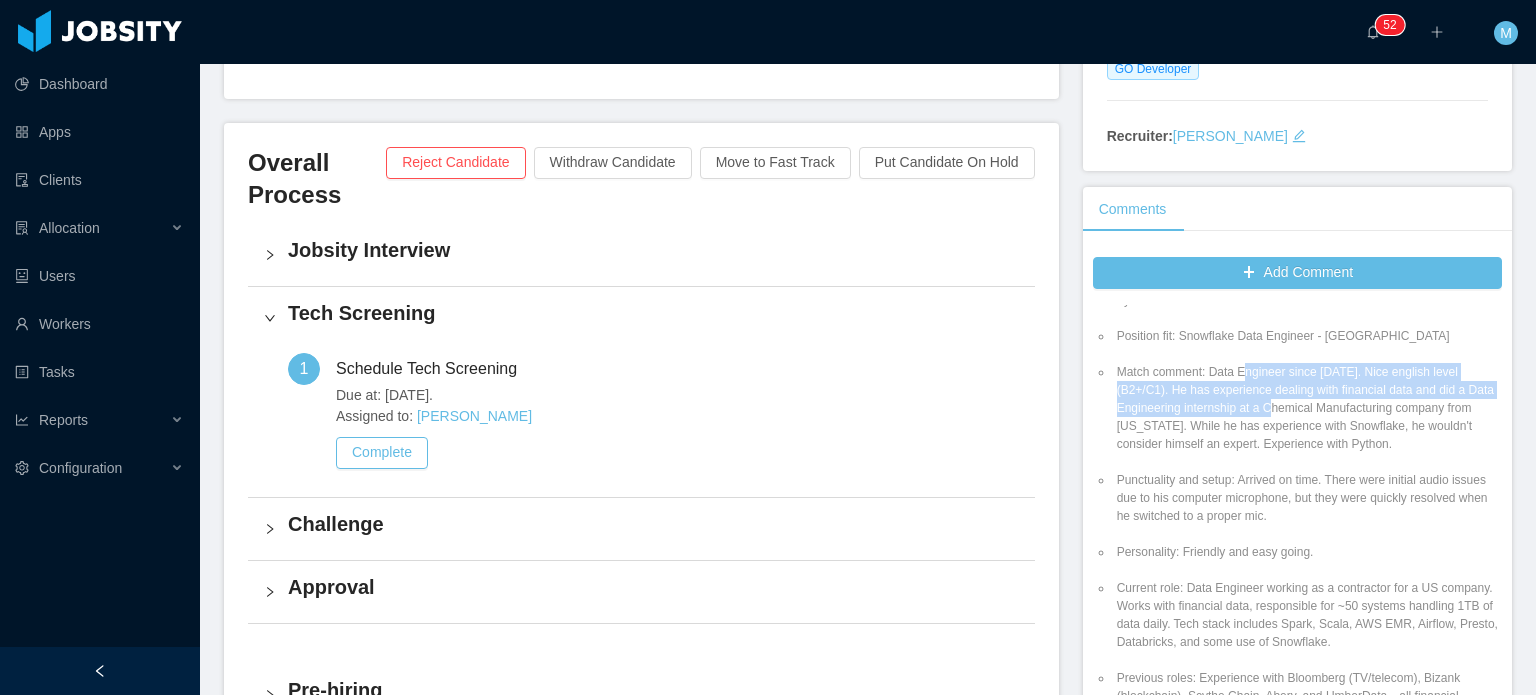 drag, startPoint x: 1231, startPoint y: 350, endPoint x: 1364, endPoint y: 407, distance: 144.69969 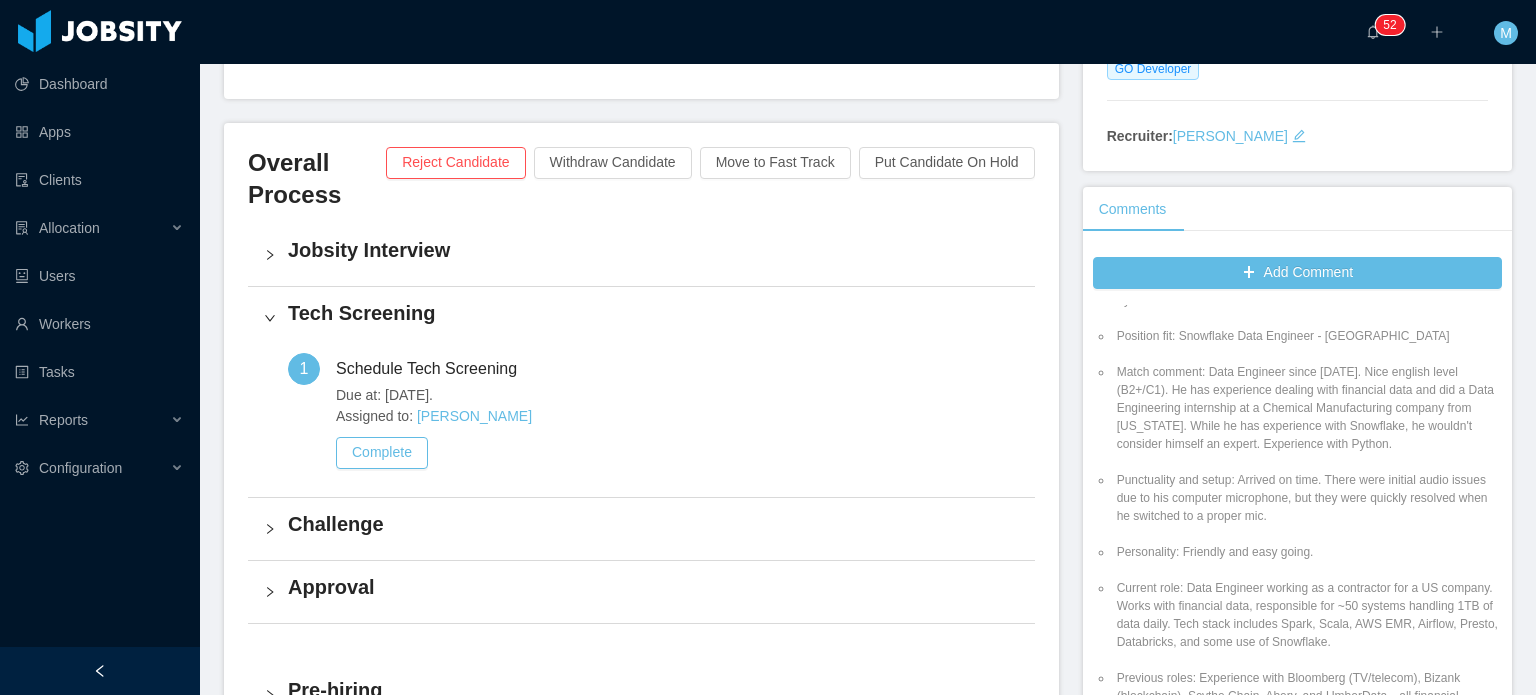 click on "Match comment: Data Engineer since 2014. Nice english level (B2+/C1). He has experience dealing with financial data and did a Data Engineering internship at a Chemical Manufacturing company from Michigan. While he has experience with Snowflake, he wouldn't consider himself an expert. Experience with Python." at bounding box center [1307, 408] 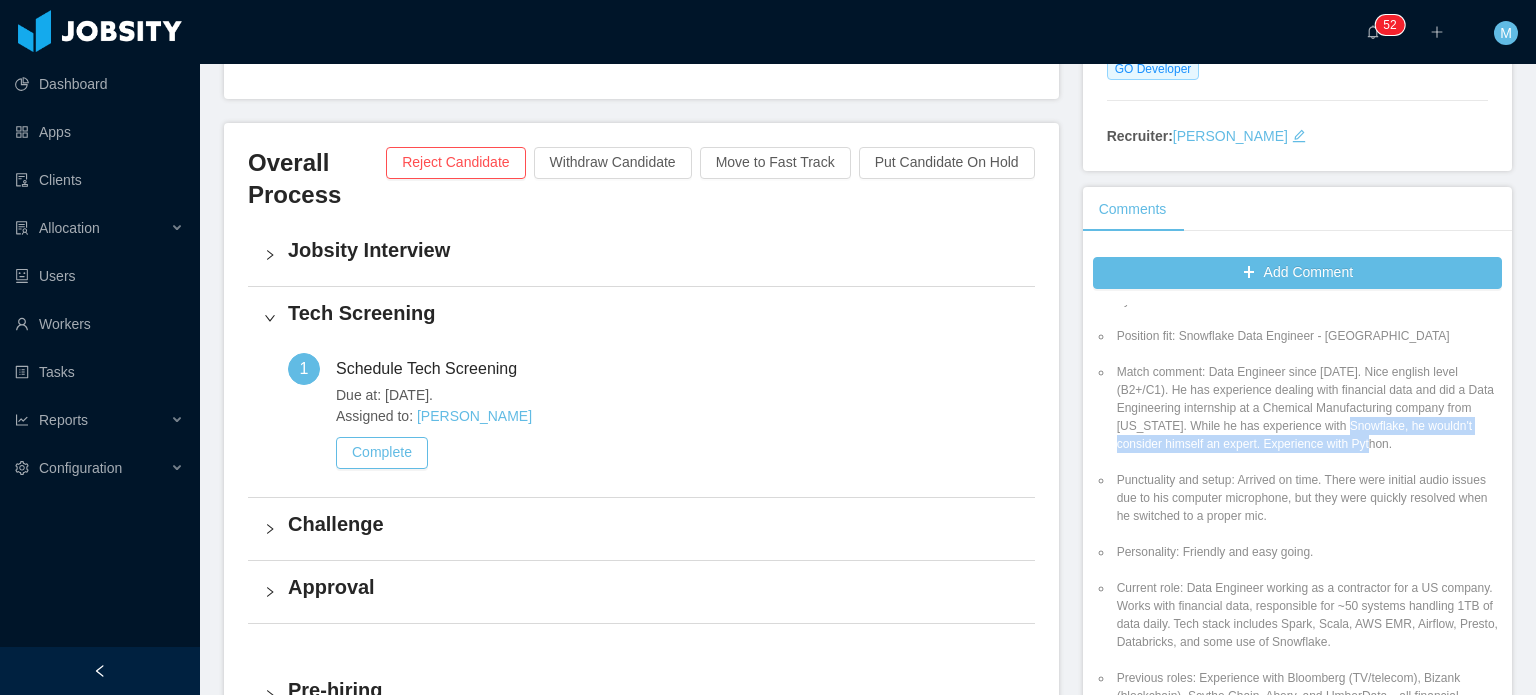 drag, startPoint x: 1373, startPoint y: 416, endPoint x: 1377, endPoint y: 426, distance: 10.770329 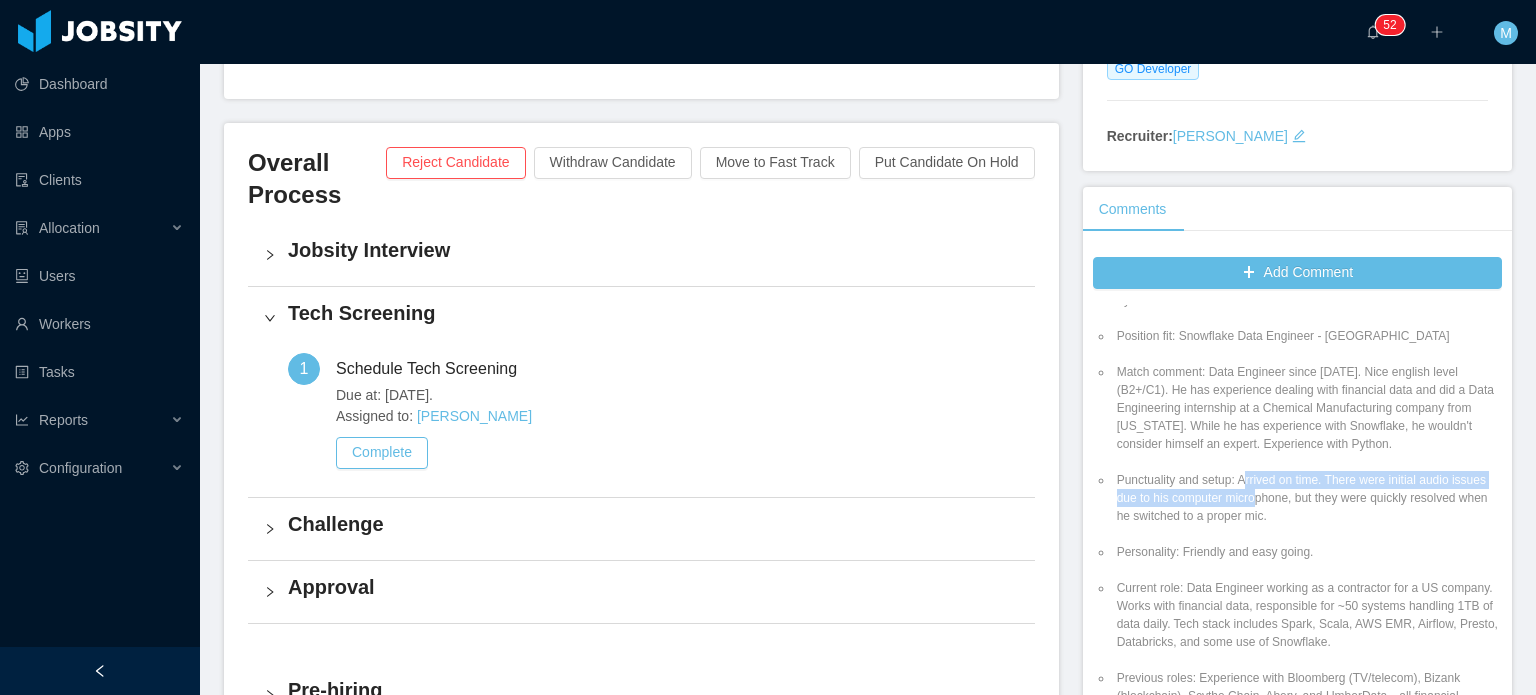 drag, startPoint x: 1236, startPoint y: 462, endPoint x: 1362, endPoint y: 511, distance: 135.19246 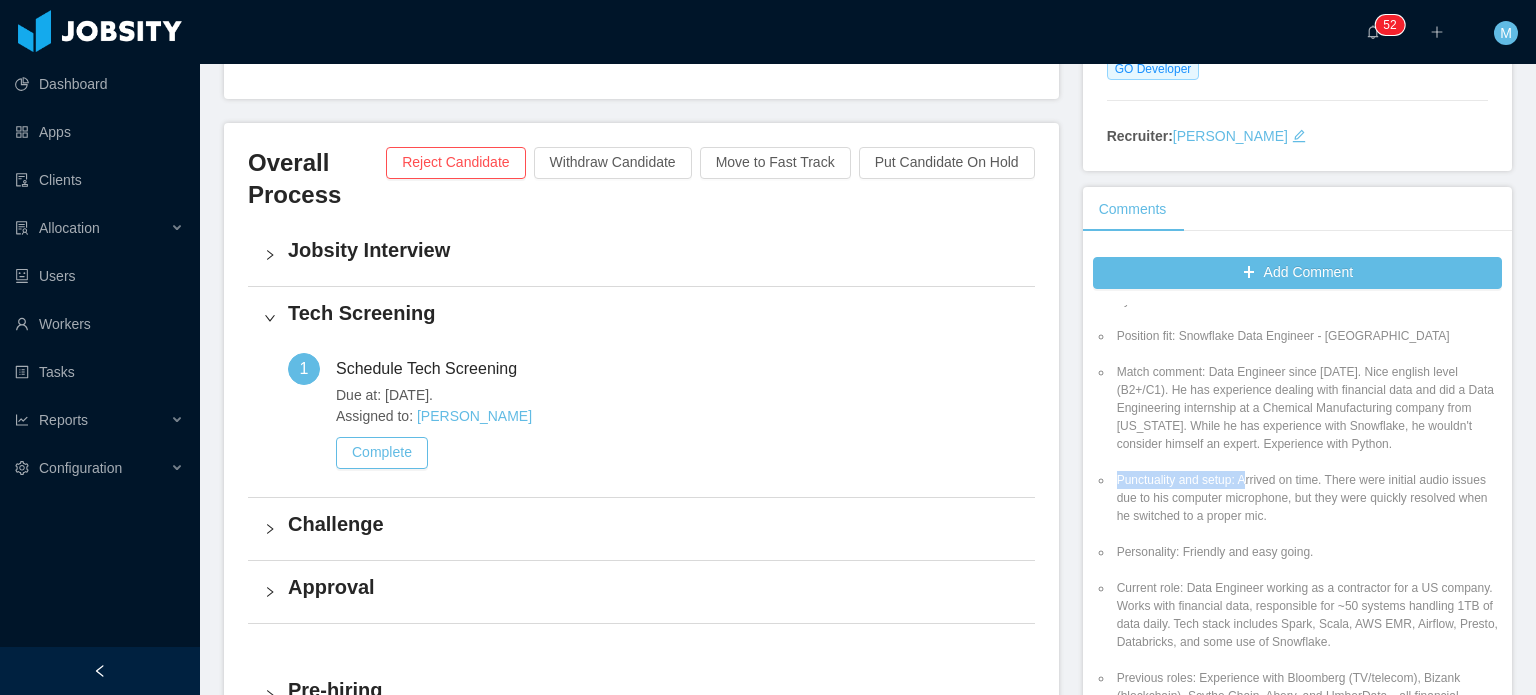 click on "Position fit: Snowflake Data Engineer - Westlake Match comment: Data Engineer since 2014. Nice english level (B2+/C1). He has experience dealing with financial data and did a Data Engineering internship at a Chemical Manufacturing company from Michigan. While he has experience with Snowflake, he wouldn't consider himself an expert. Experience with Python. Punctuality and setup: Arrived on time. There were initial audio issues due to his computer microphone, but they were quickly resolved when he switched to a proper mic. Personality: Friendly and easy going.  Current role: Data Engineer working as a contractor for a US company. Works with financial data, responsible for ~50 systems handling 1TB of data daily. Tech stack includes Spark, Scala, AWS EMR, Airflow, Presto, Databricks, and some use of Snowflake. Industries: Financial Services, Blockchain, Chemical Manufacturing. Team Locations: Brazil, US. Current salary: $10K/month USD" at bounding box center (1297, 957) 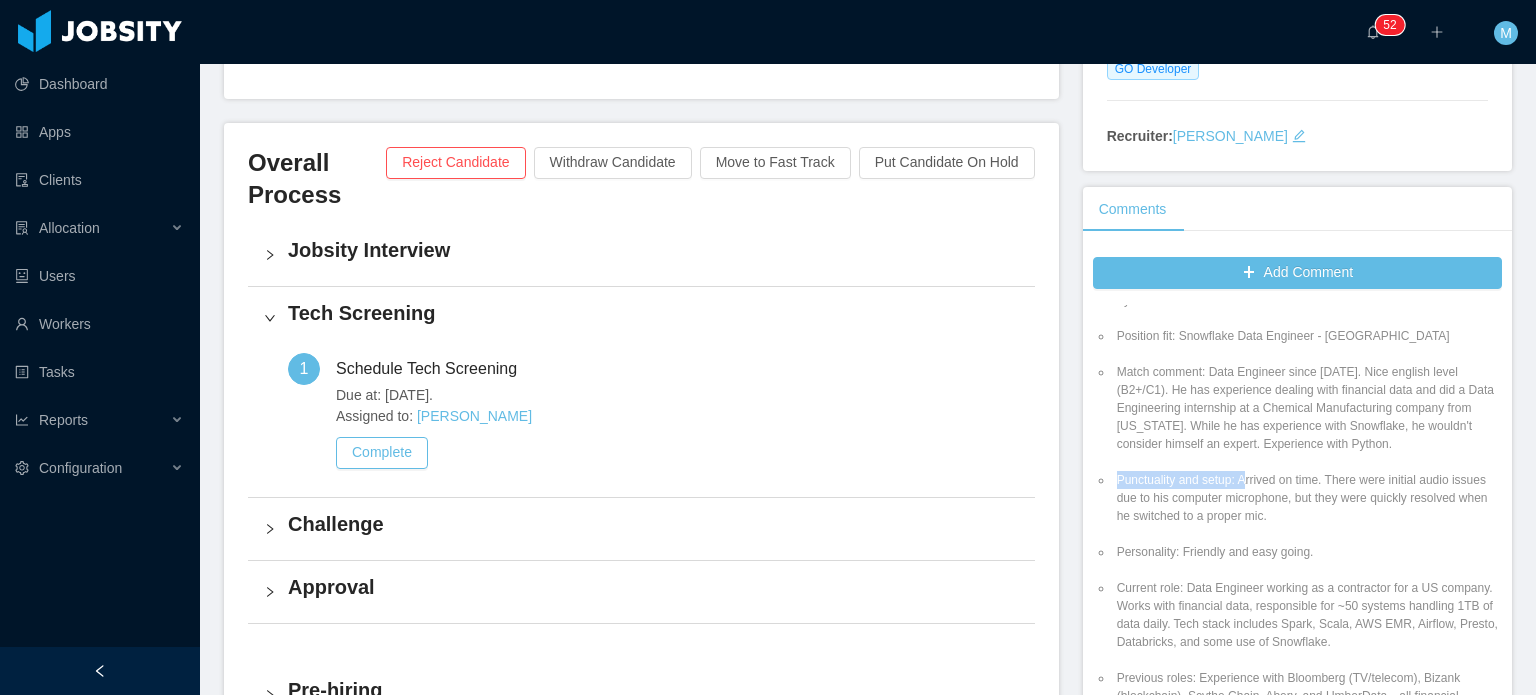 click on "Punctuality and setup: Arrived on time. There were initial audio issues due to his computer microphone, but they were quickly resolved when he switched to a proper mic." at bounding box center [1307, 498] 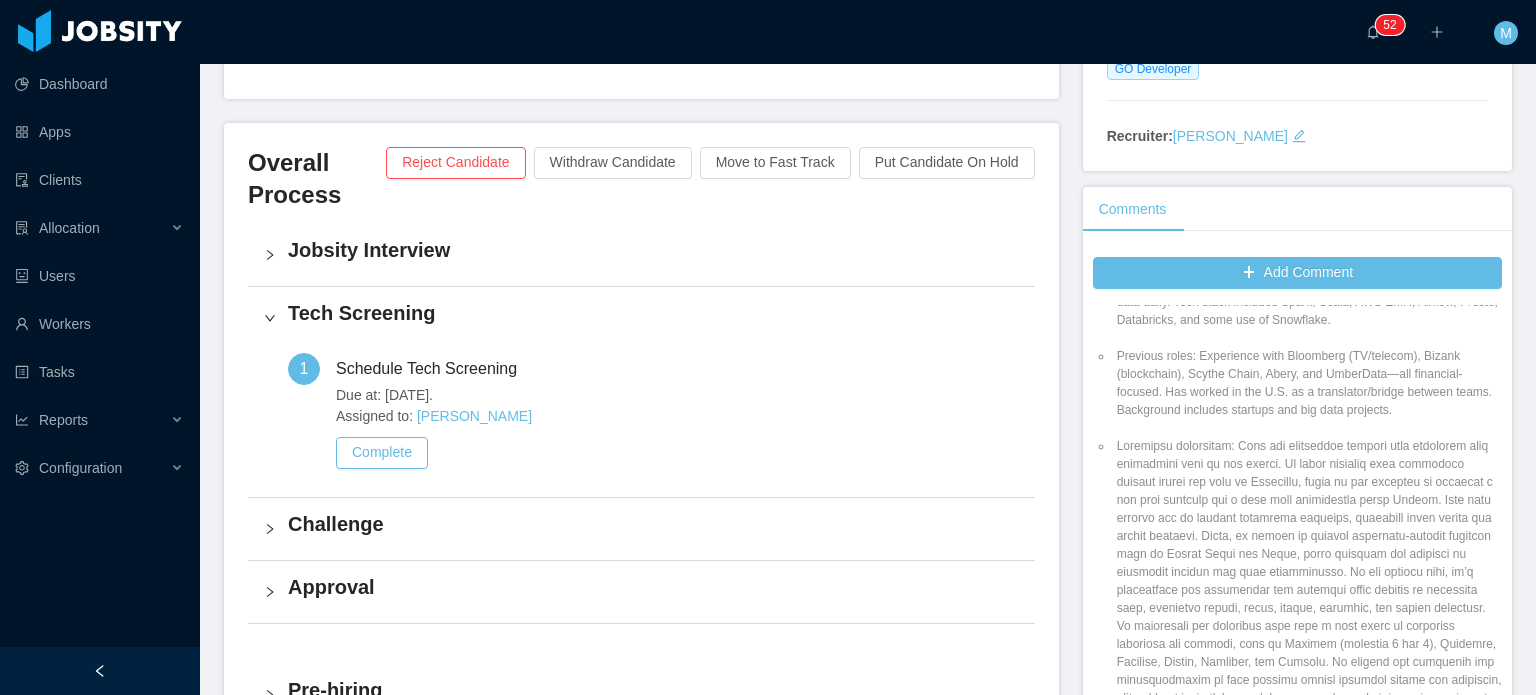 scroll, scrollTop: 300, scrollLeft: 0, axis: vertical 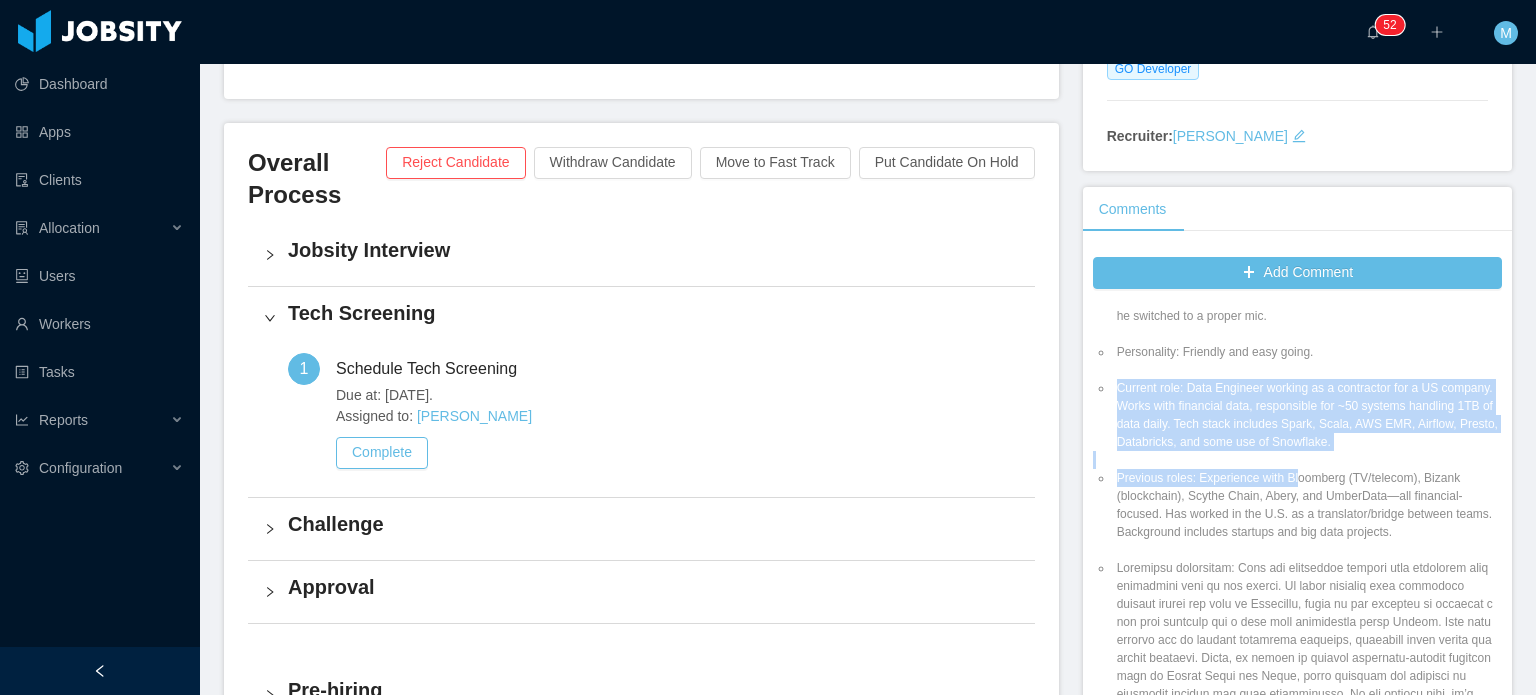 drag, startPoint x: 1248, startPoint y: 446, endPoint x: 1310, endPoint y: 462, distance: 64.03124 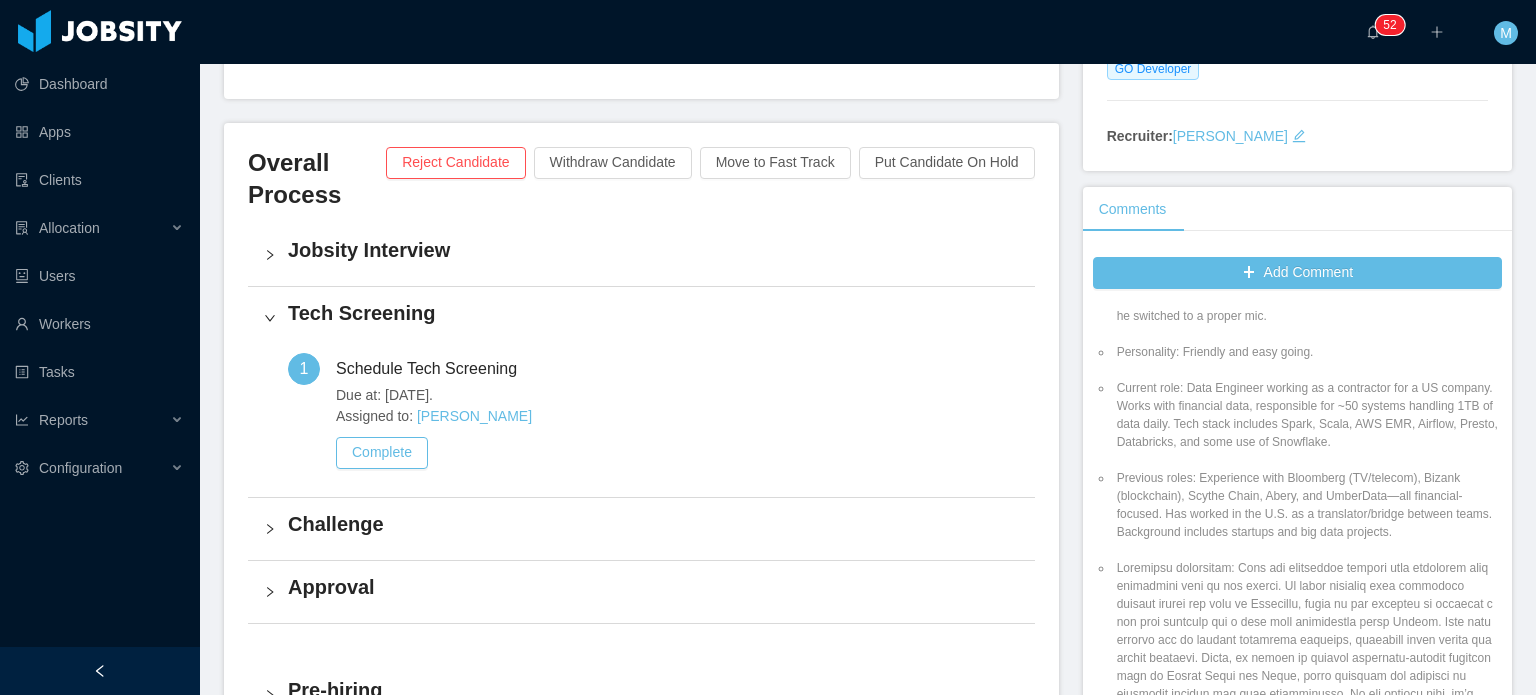 click on "Previous roles: Experience with Bloomberg (TV/telecom), Bizank (blockchain), Scythe Chain, Abery, and UmberData—all financial-focused. Has worked in the U.S. as a translator/bridge between teams. Background includes startups and big data projects." at bounding box center [1307, 505] 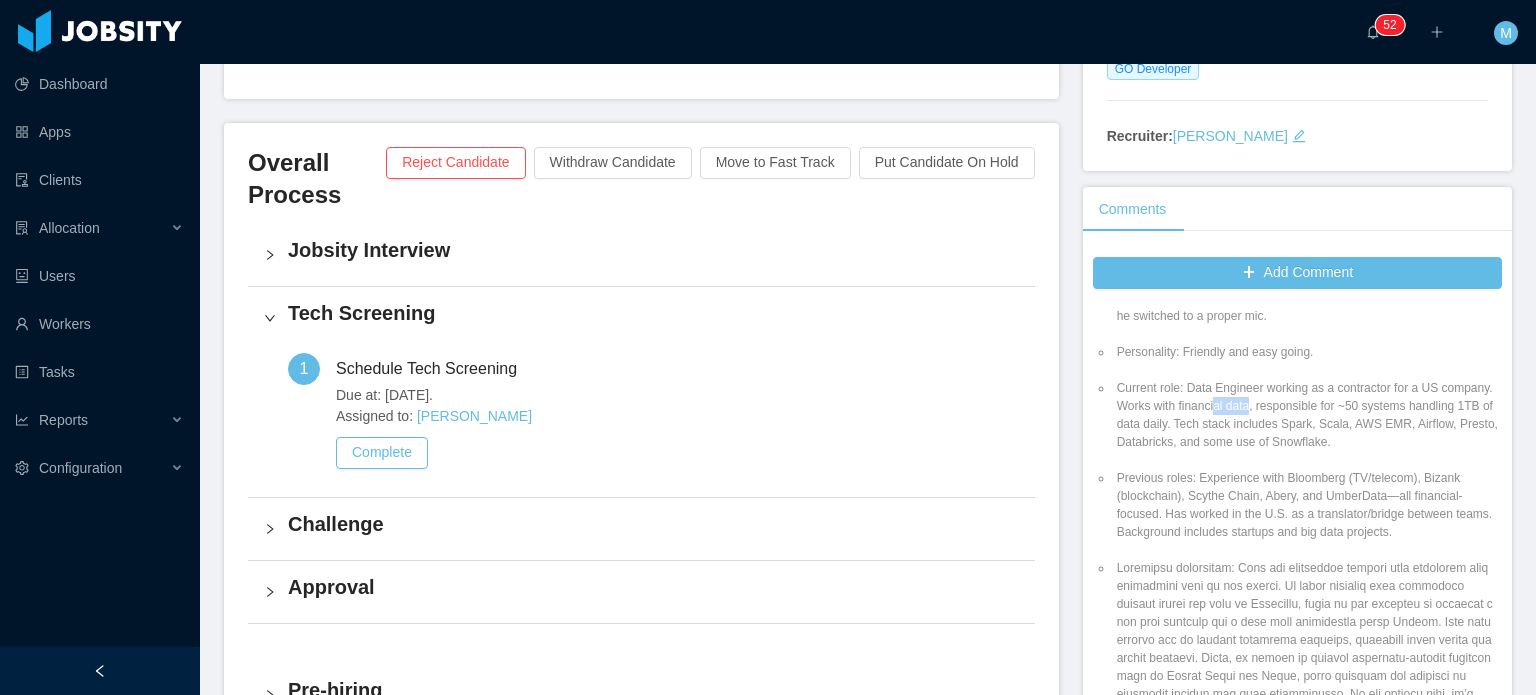 drag, startPoint x: 1258, startPoint y: 383, endPoint x: 1354, endPoint y: 406, distance: 98.71677 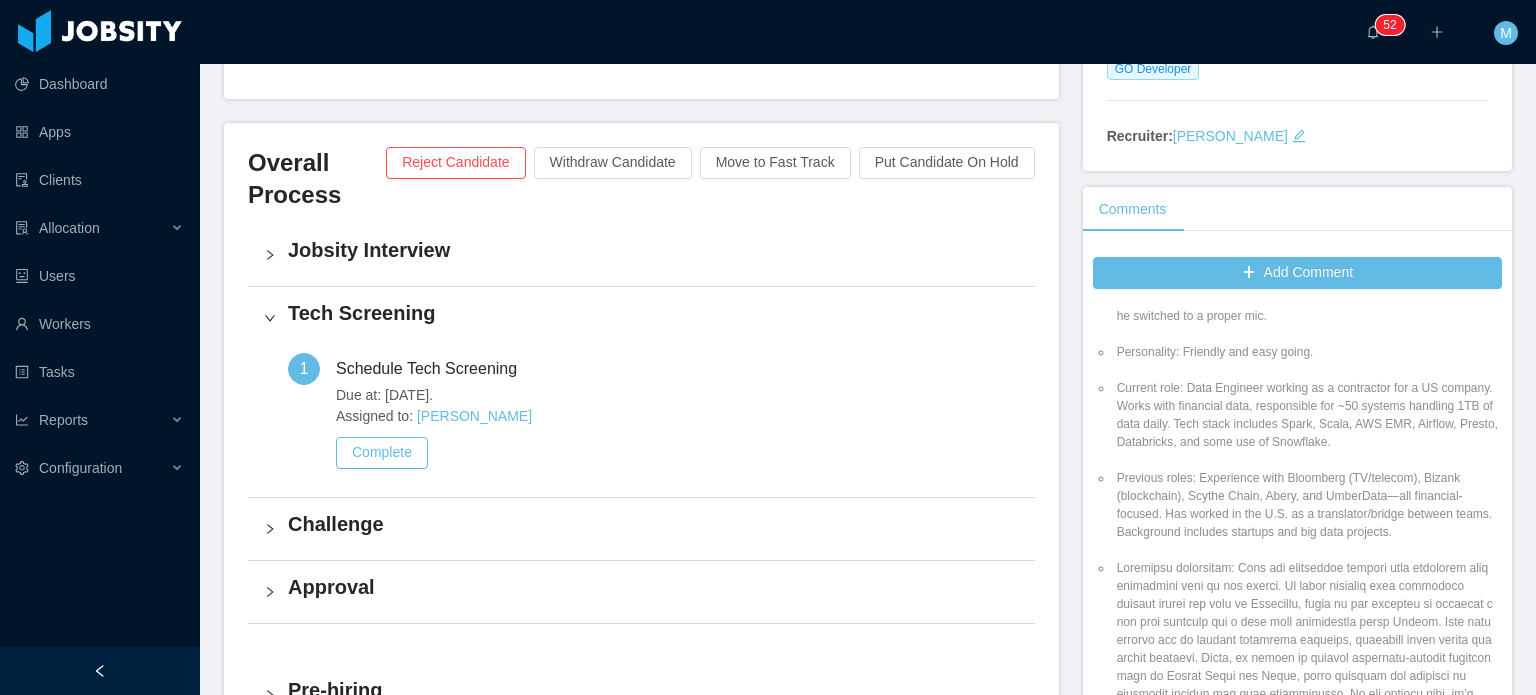 click on "Current role: Data Engineer working as a contractor for a US company. Works with financial data, responsible for ~50 systems handling 1TB of data daily. Tech stack includes Spark, Scala, AWS EMR, Airflow, Presto, Databricks, and some use of Snowflake." at bounding box center (1307, 415) 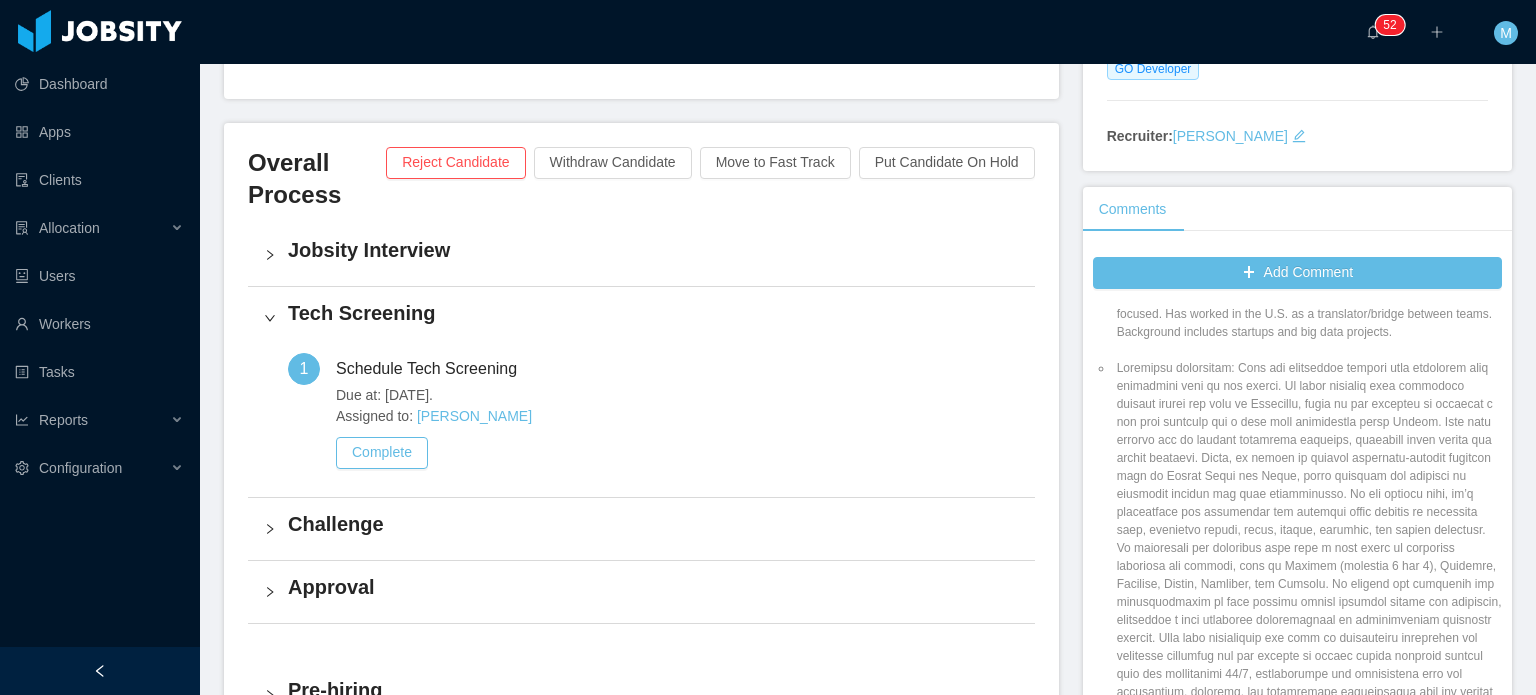 scroll, scrollTop: 600, scrollLeft: 0, axis: vertical 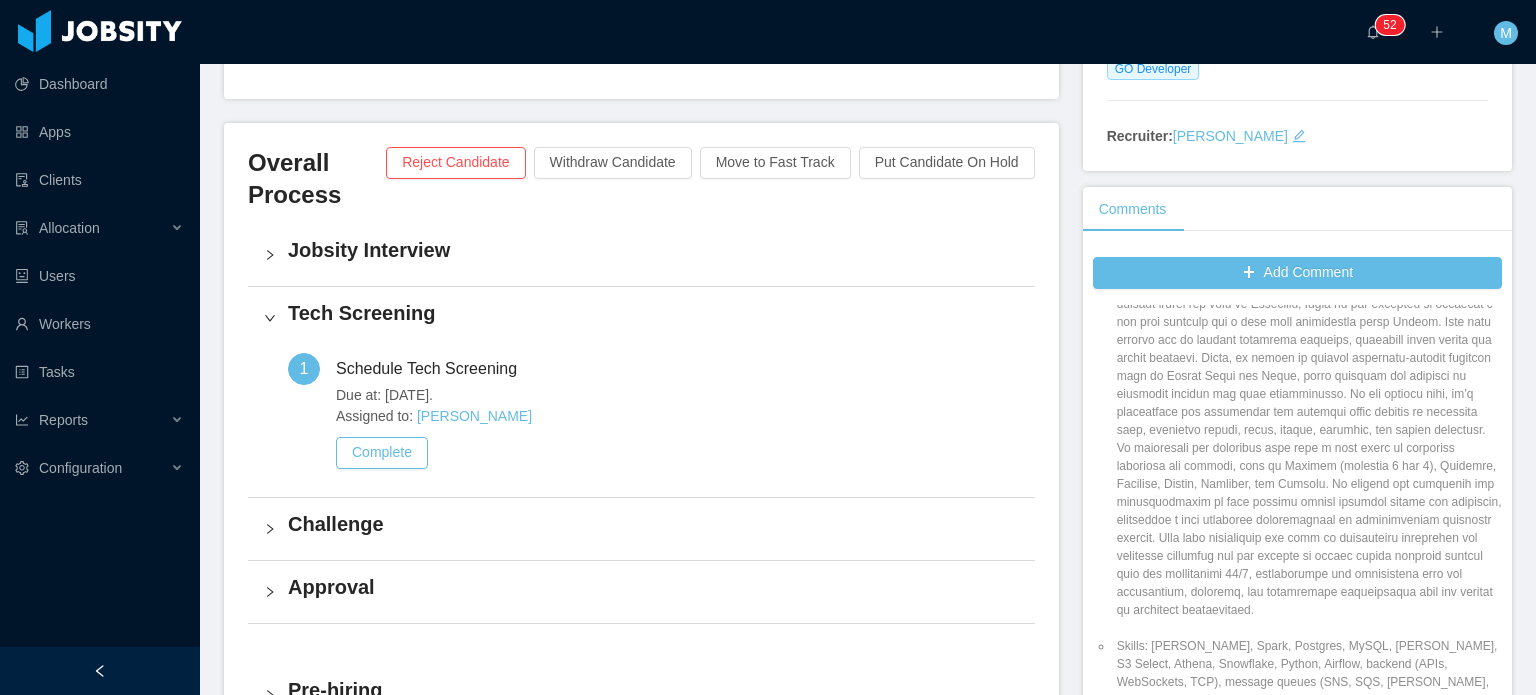 click at bounding box center [1307, 439] 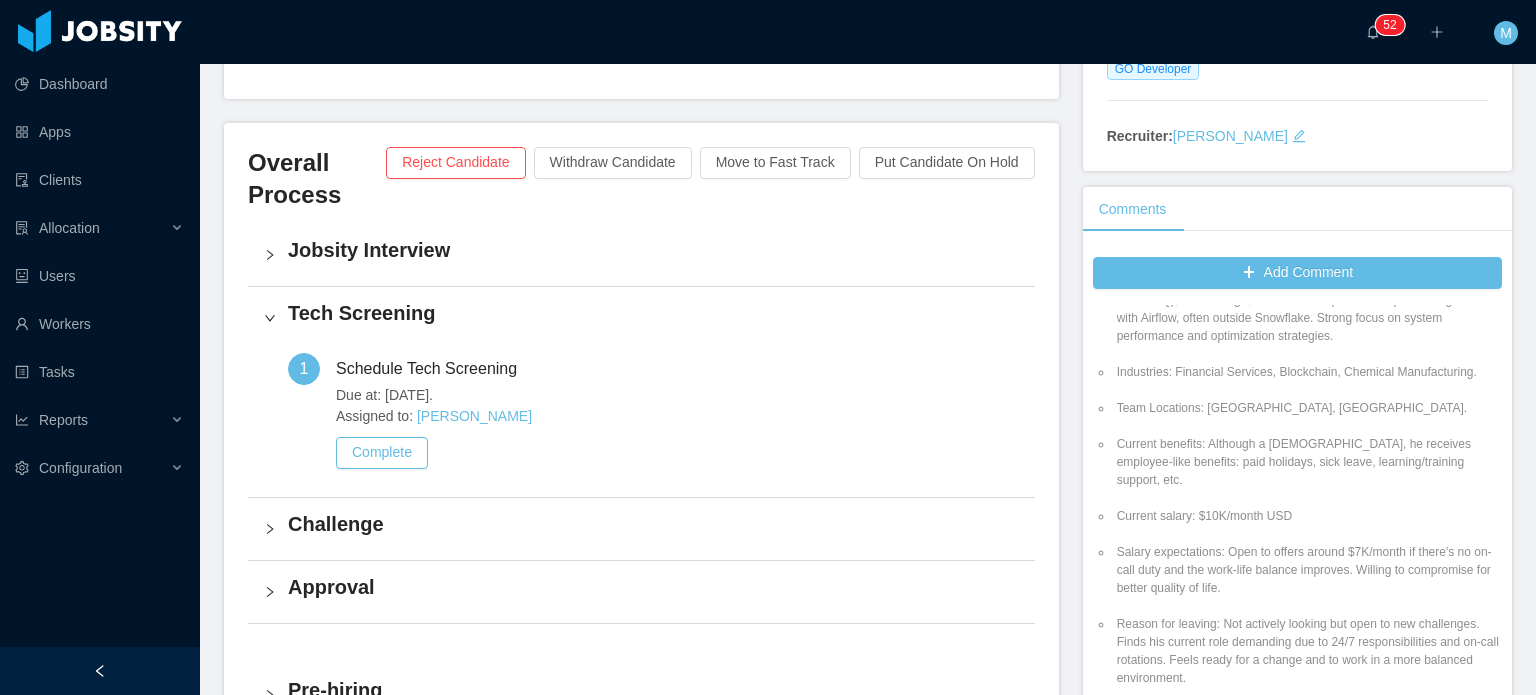 scroll, scrollTop: 1077, scrollLeft: 0, axis: vertical 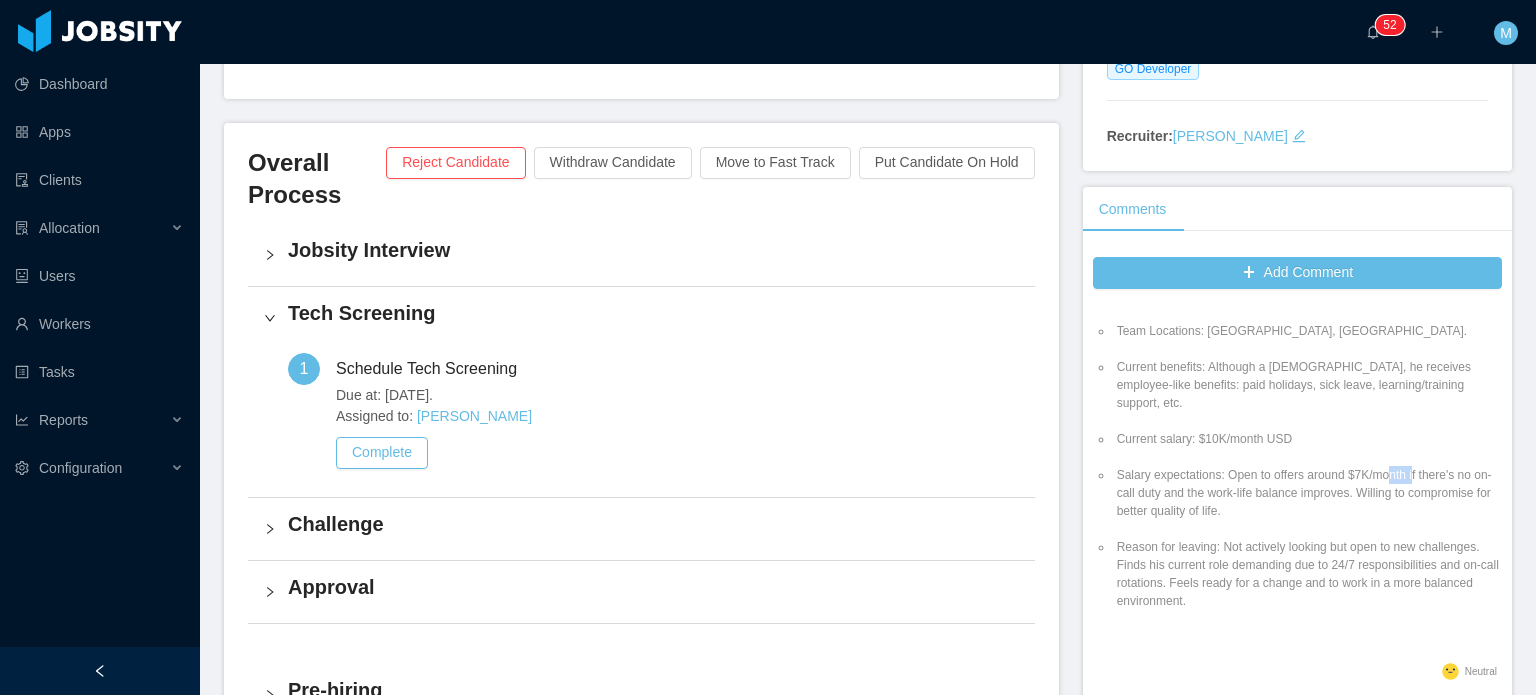 drag, startPoint x: 1378, startPoint y: 432, endPoint x: 1403, endPoint y: 445, distance: 28.178005 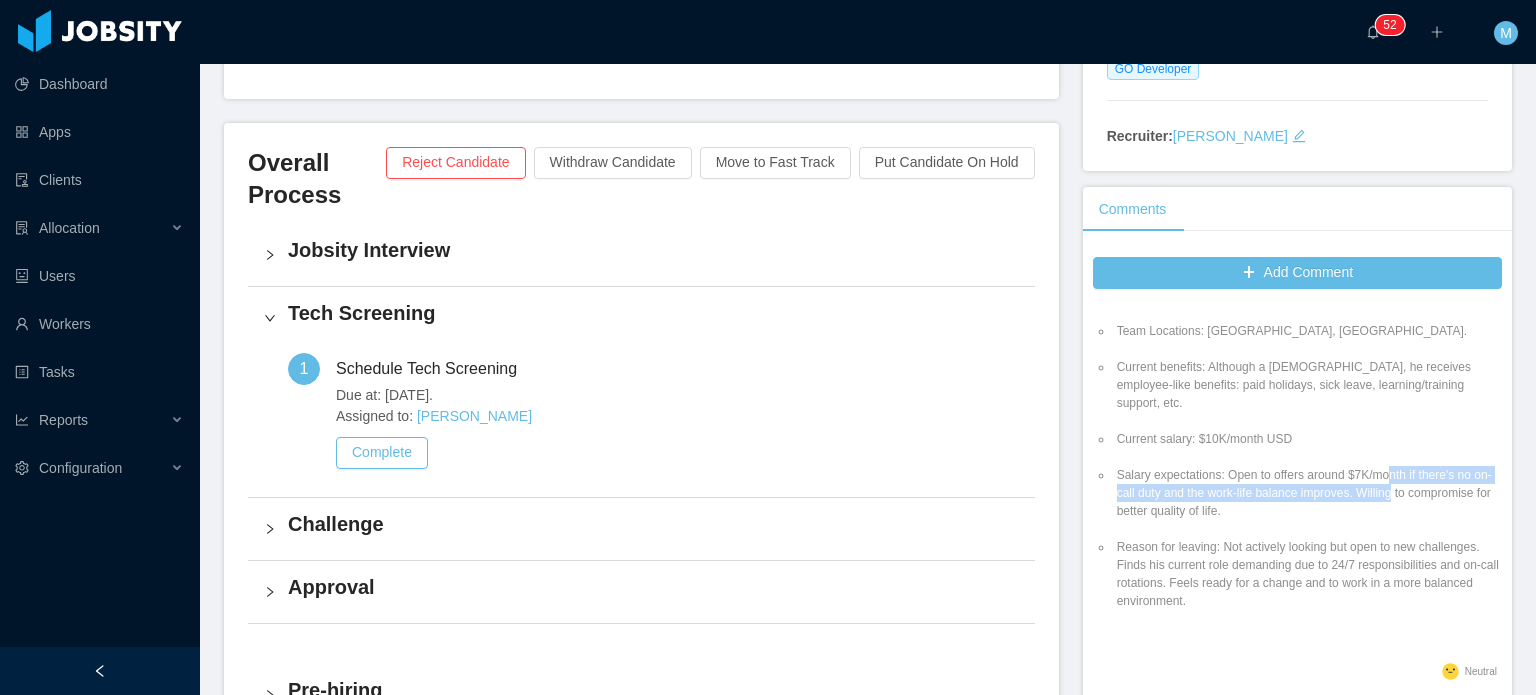 click on "Salary expectations: Open to offers around $7K/month if there's no on-call duty and the work-life balance improves. Willing to compromise for better quality of life." at bounding box center (1307, 493) 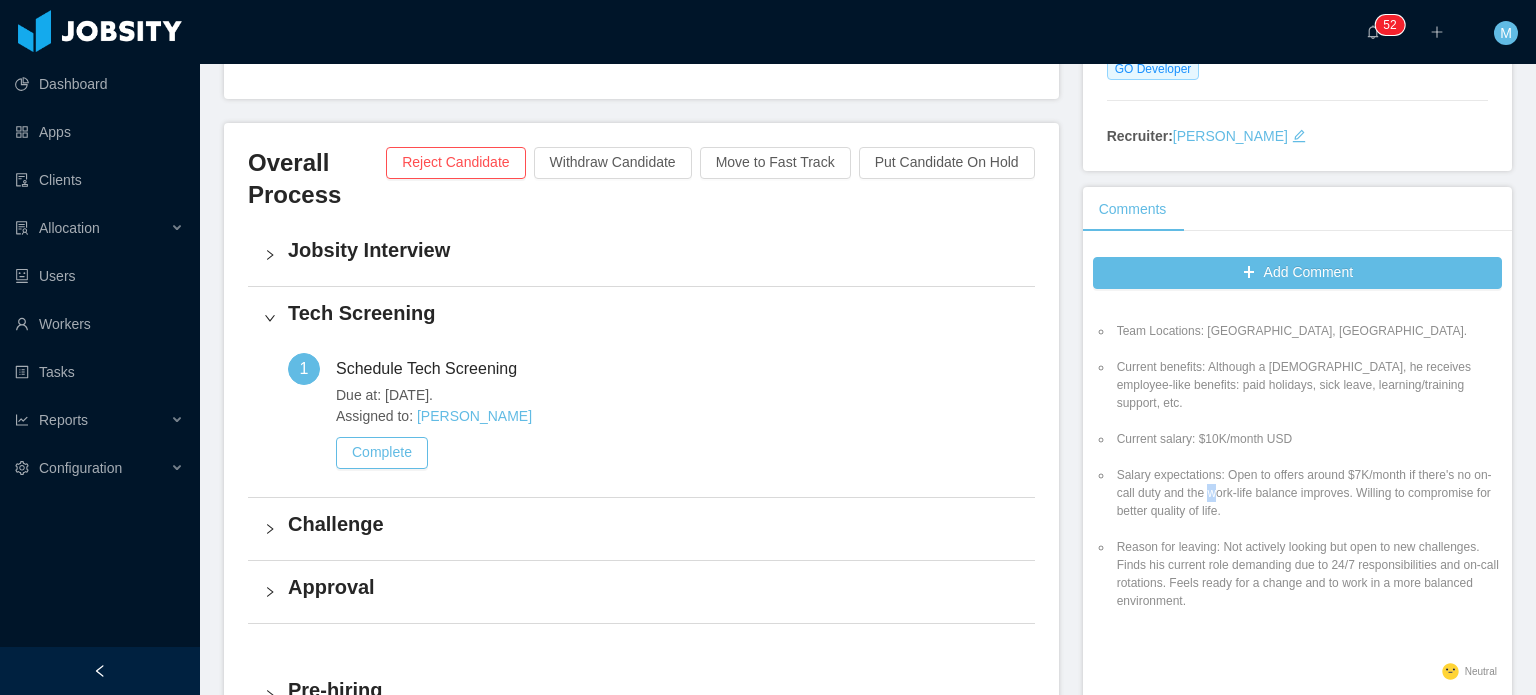 click on "Salary expectations: Open to offers around $7K/month if there's no on-call duty and the work-life balance improves. Willing to compromise for better quality of life." at bounding box center (1307, 493) 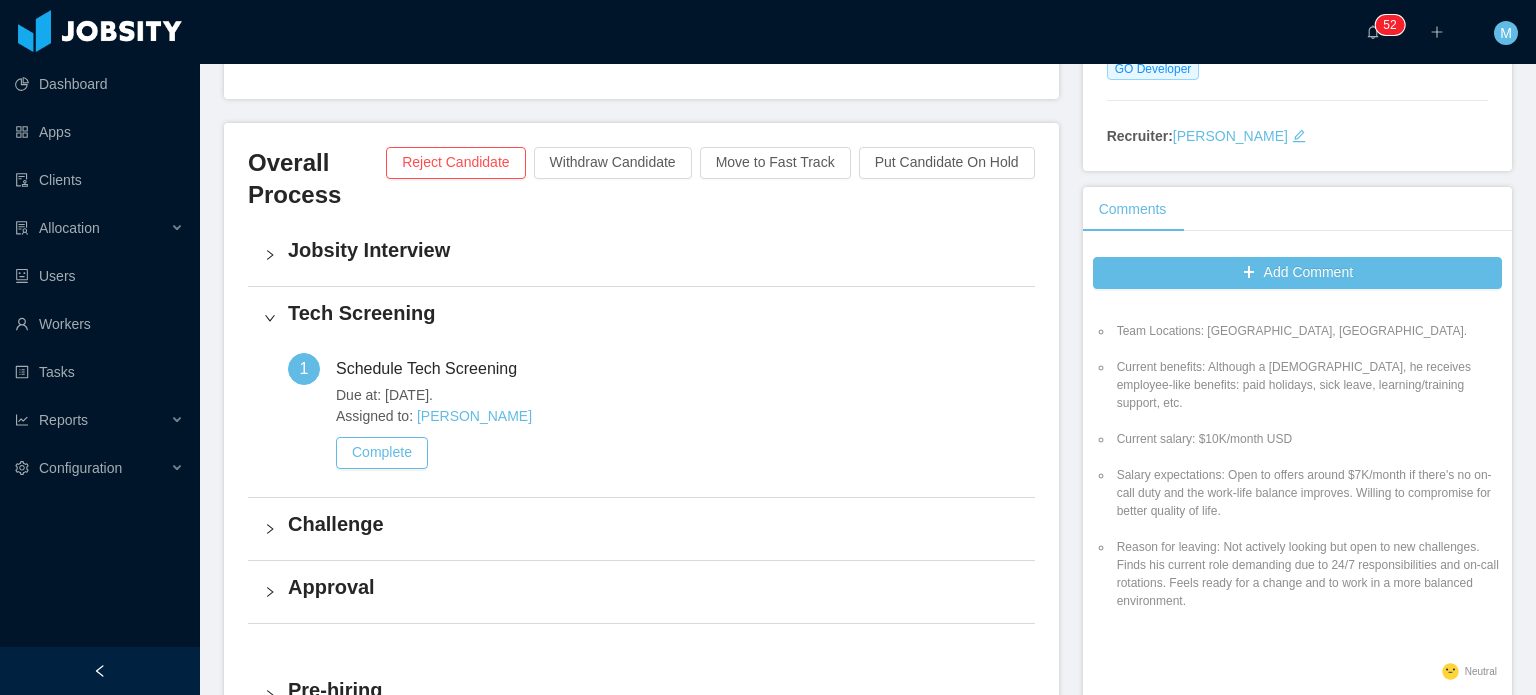 click on "Salary expectations: Open to offers around $7K/month if there's no on-call duty and the work-life balance improves. Willing to compromise for better quality of life." at bounding box center (1307, 493) 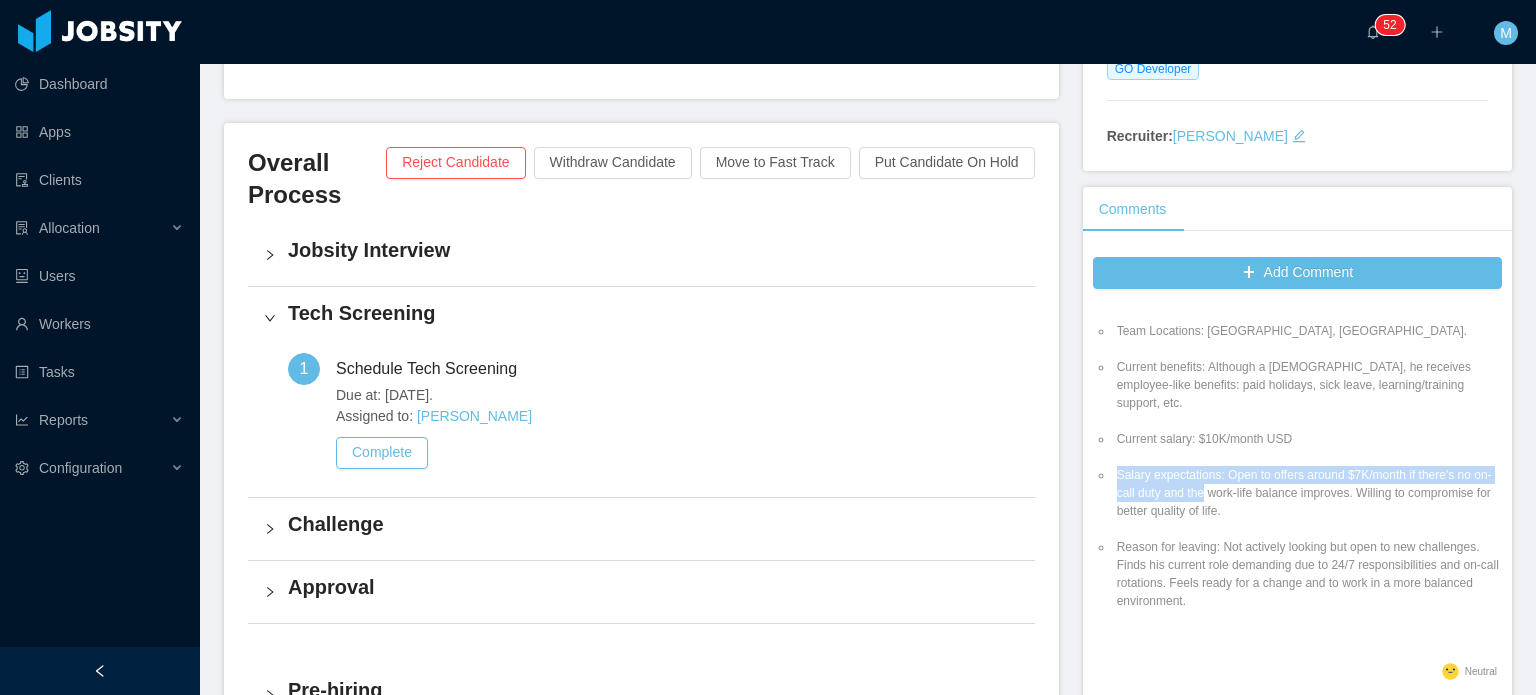 drag, startPoint x: 1210, startPoint y: 459, endPoint x: 1330, endPoint y: 482, distance: 122.18429 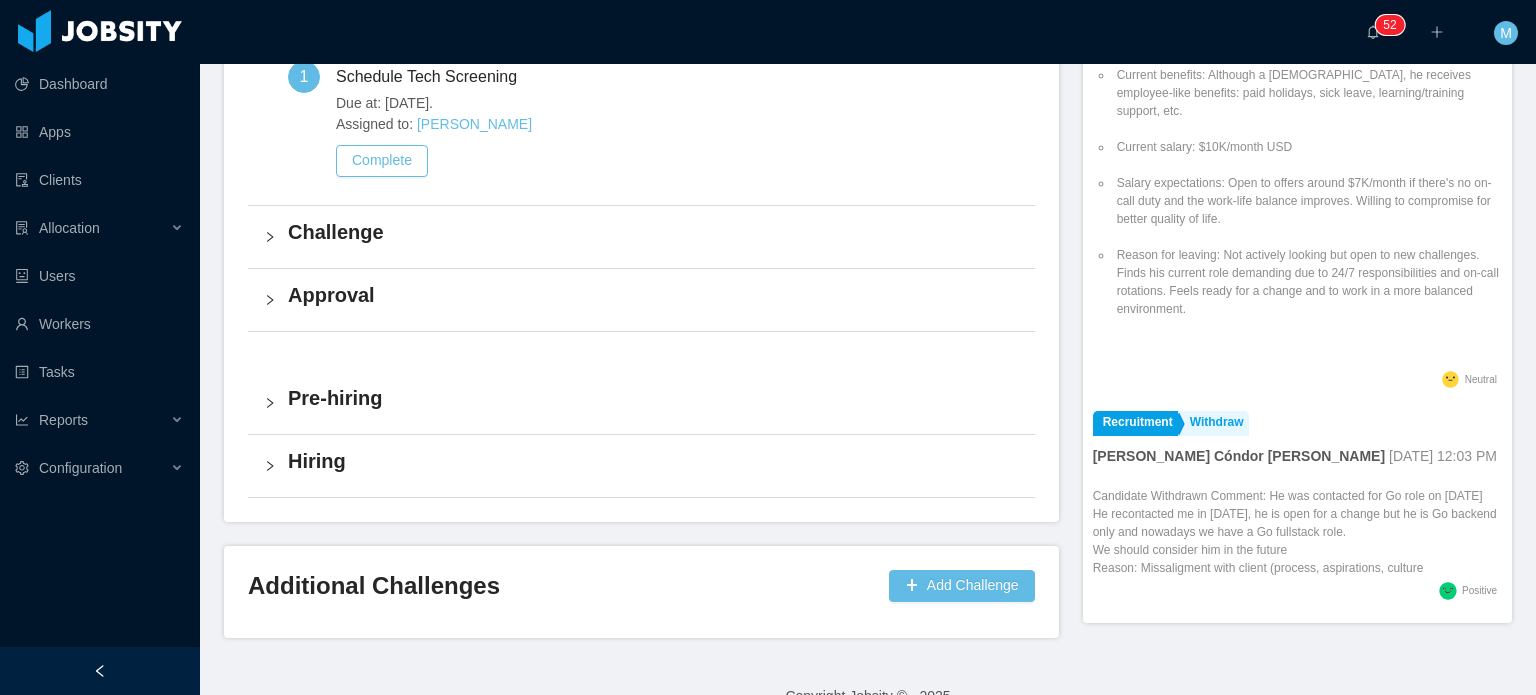 scroll, scrollTop: 726, scrollLeft: 0, axis: vertical 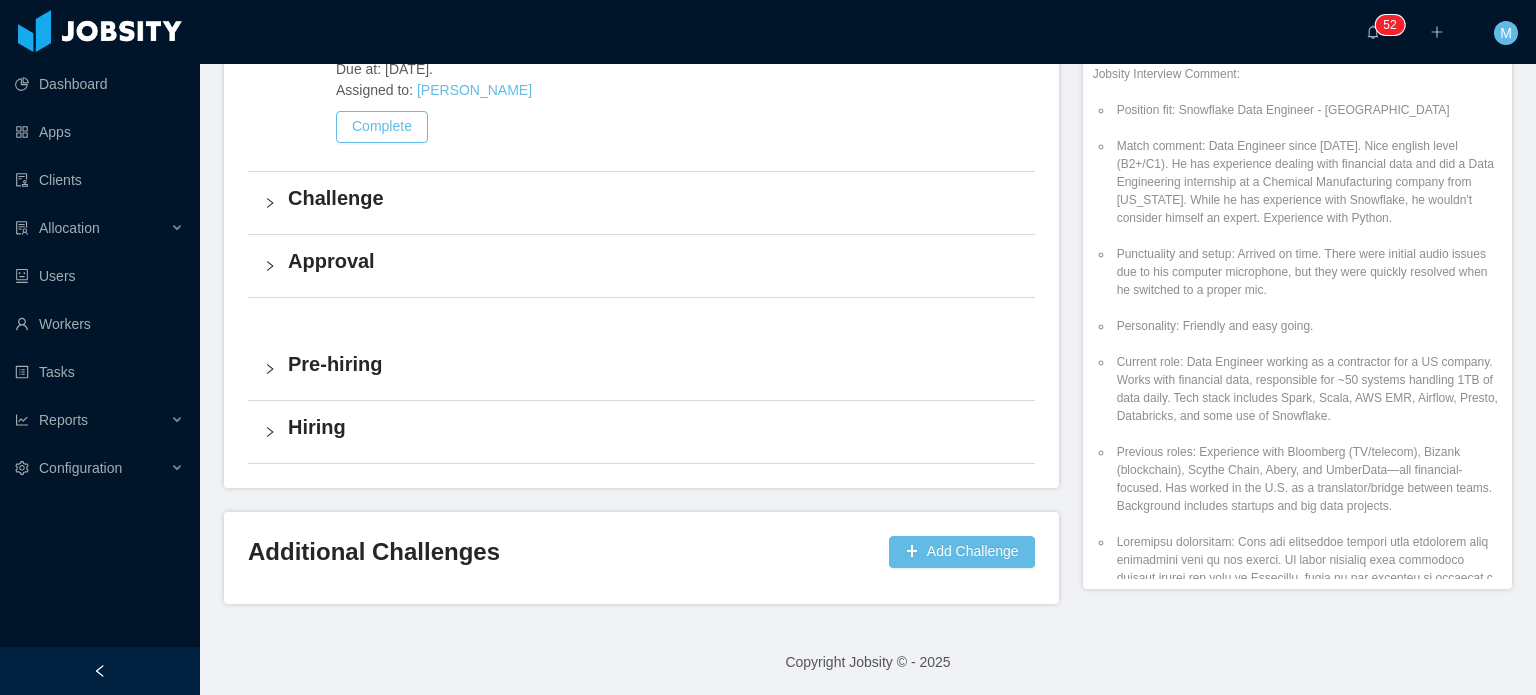 drag, startPoint x: 1247, startPoint y: 310, endPoint x: 1248, endPoint y: 290, distance: 20.024984 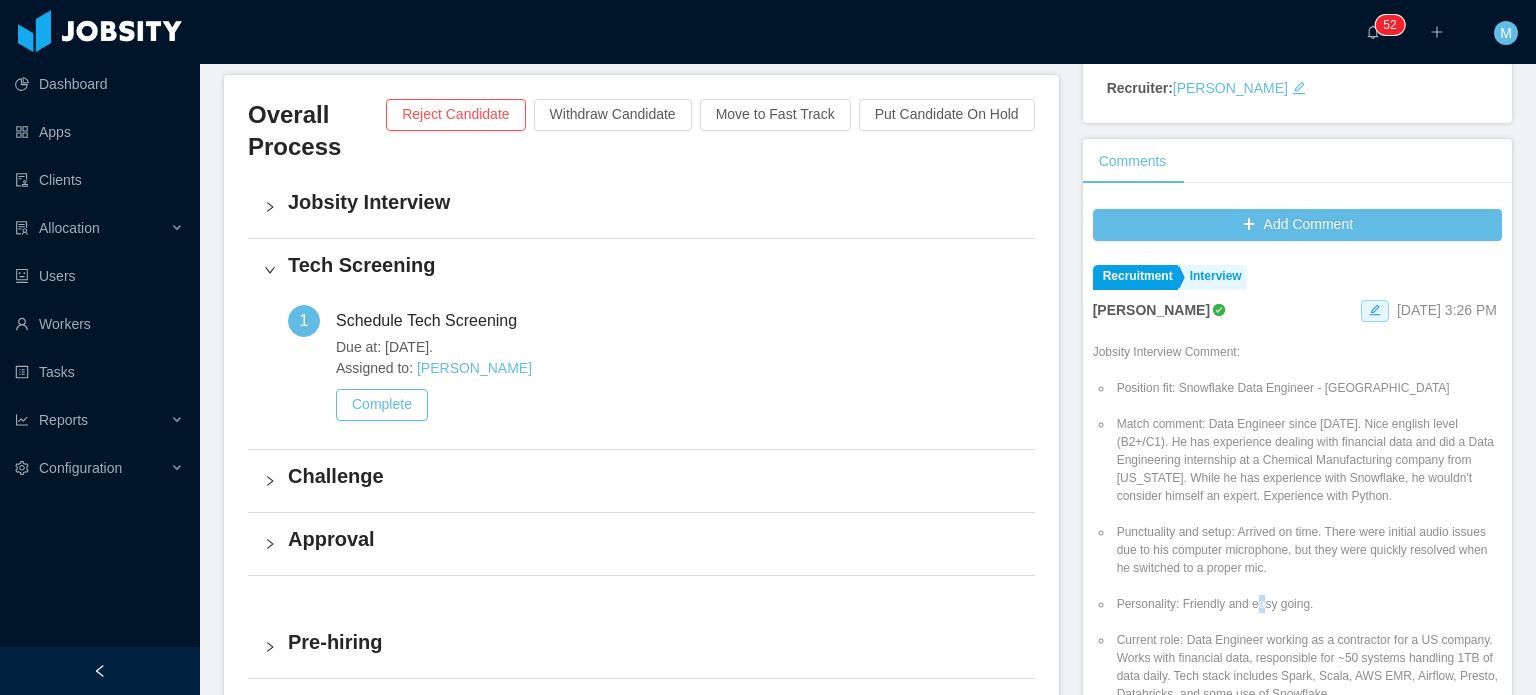 scroll, scrollTop: 0, scrollLeft: 0, axis: both 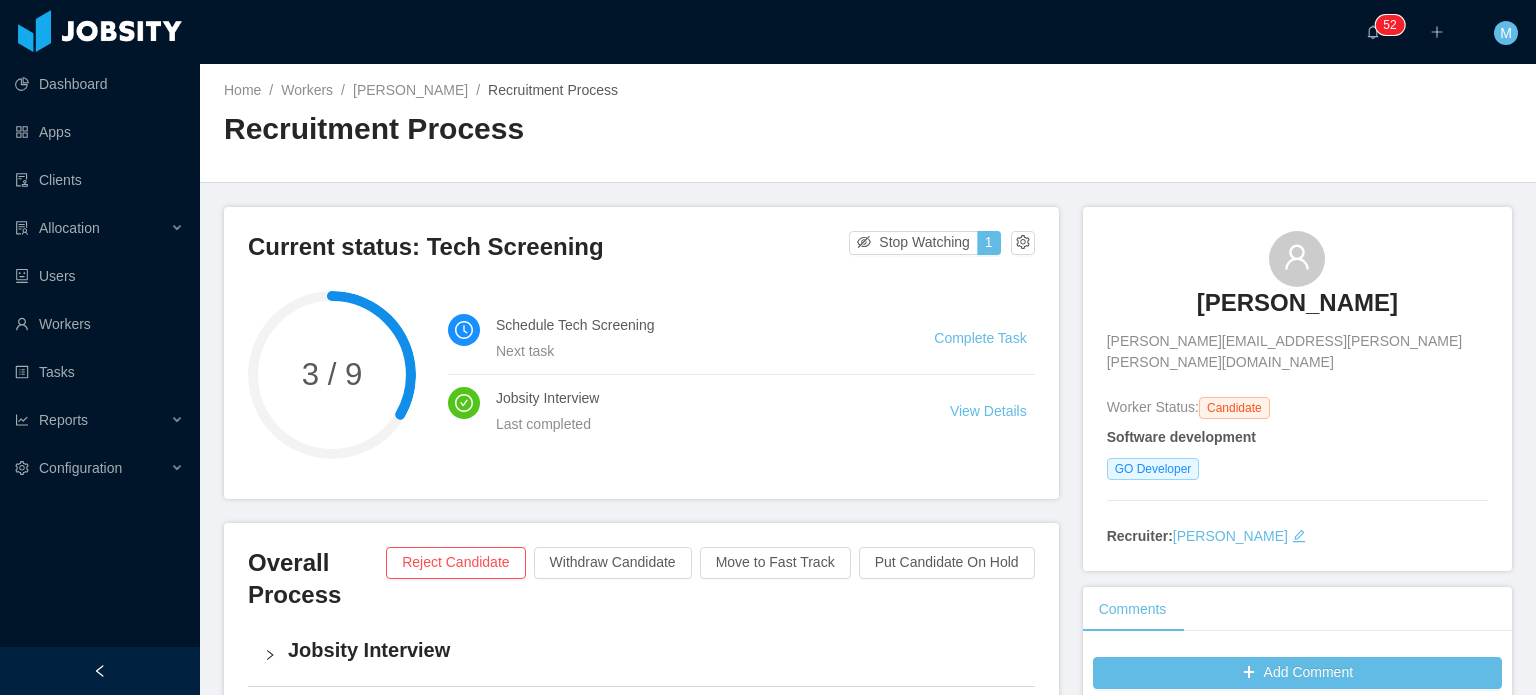 drag, startPoint x: 1250, startPoint y: 219, endPoint x: 1249, endPoint y: 193, distance: 26.019224 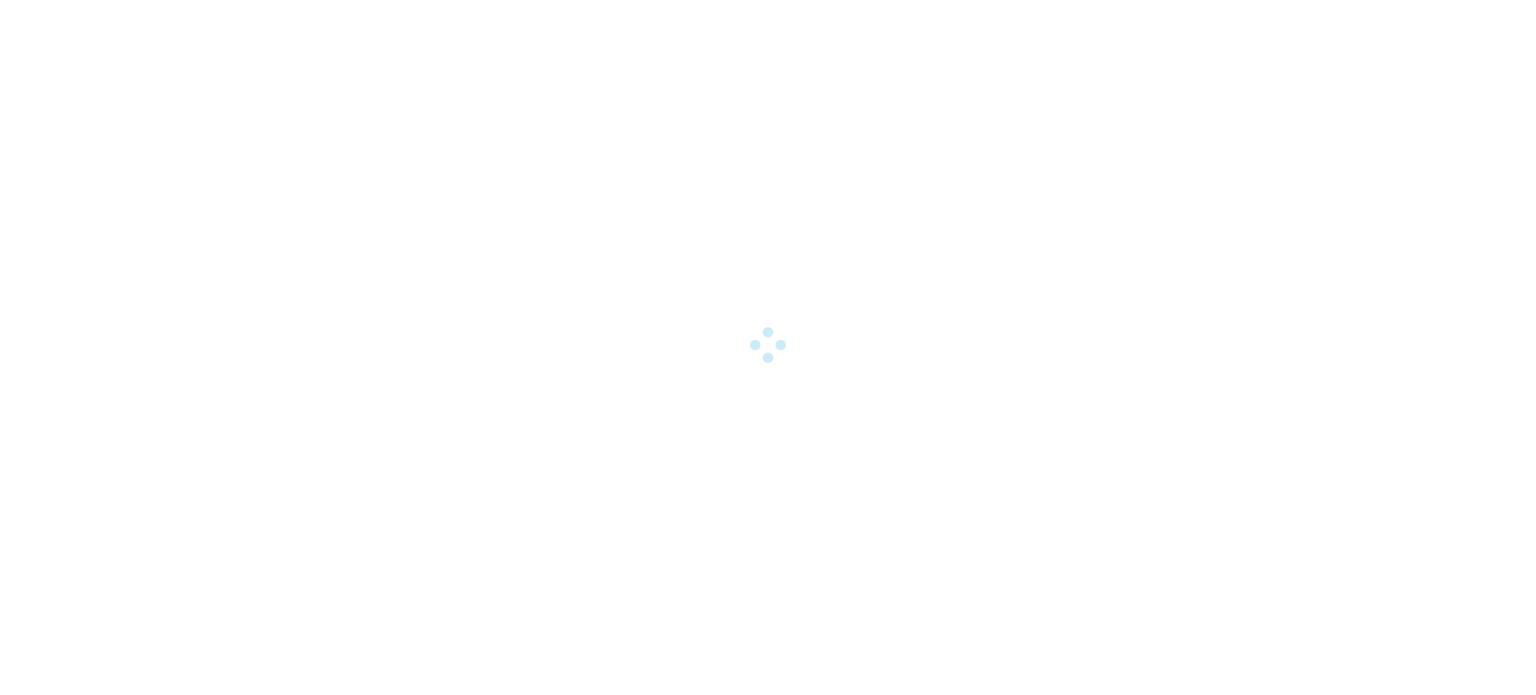 scroll, scrollTop: 0, scrollLeft: 0, axis: both 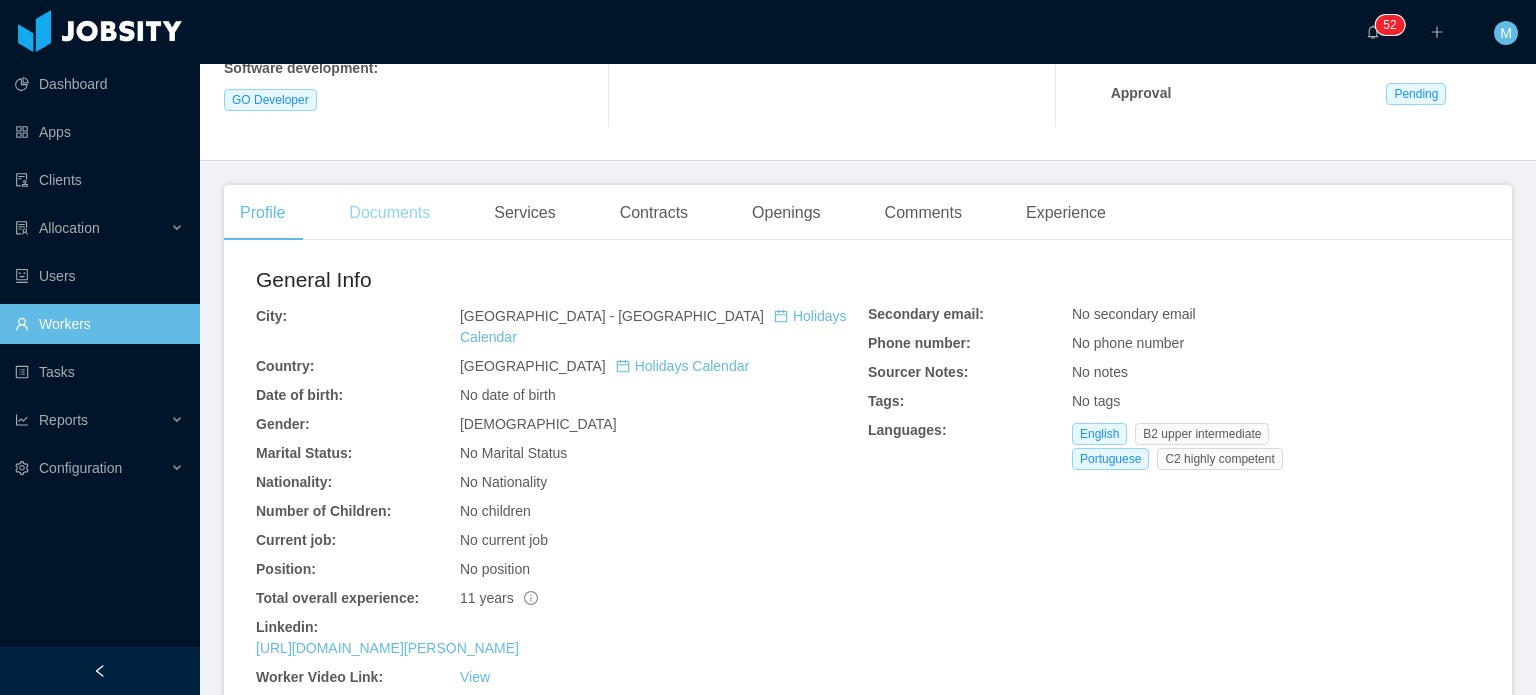 click on "Documents" at bounding box center [389, 213] 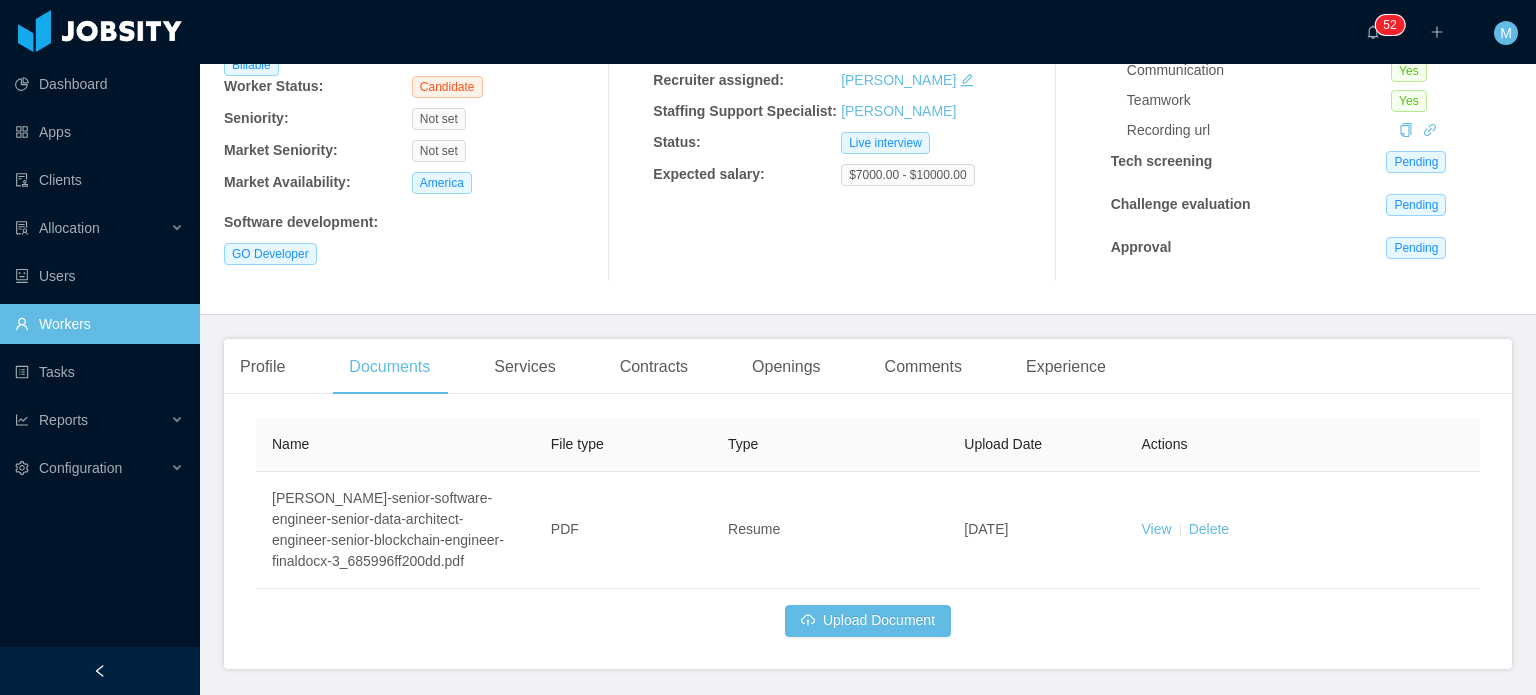 scroll, scrollTop: 314, scrollLeft: 0, axis: vertical 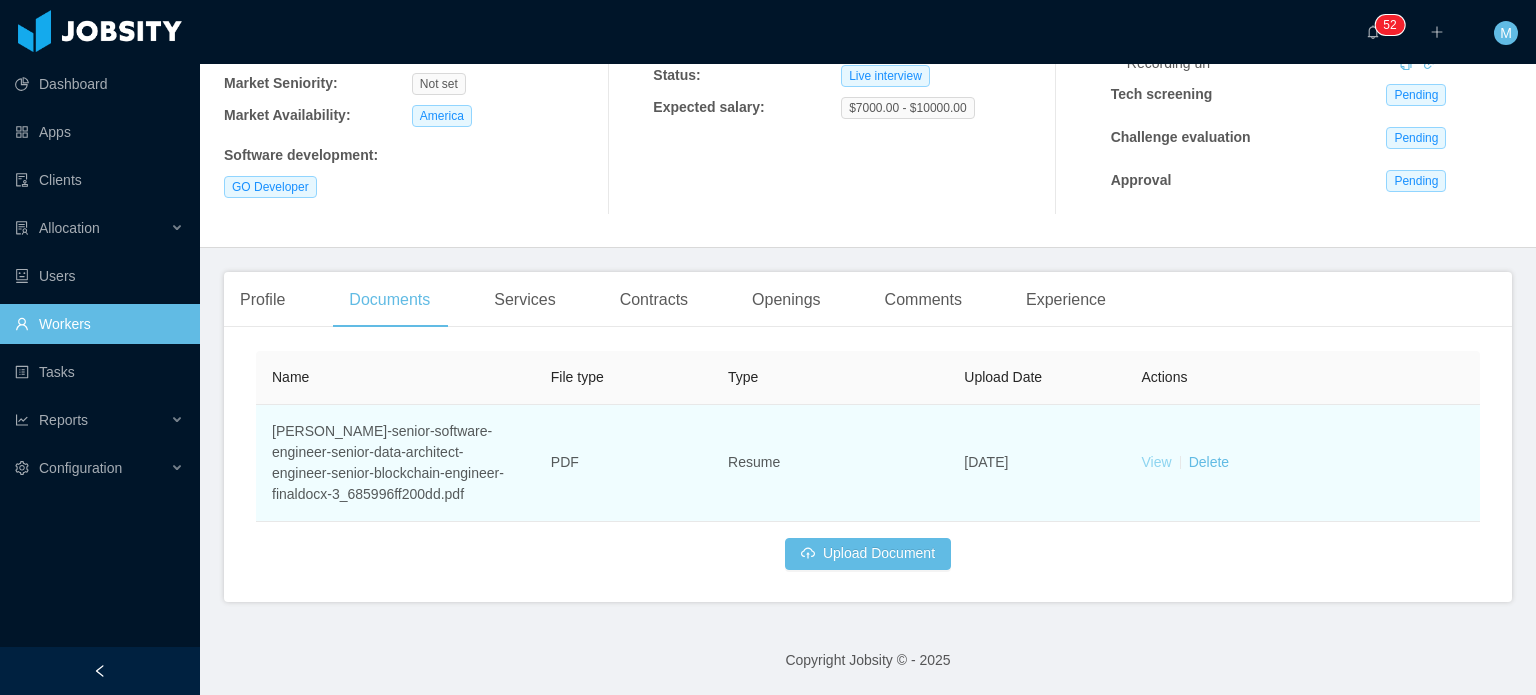 click on "View" at bounding box center (1157, 462) 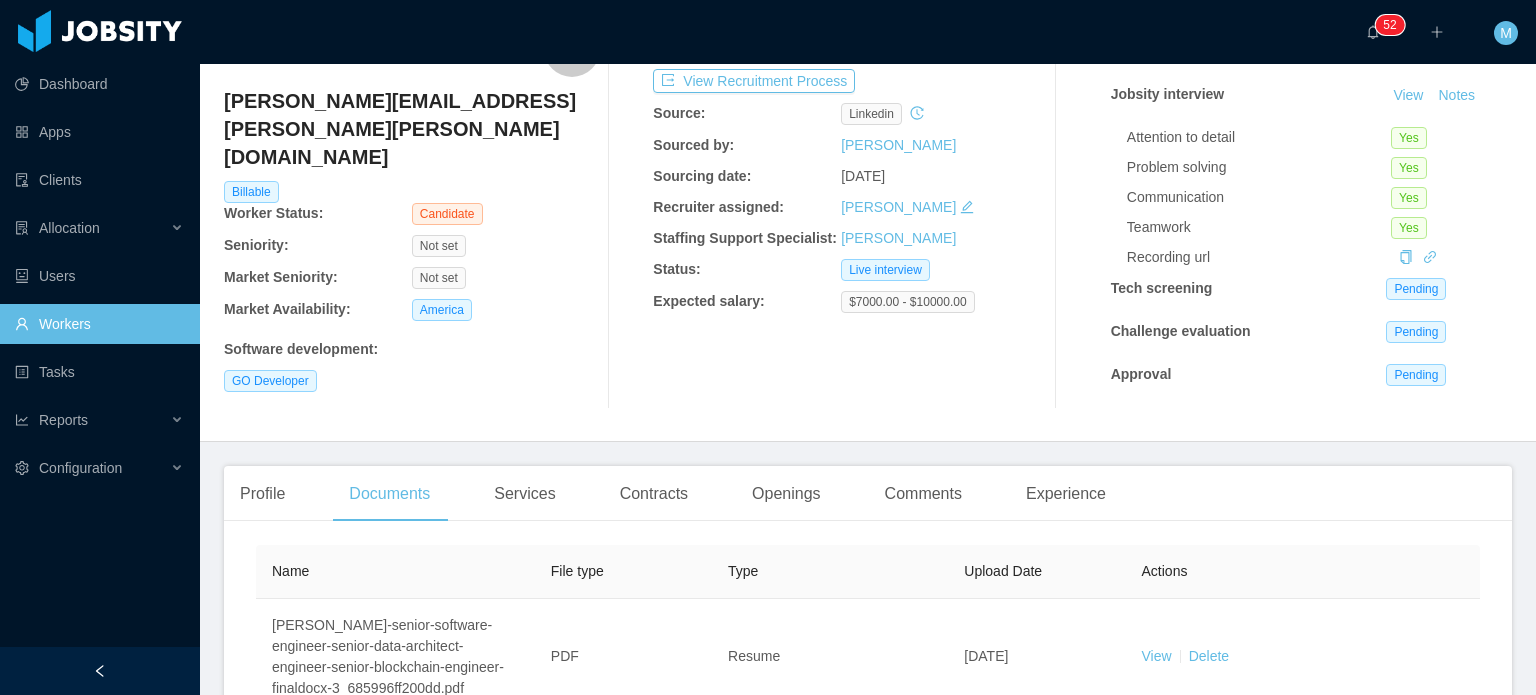 scroll, scrollTop: 0, scrollLeft: 0, axis: both 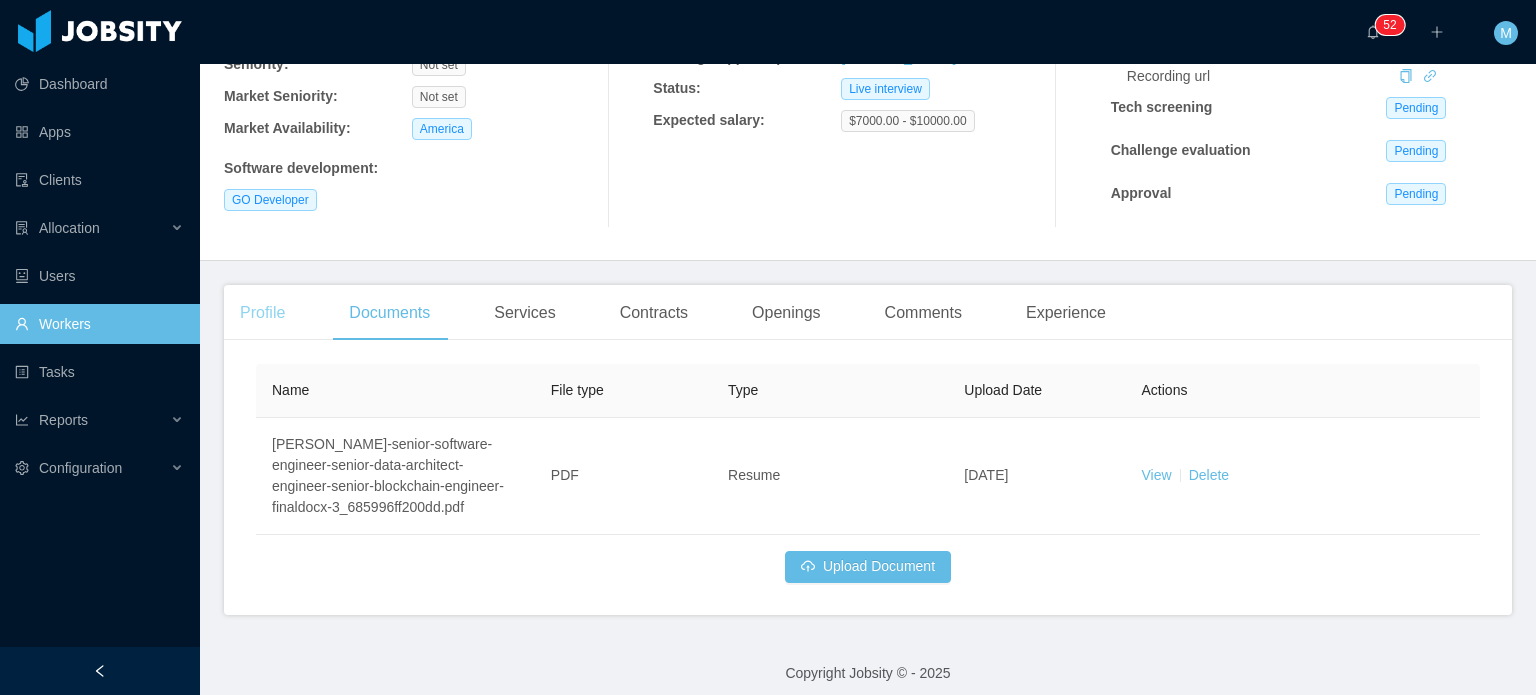 click on "Profile" at bounding box center [262, 313] 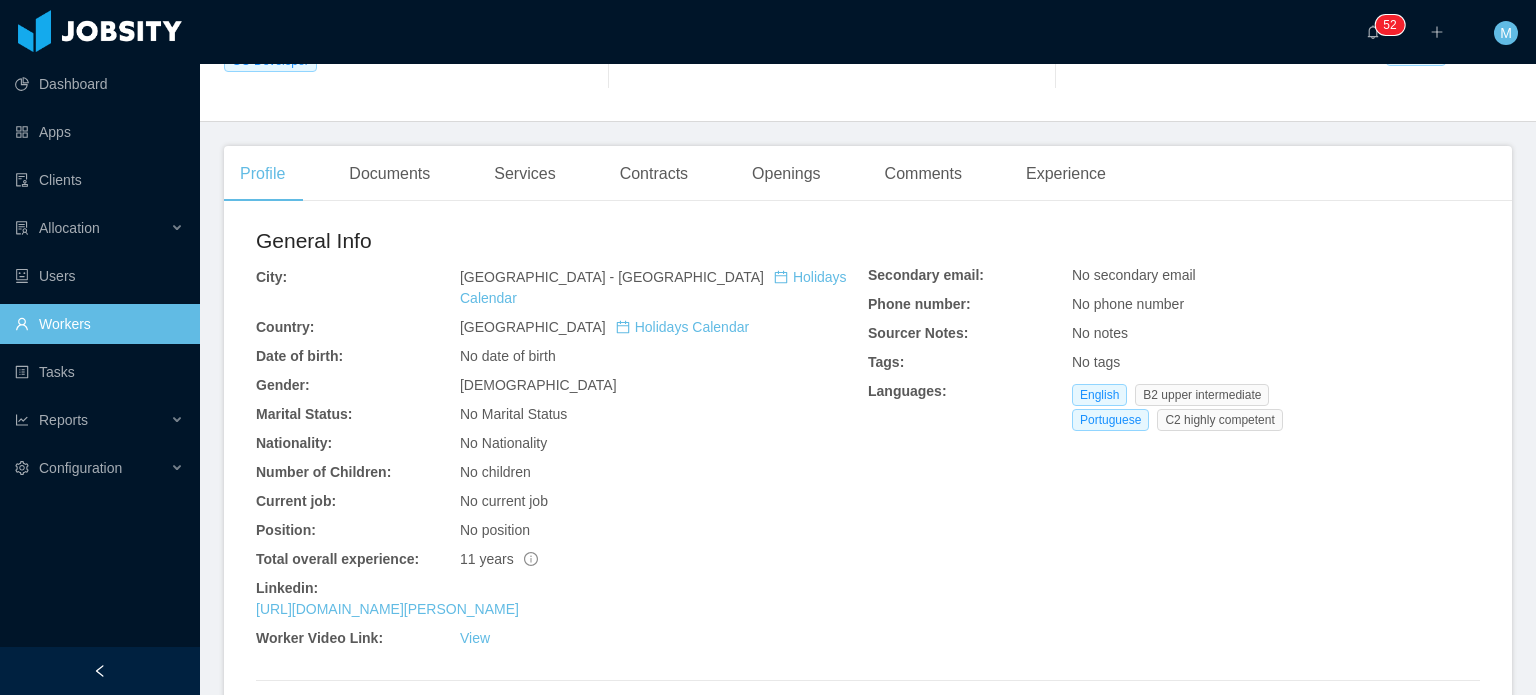 scroll, scrollTop: 600, scrollLeft: 0, axis: vertical 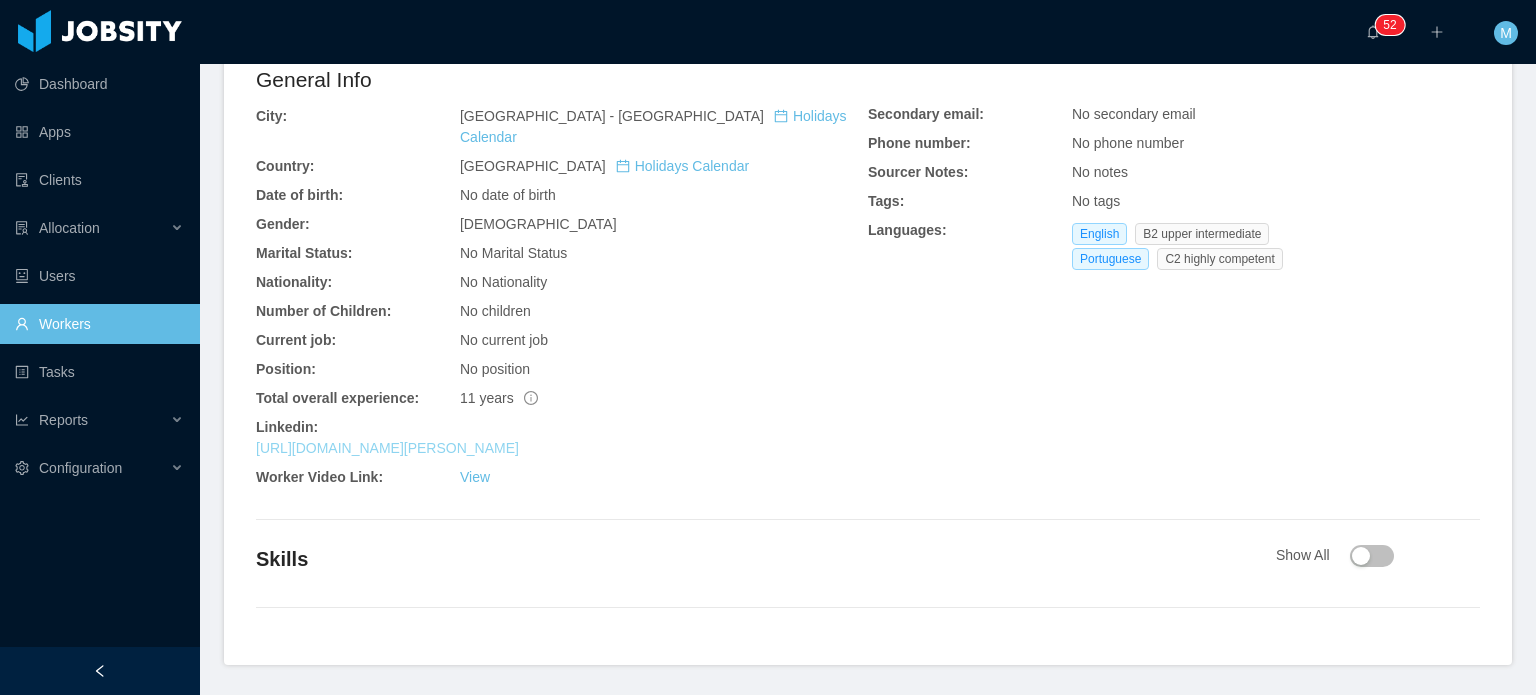 click on "[URL][DOMAIN_NAME][PERSON_NAME]" at bounding box center (387, 448) 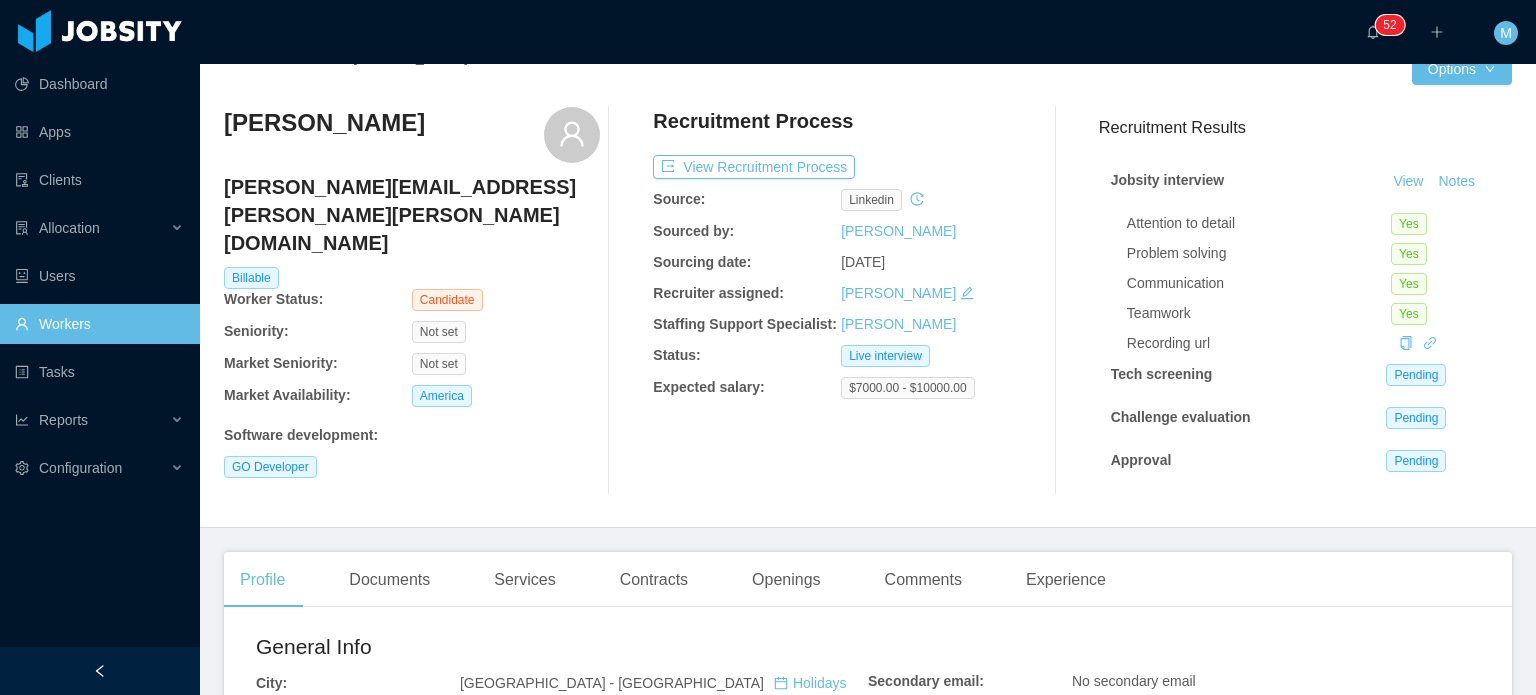 scroll, scrollTop: 0, scrollLeft: 0, axis: both 